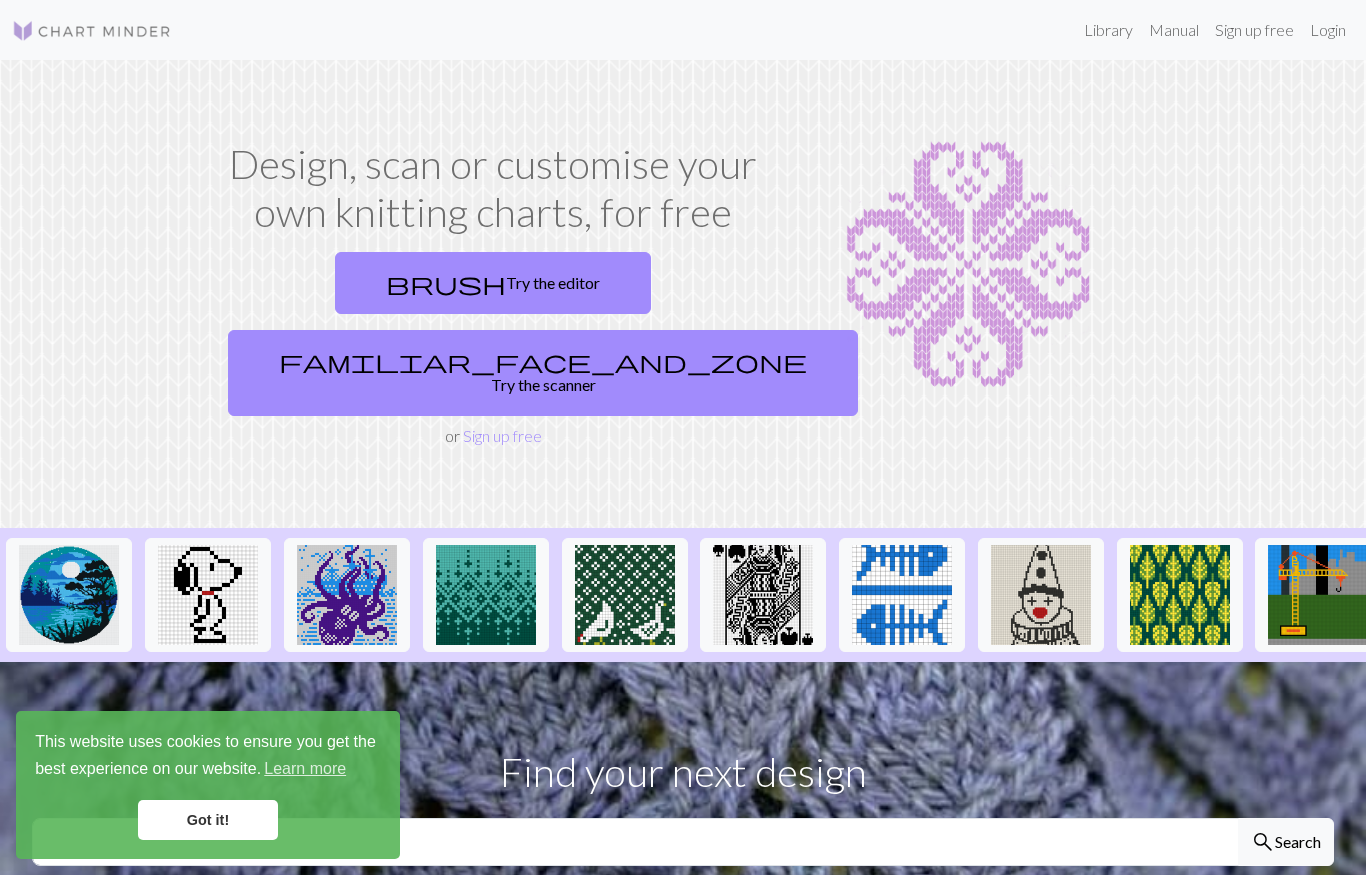 scroll, scrollTop: 0, scrollLeft: 0, axis: both 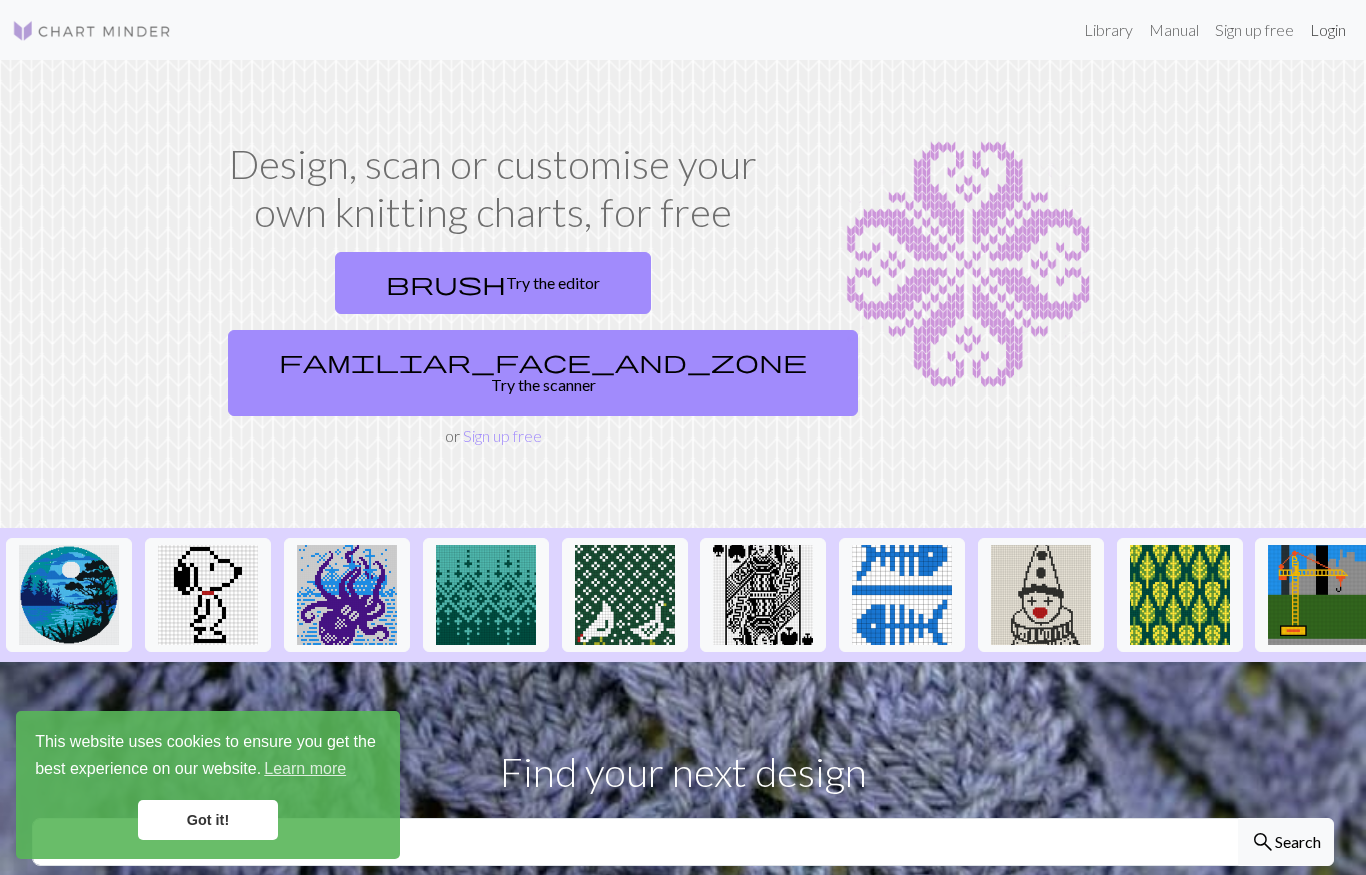 click on "Login" at bounding box center (1328, 30) 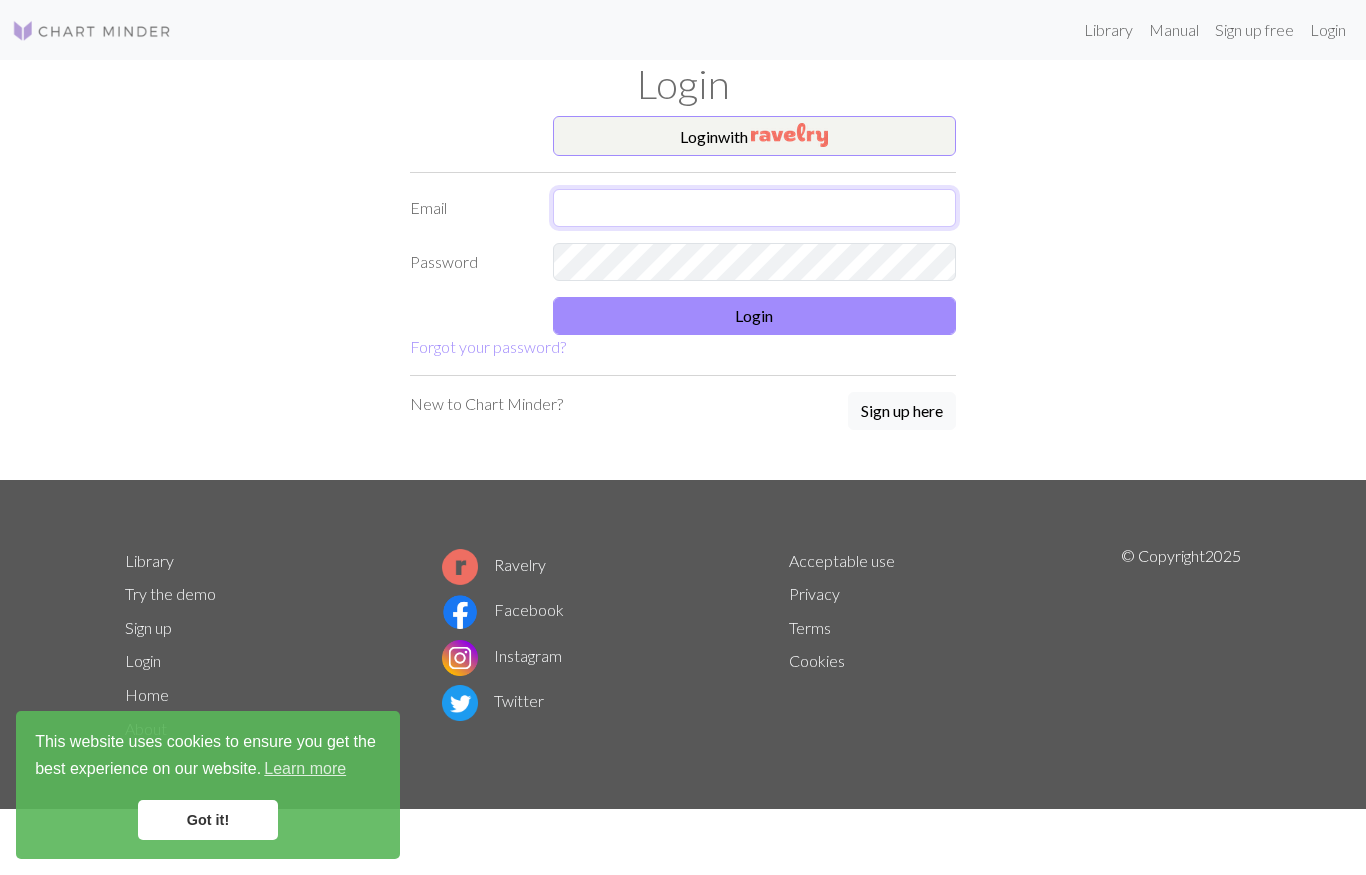 click at bounding box center [755, 208] 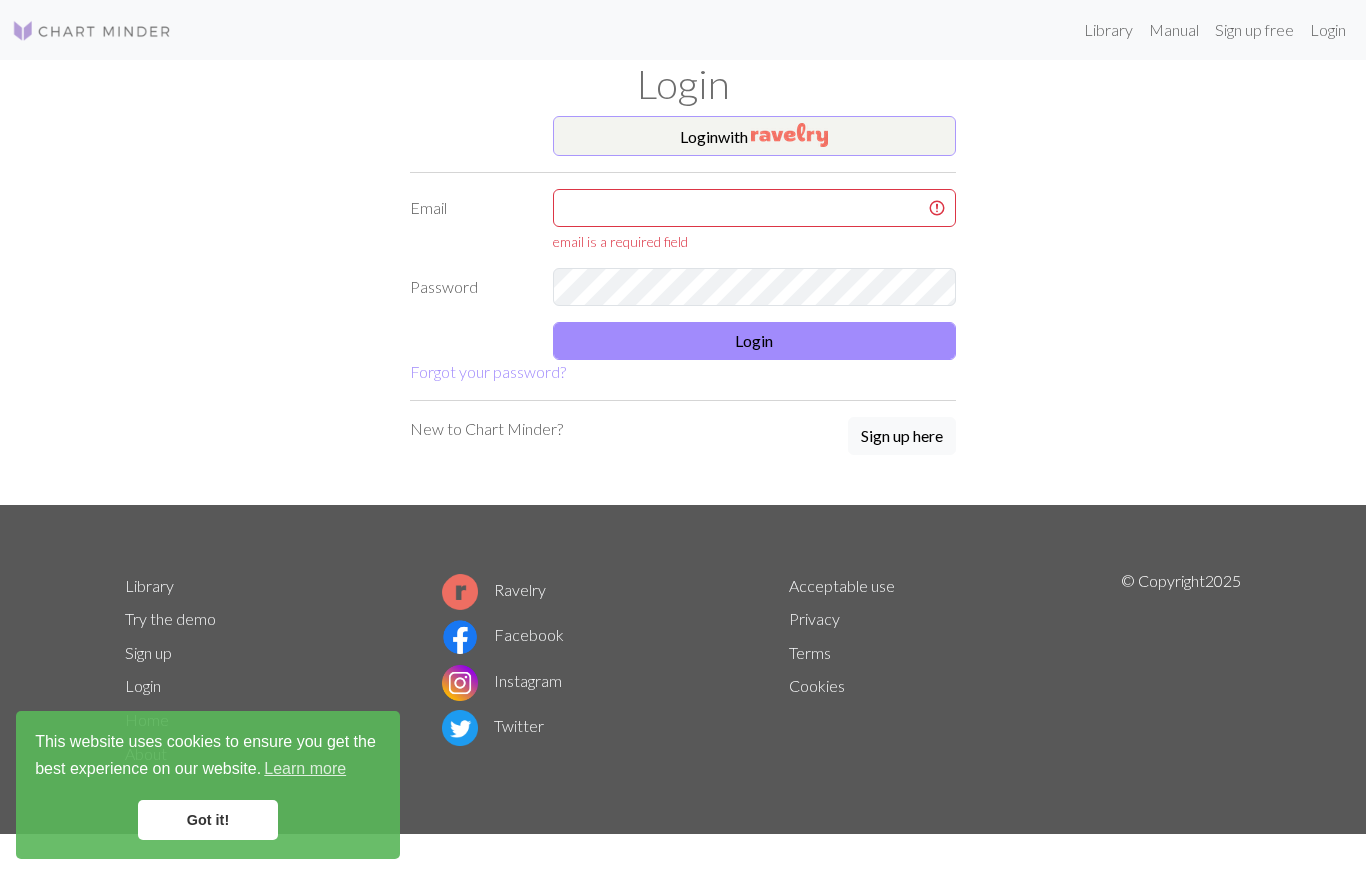 click on "Login  with" at bounding box center (755, 136) 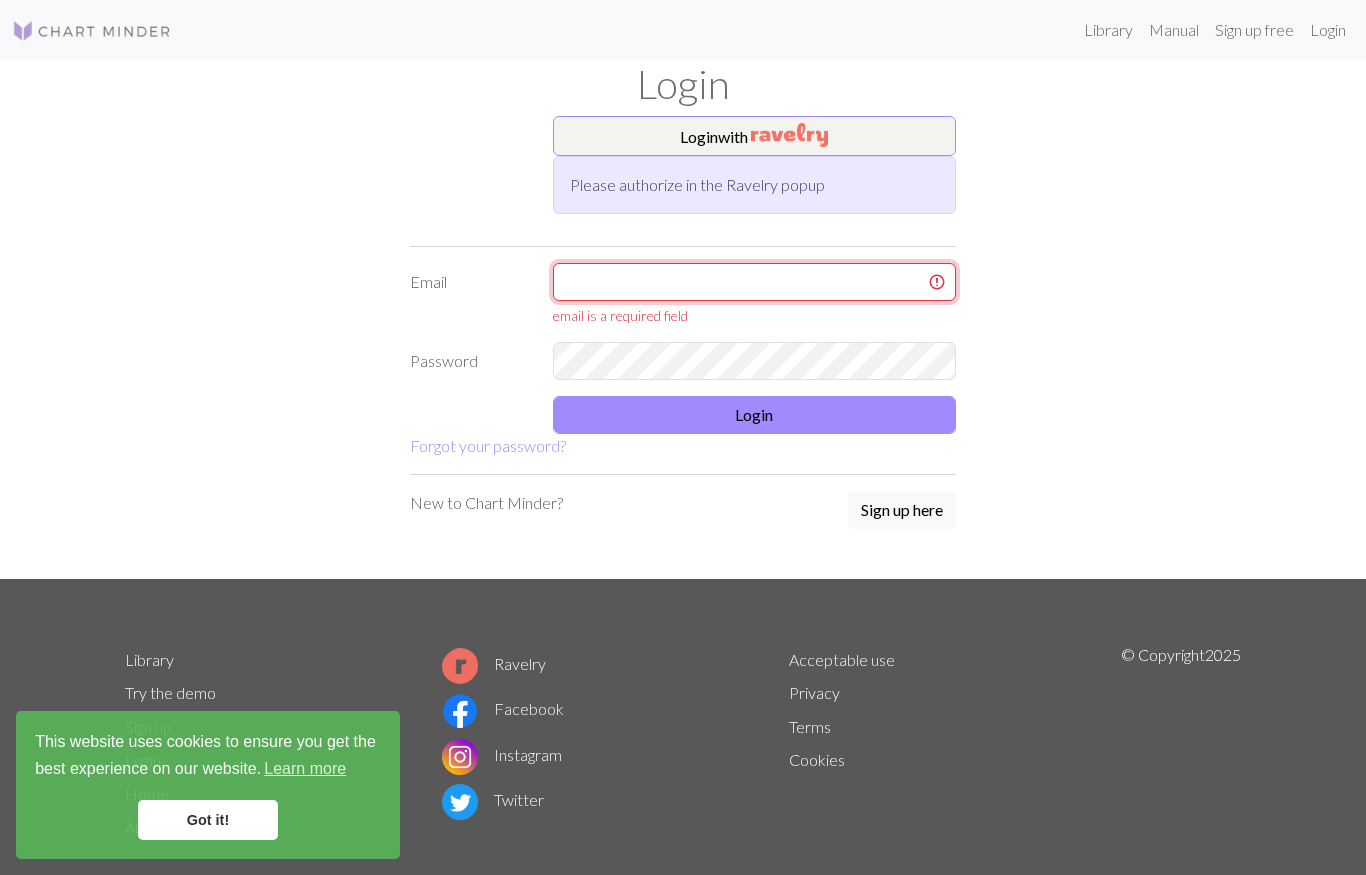 click at bounding box center [755, 282] 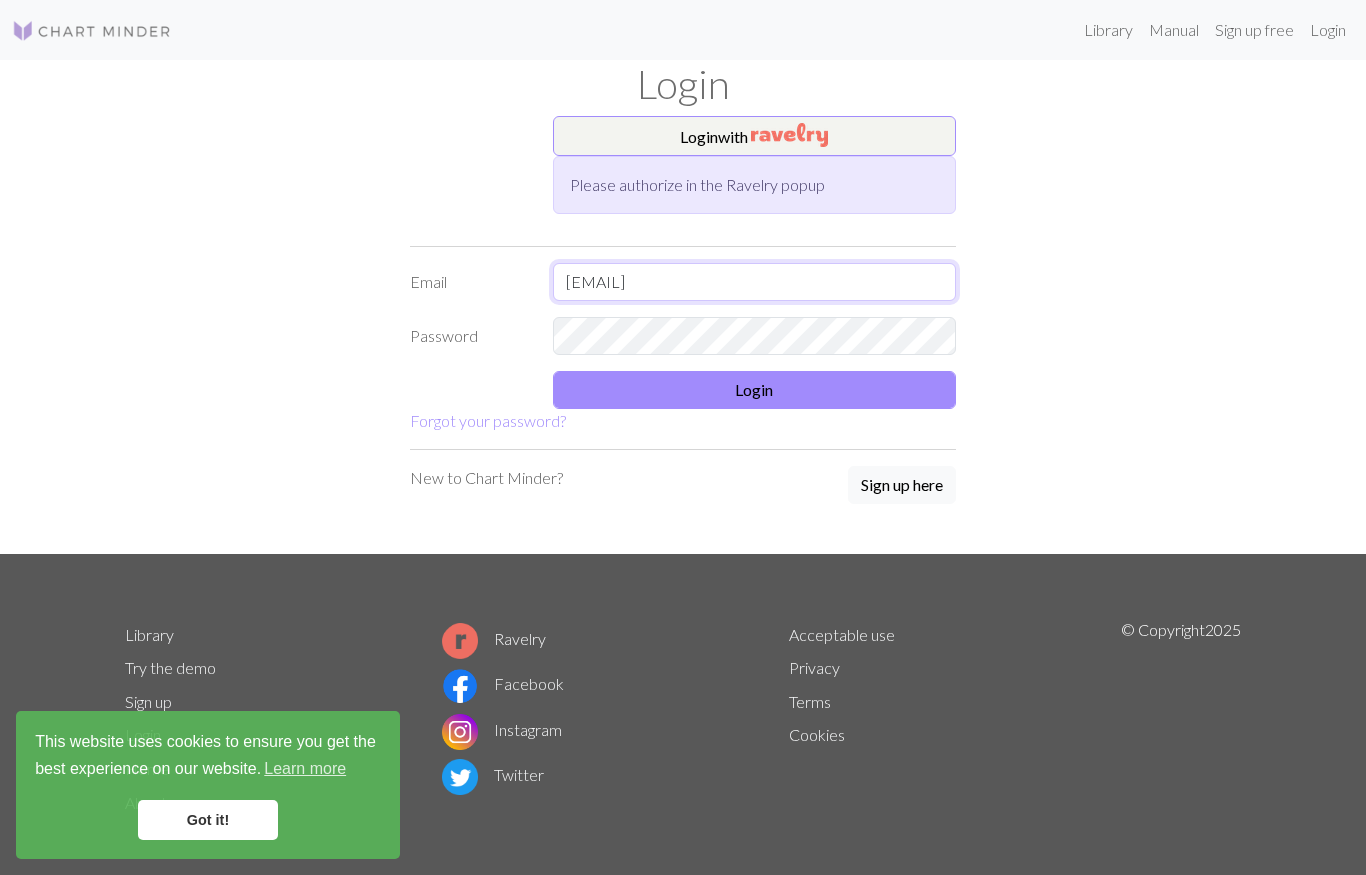 type on "Brookestrachan@gmail.com" 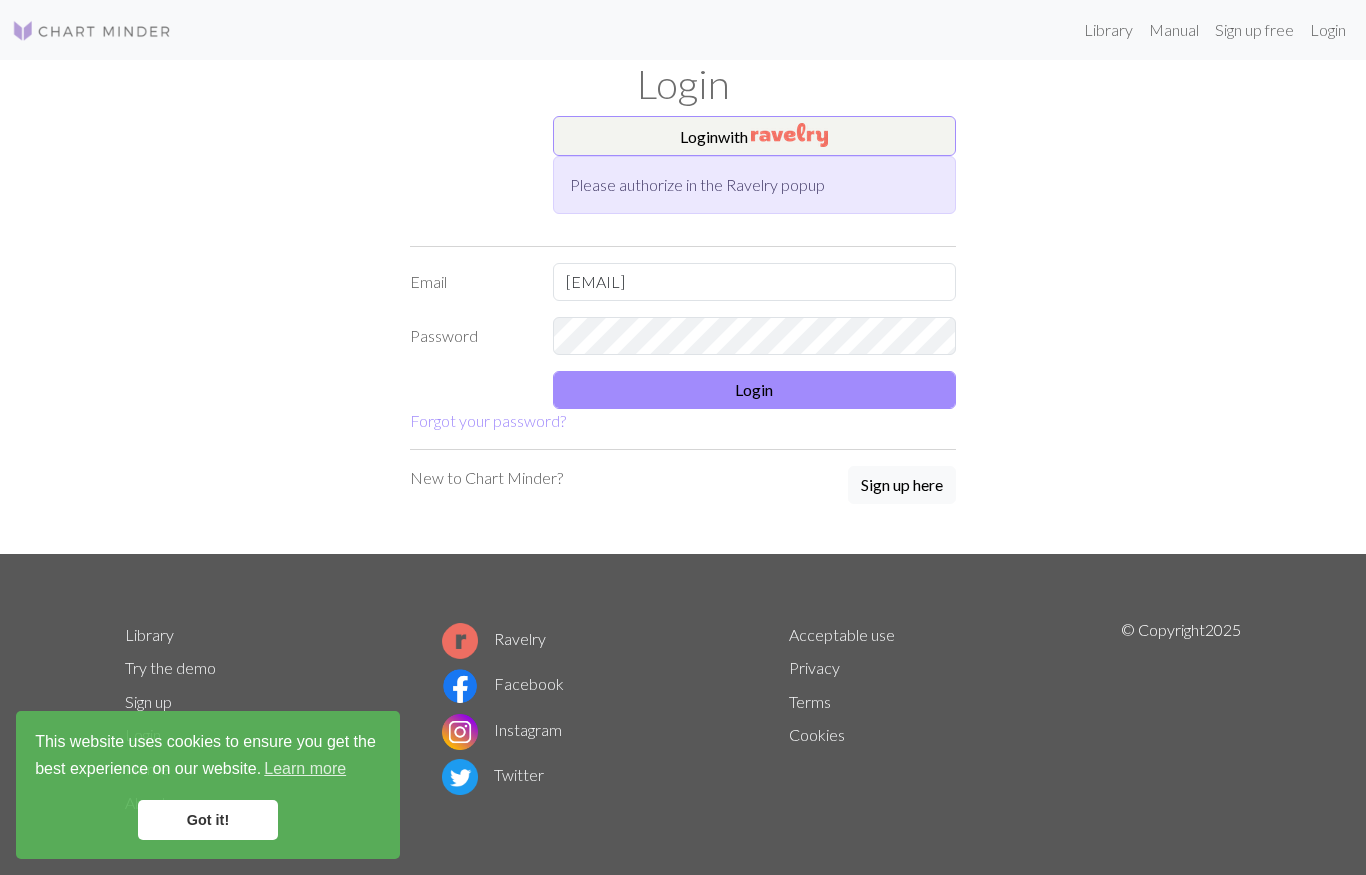 click on "Login  with   Please authorize in the Ravelry popup Email Brookestrachan@gmail.com Password Login Forgot your password?" at bounding box center (683, 274) 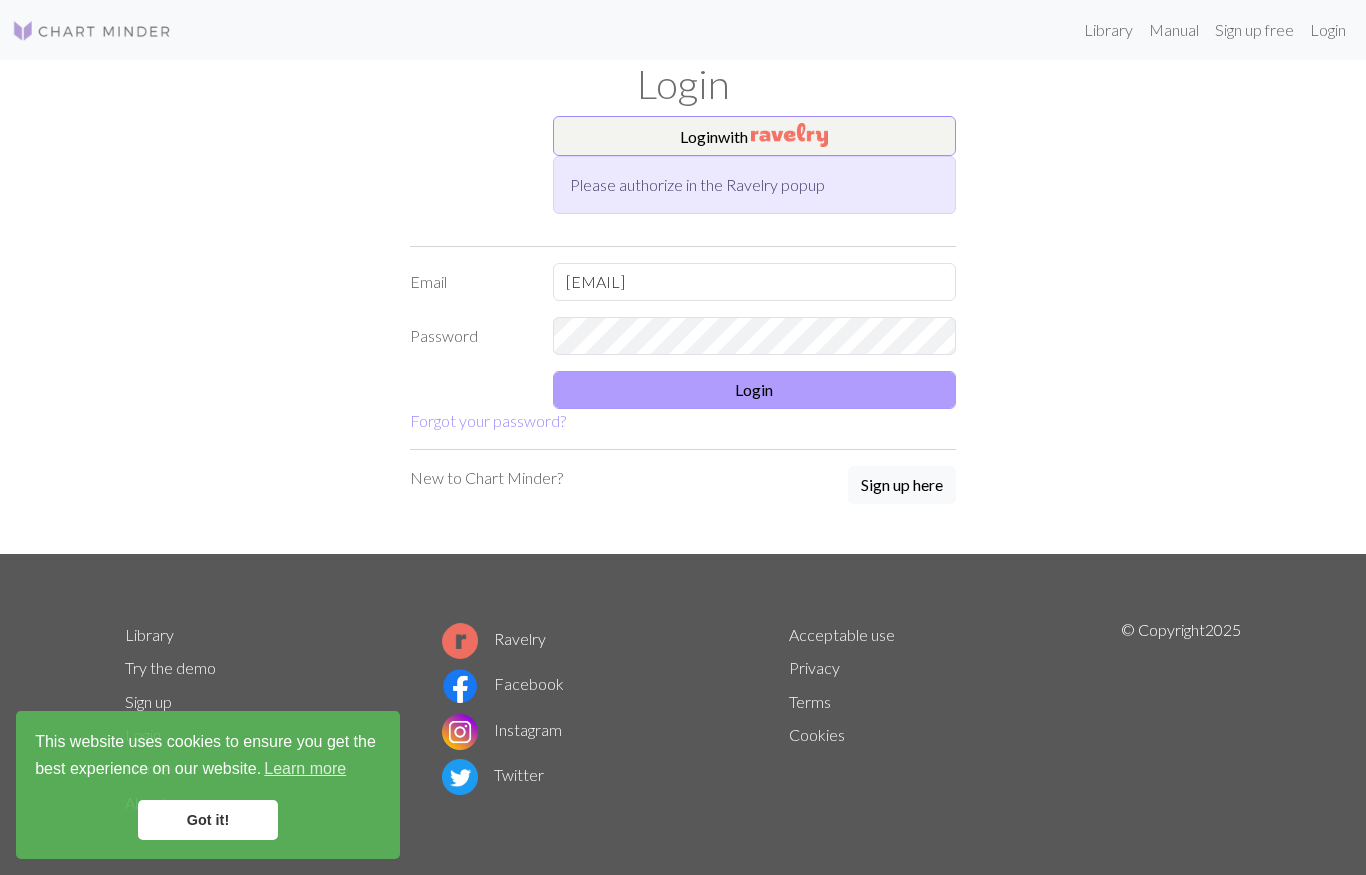 click on "Login" at bounding box center (755, 390) 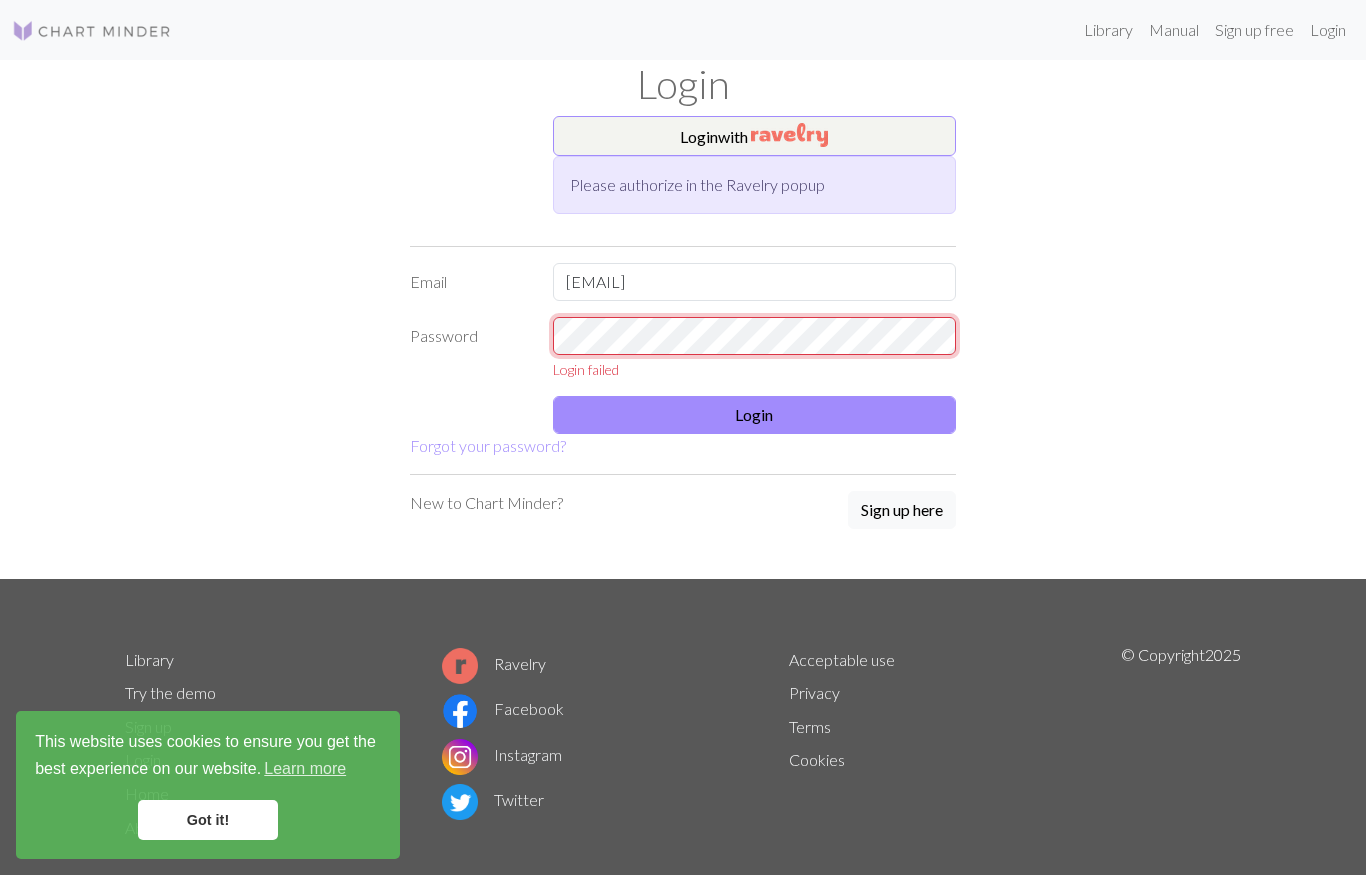 click on "Password Login failed" at bounding box center [683, 348] 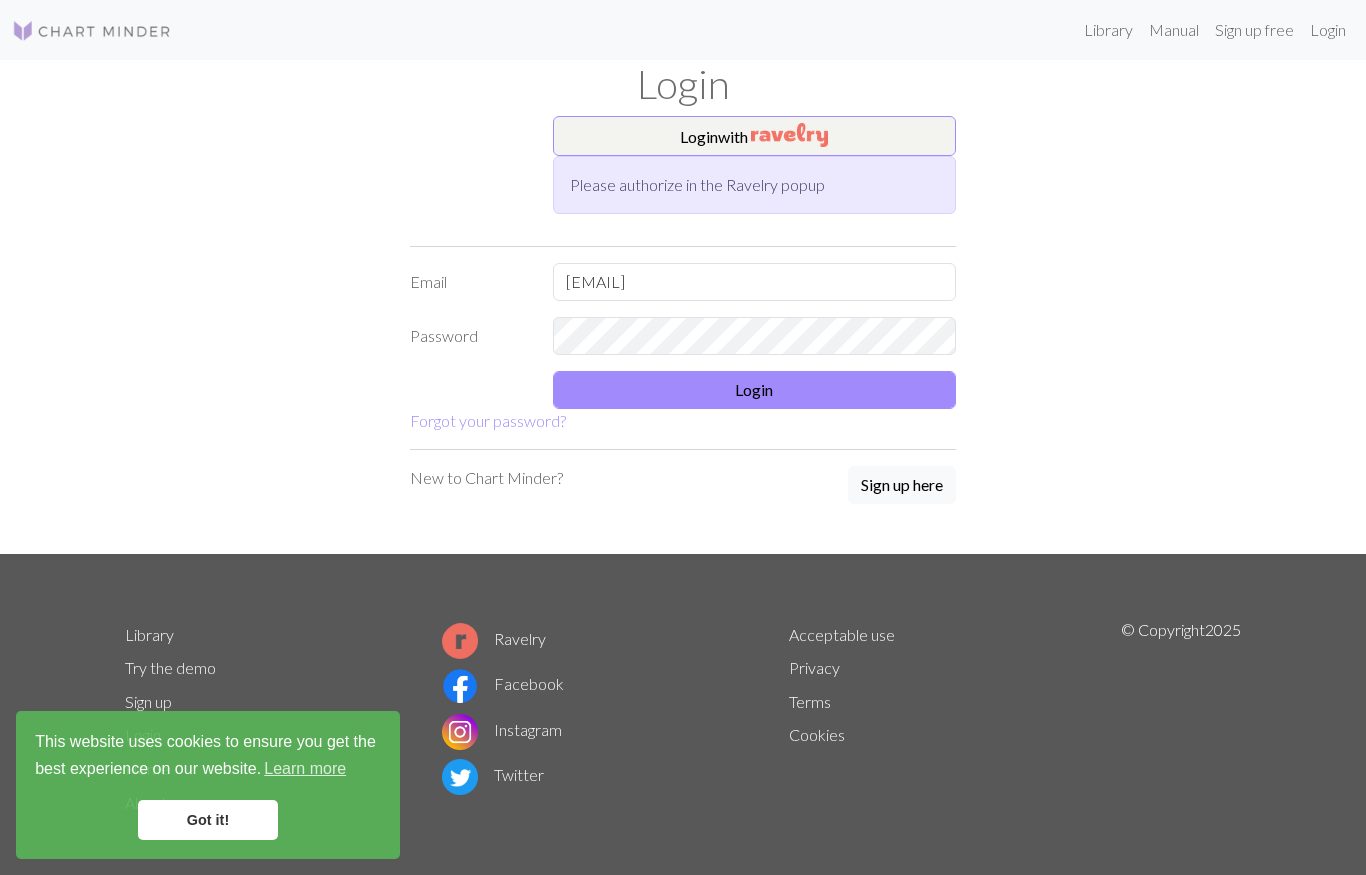 click on "Login  with   Please authorize in the Ravelry popup Email Brookestrachan@gmail.com Password Login Forgot your password?" at bounding box center [683, 274] 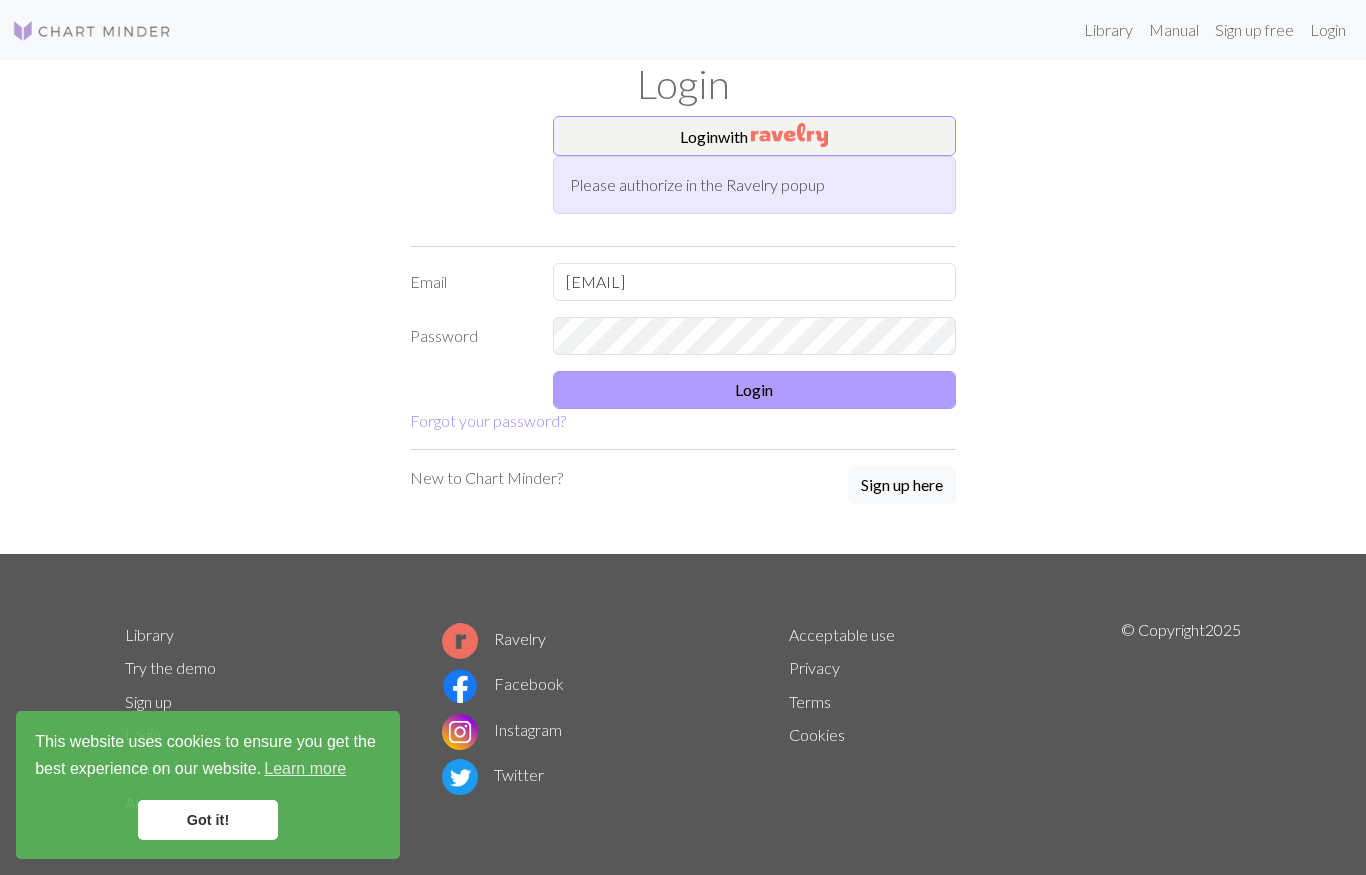 click on "Login" at bounding box center (755, 390) 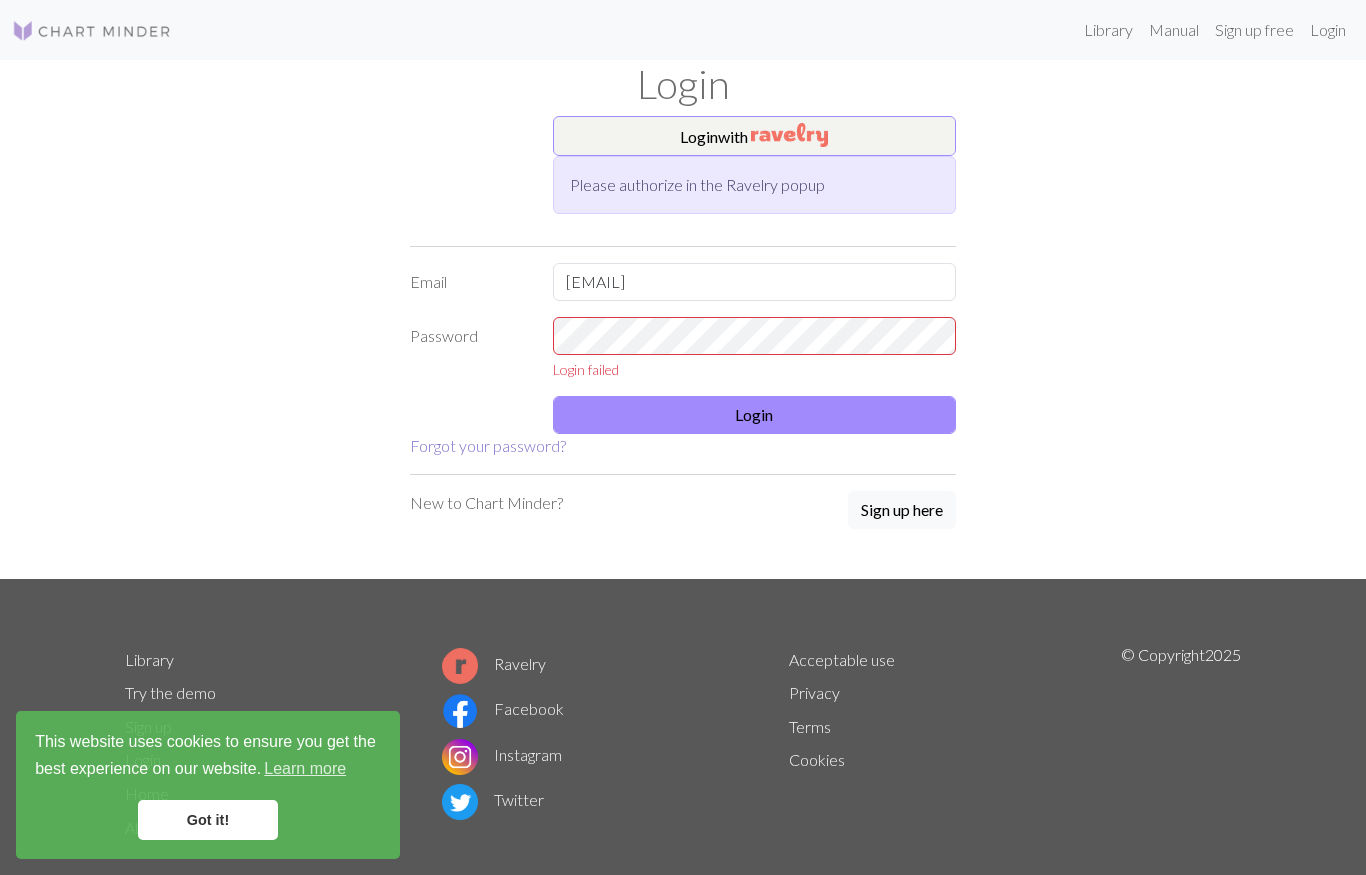 click on "Forgot your password?" at bounding box center [488, 445] 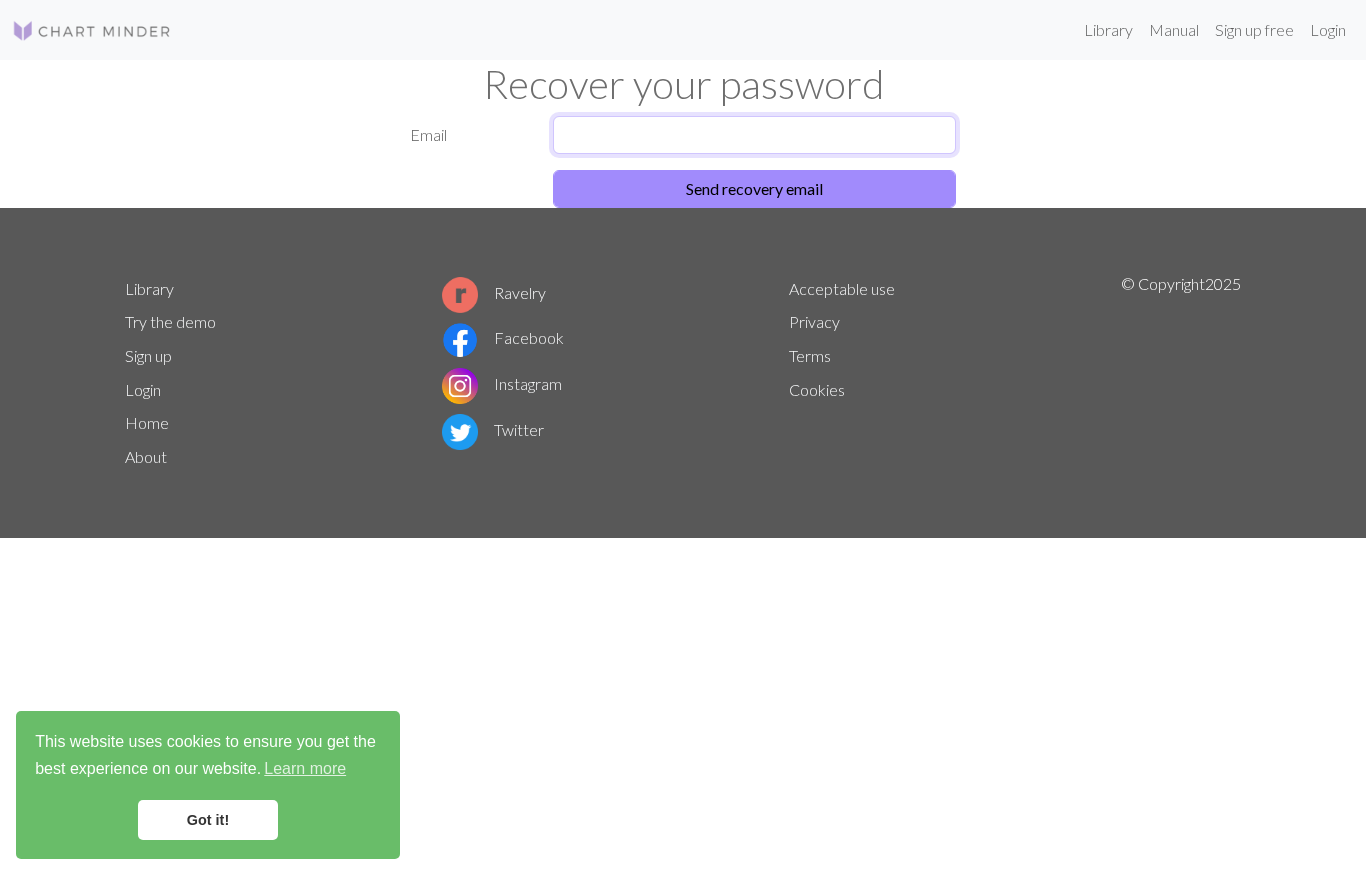 click at bounding box center (755, 135) 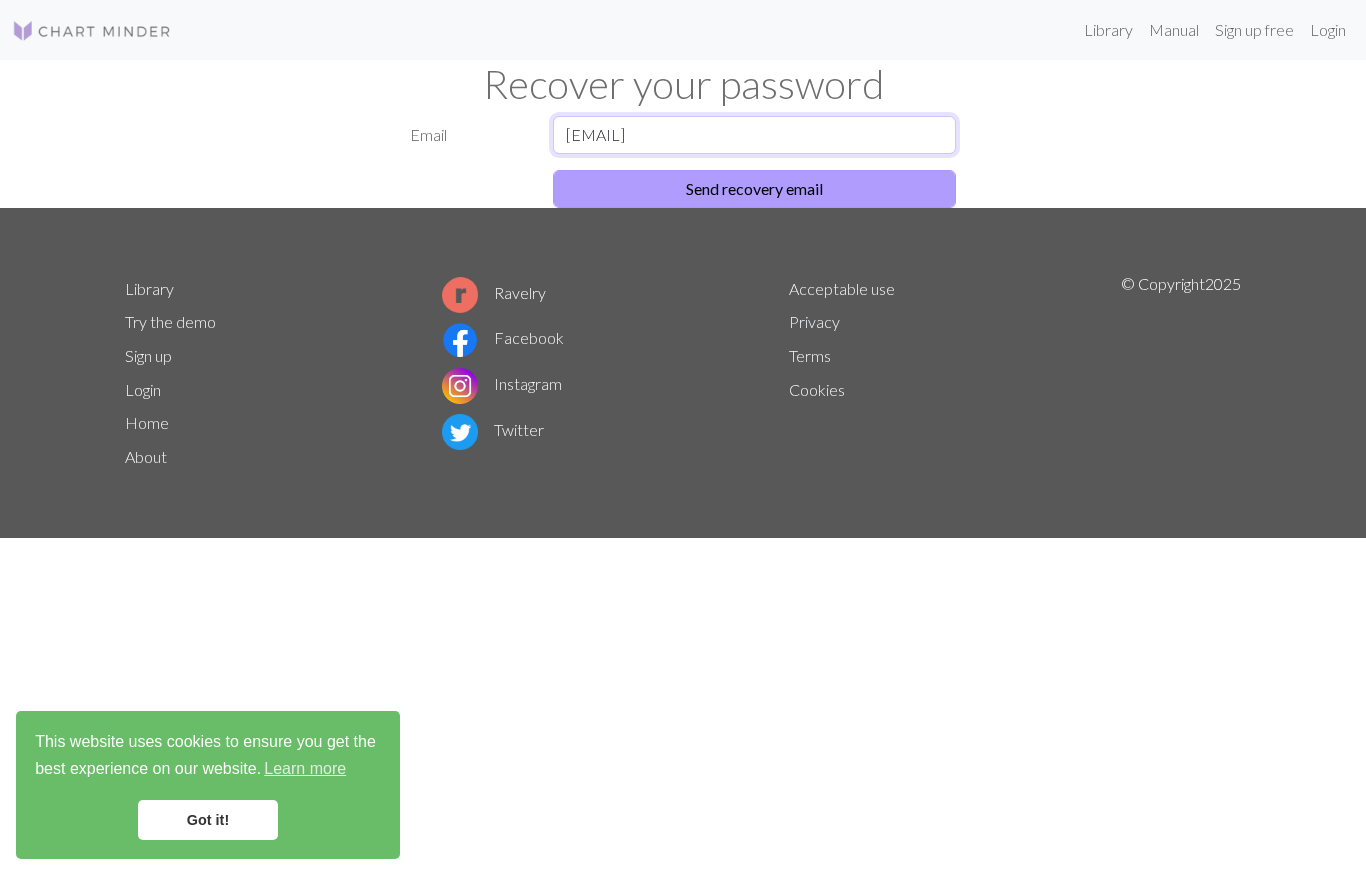 type on "Brookestrachan@gmail.com" 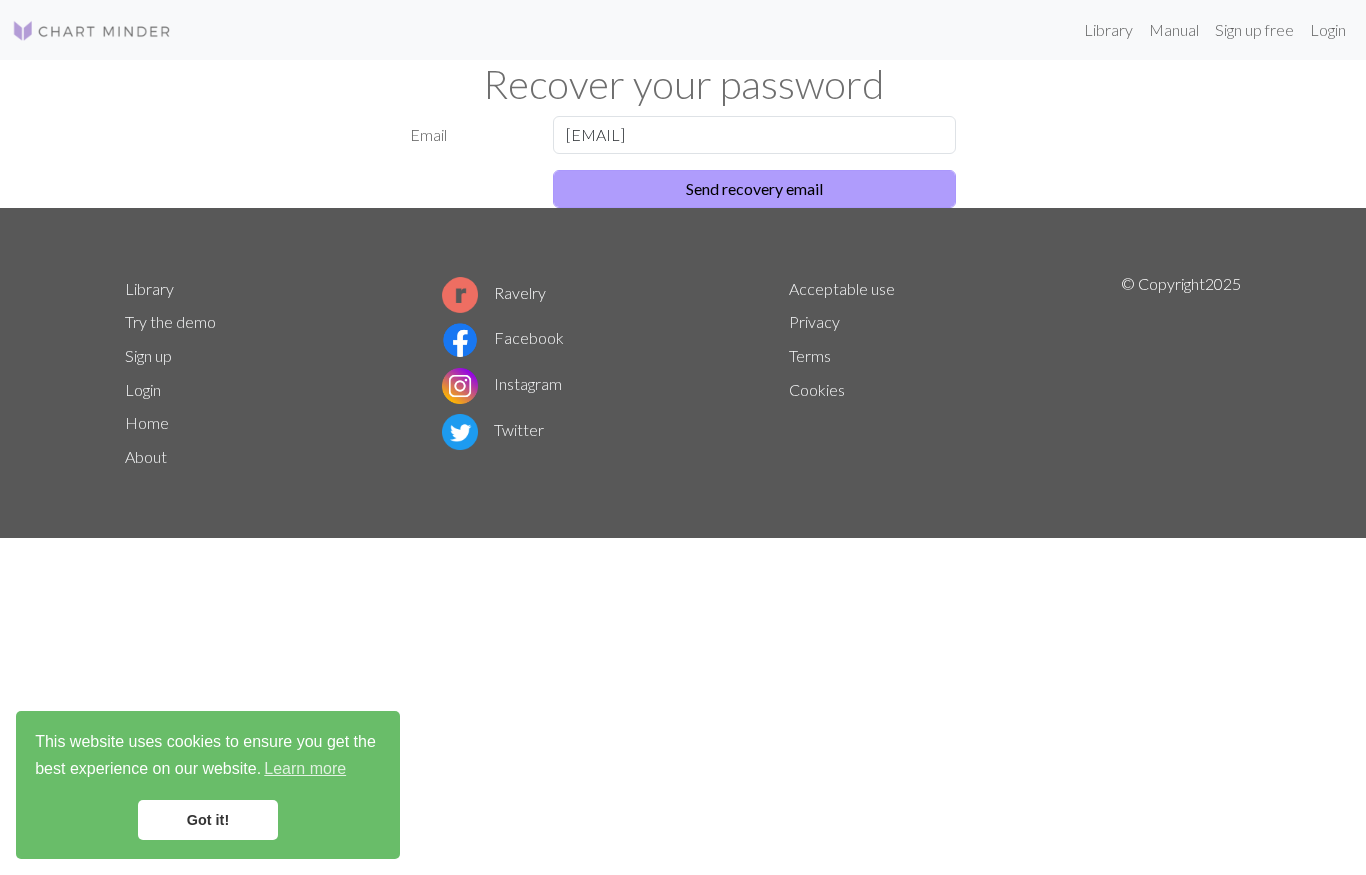 click on "Send recovery email" at bounding box center [755, 189] 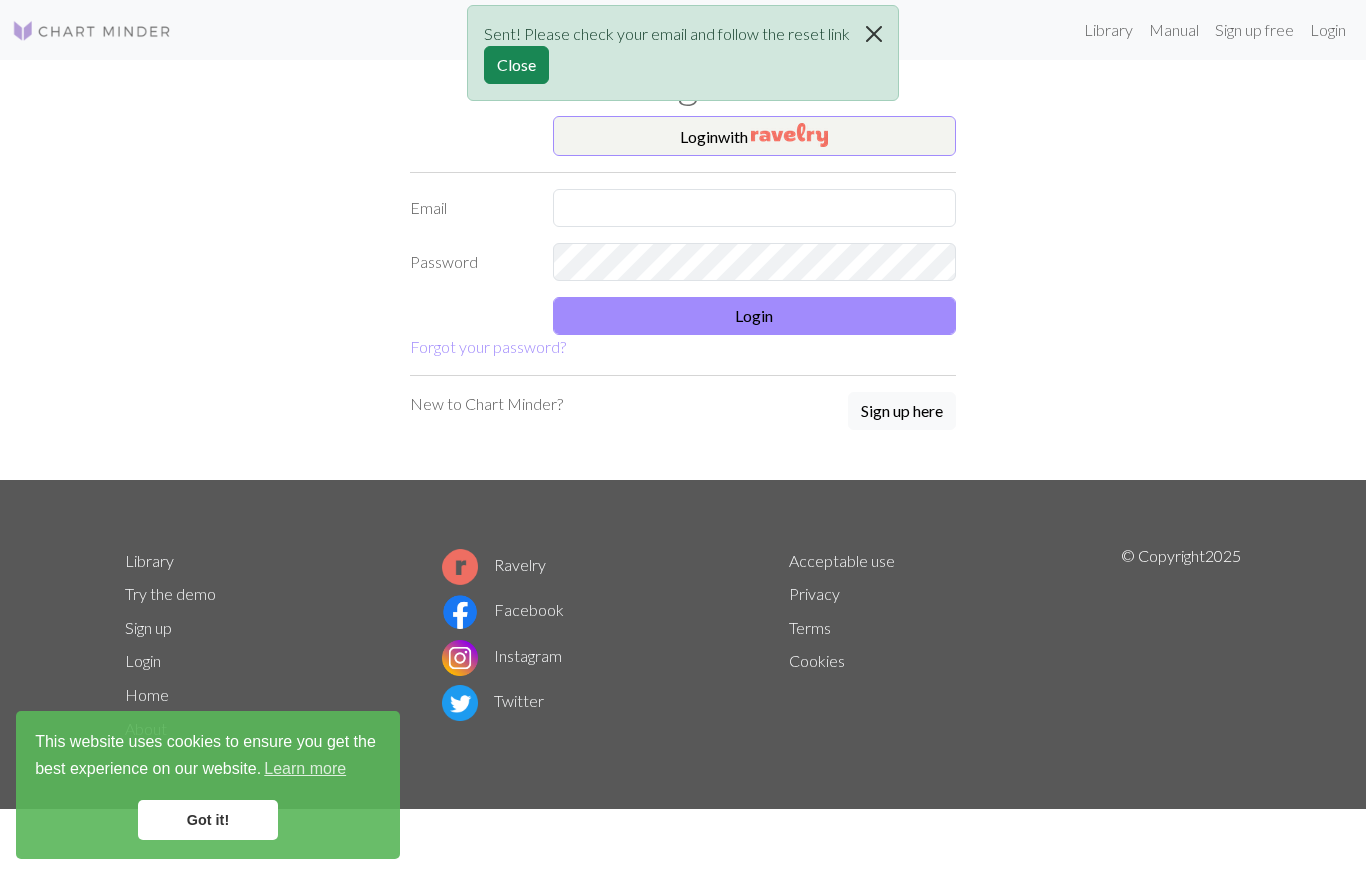 click at bounding box center (874, 34) 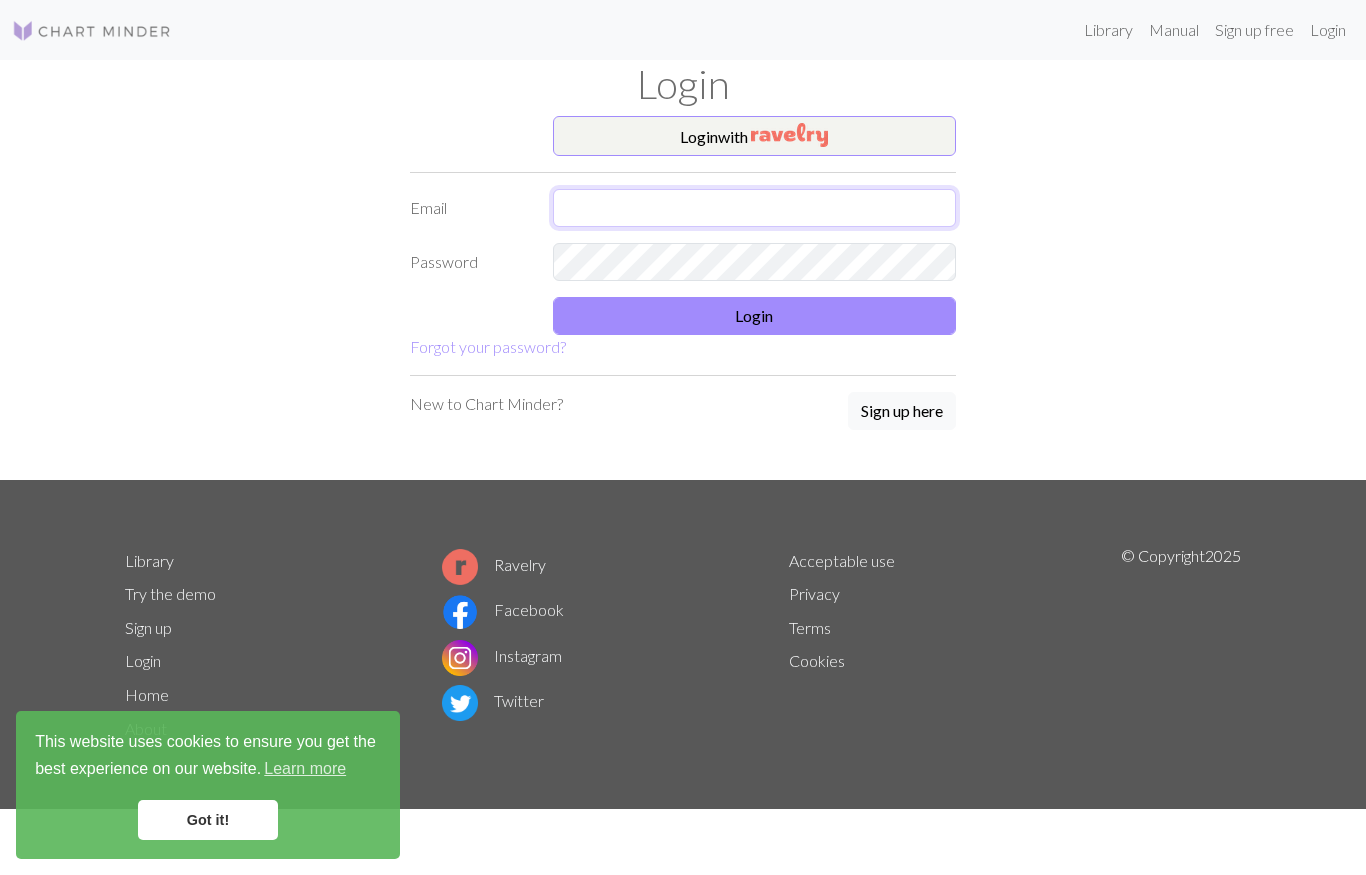 click at bounding box center (755, 208) 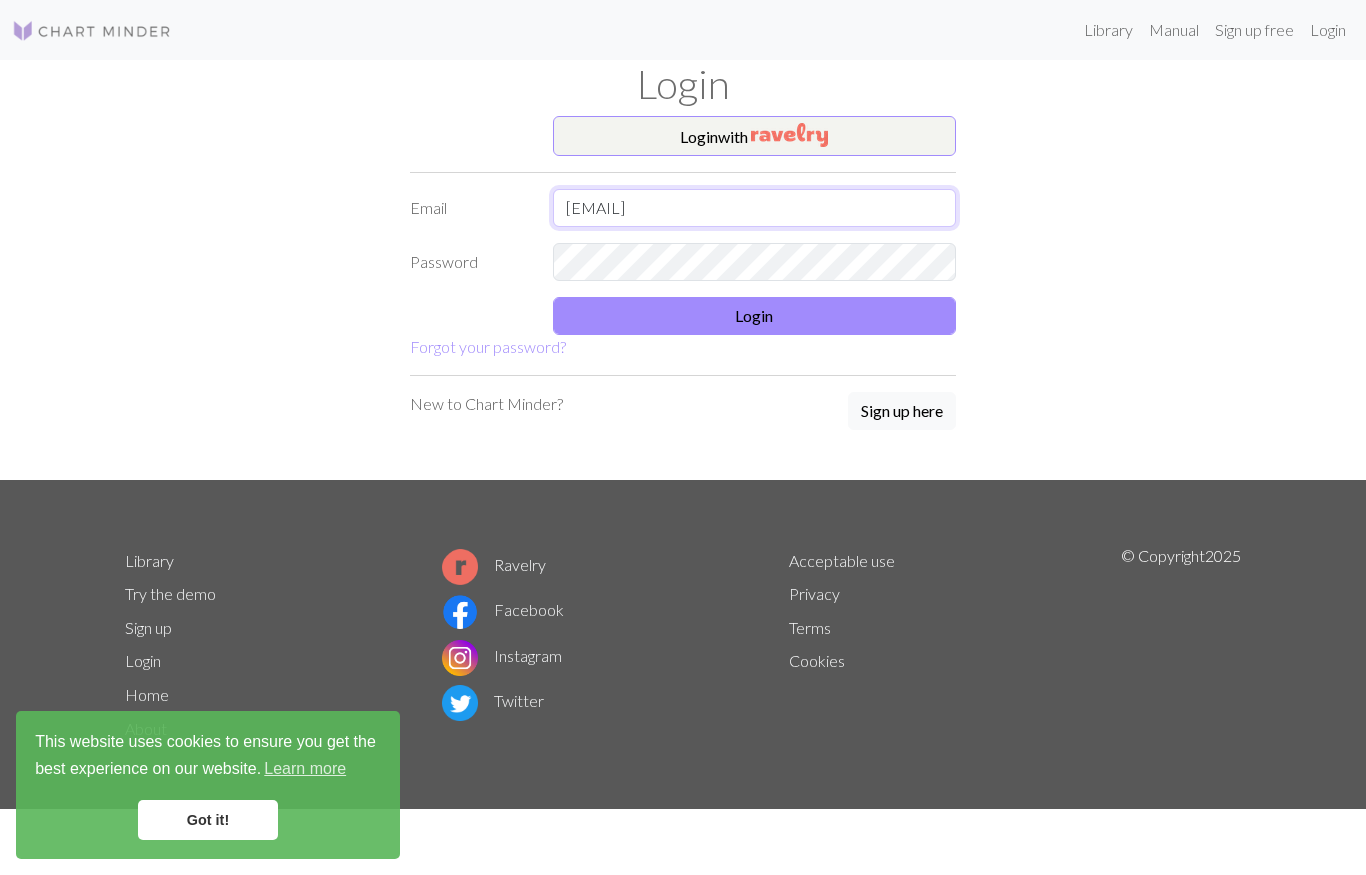type on "Brookestrachan@gmail.com" 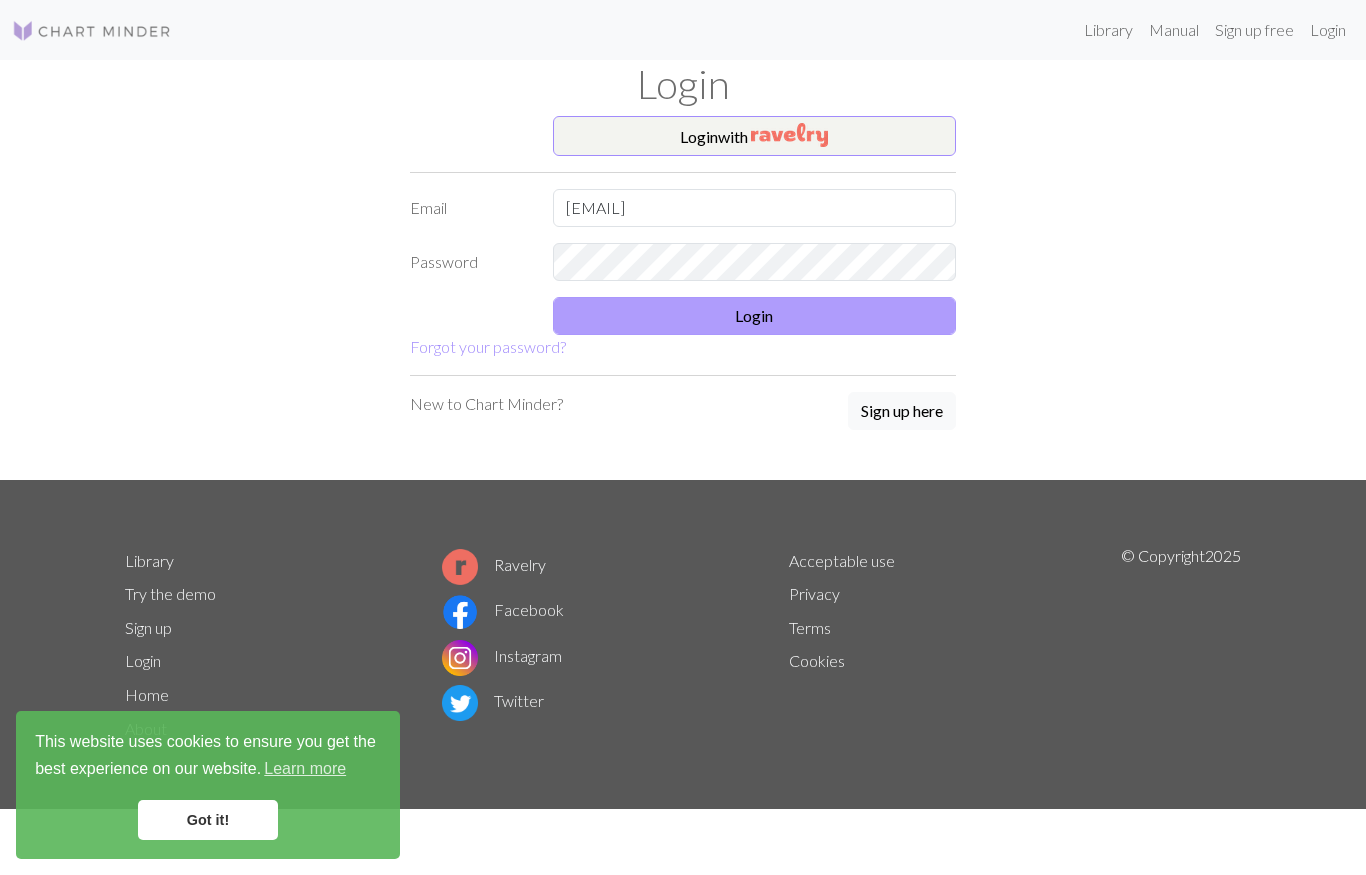 click on "Login" at bounding box center (755, 316) 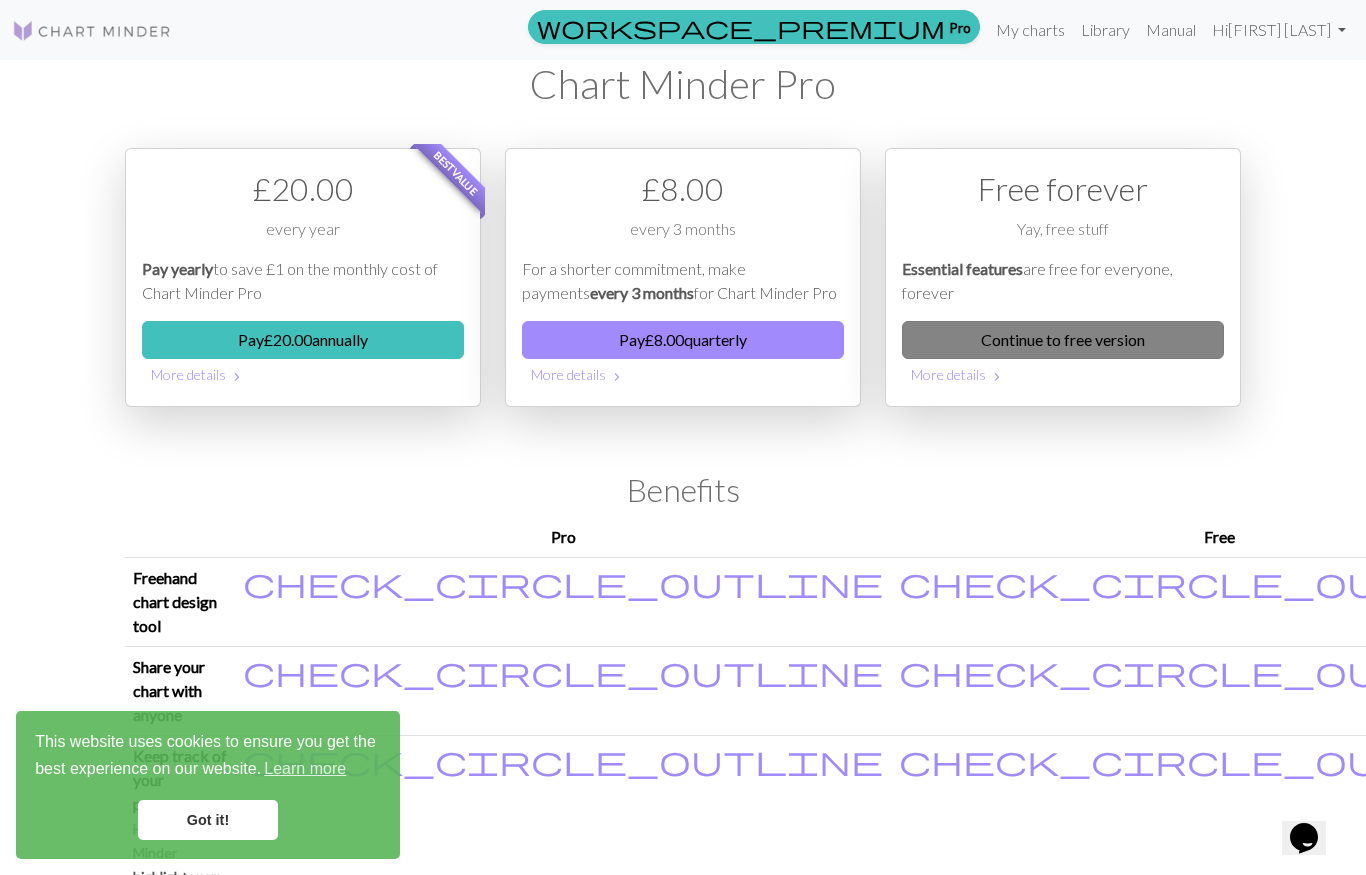 click on "Continue to free version" at bounding box center [1063, 340] 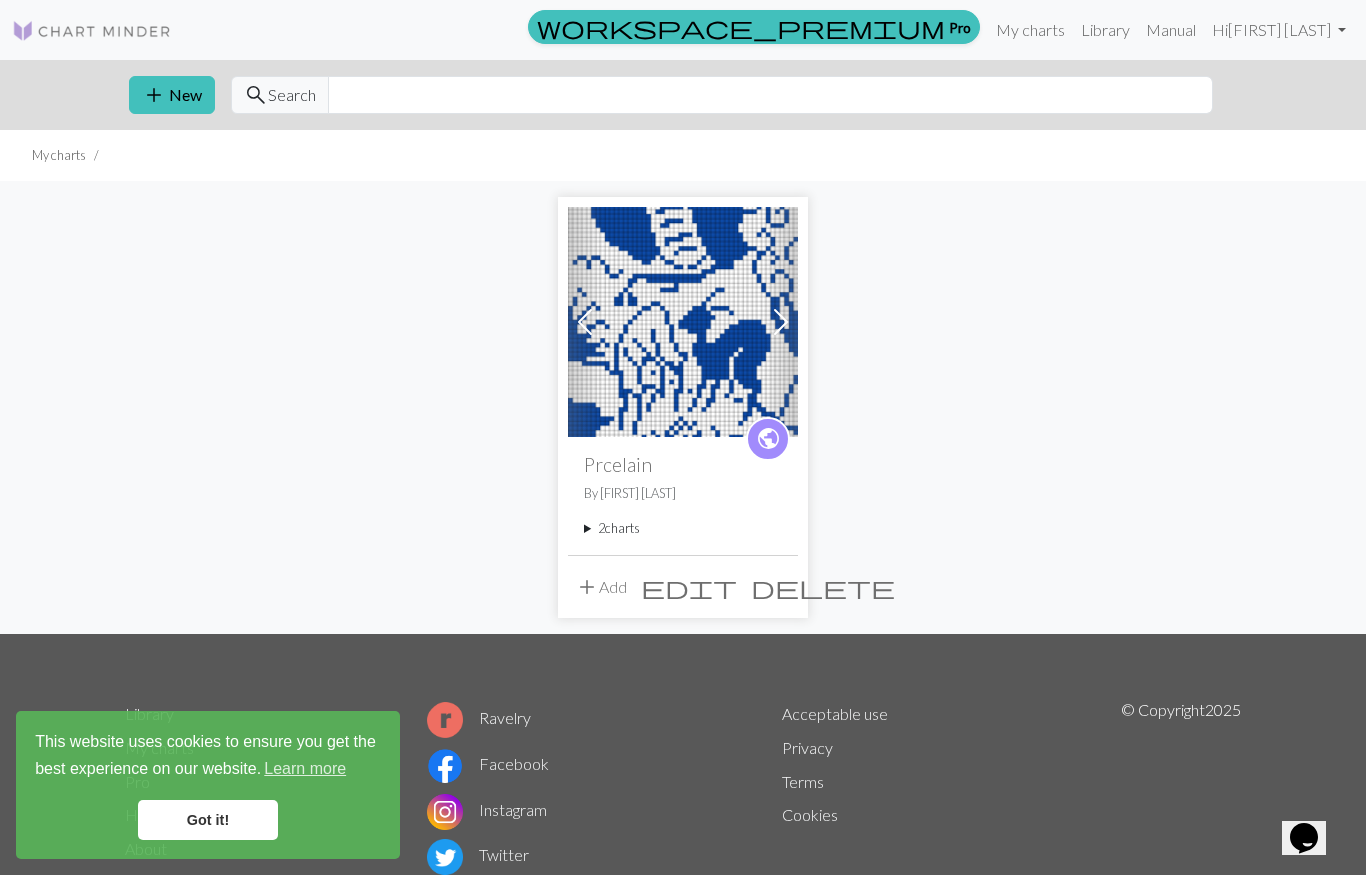 click at bounding box center [683, 322] 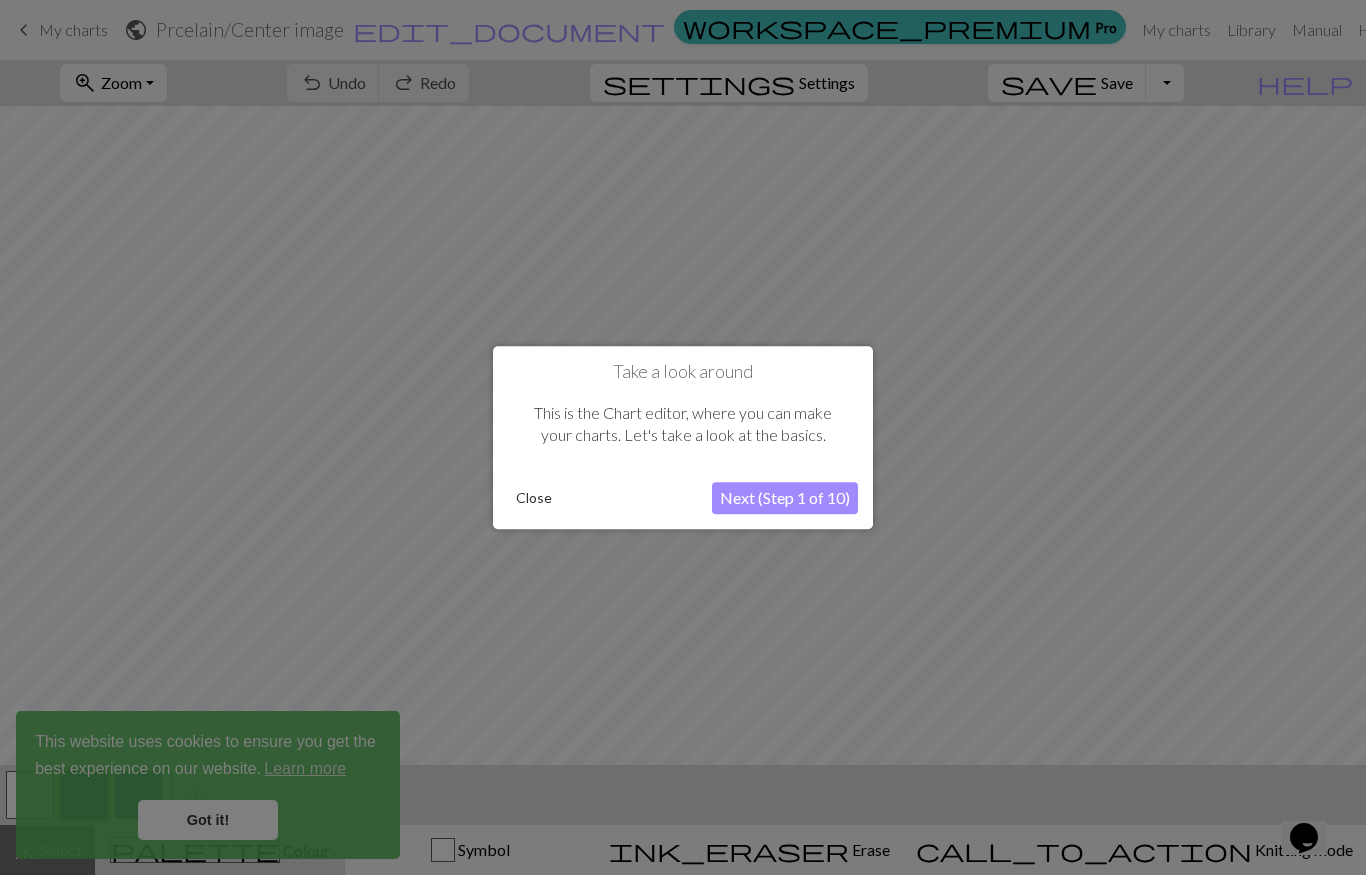 click on "Close" at bounding box center (534, 498) 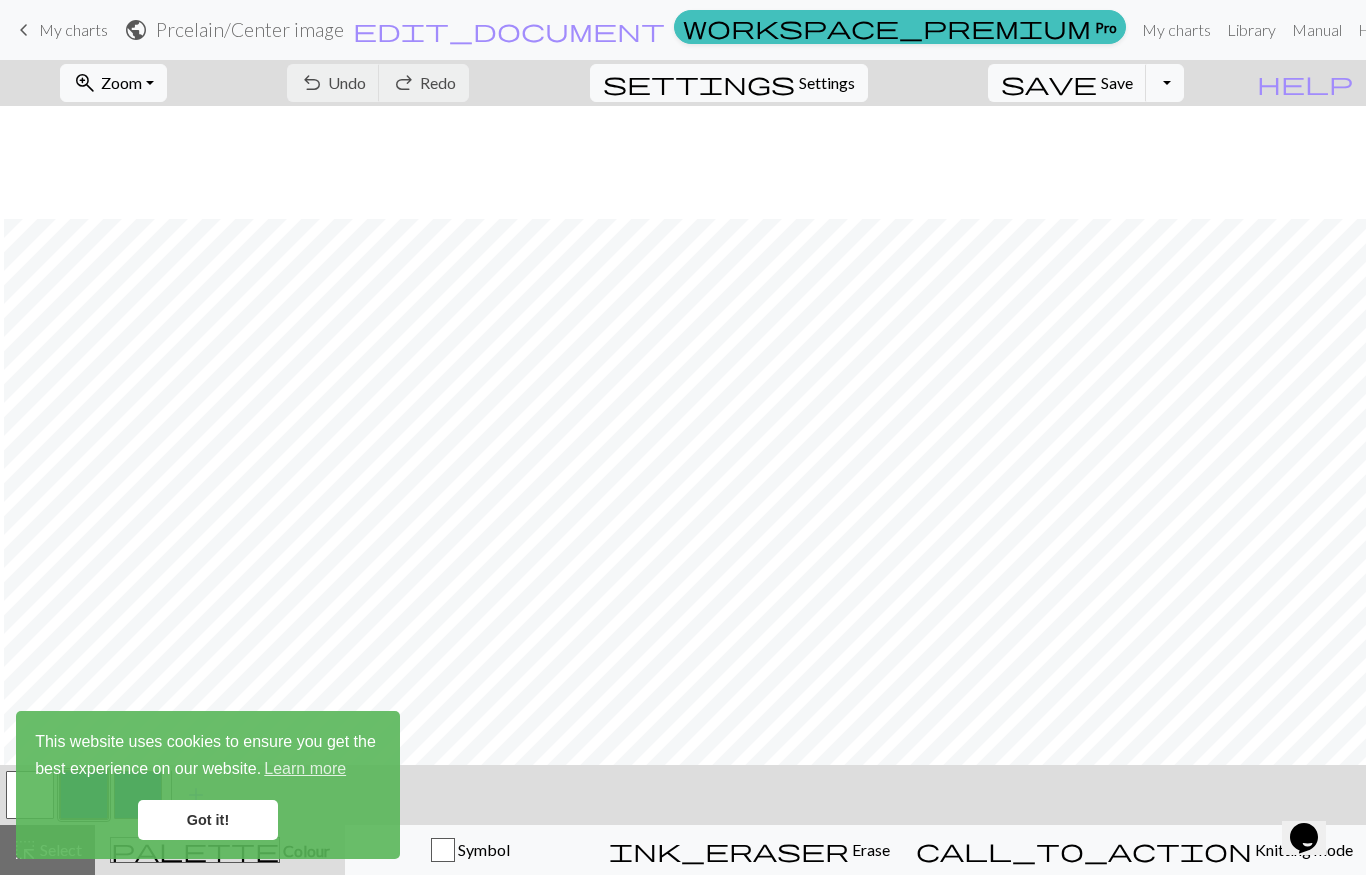 scroll, scrollTop: 115, scrollLeft: 4, axis: both 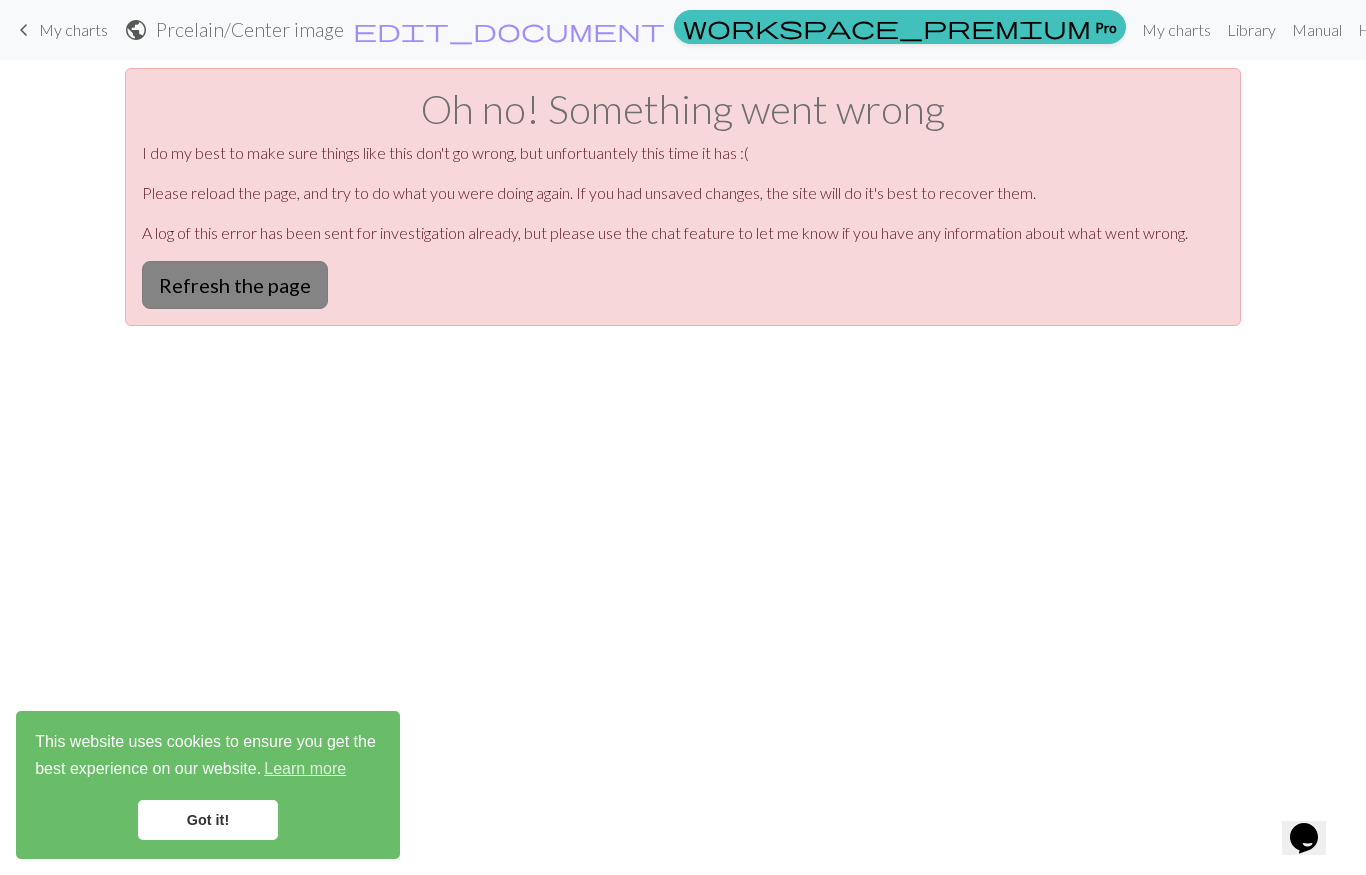 click on "Refresh the page" at bounding box center [235, 285] 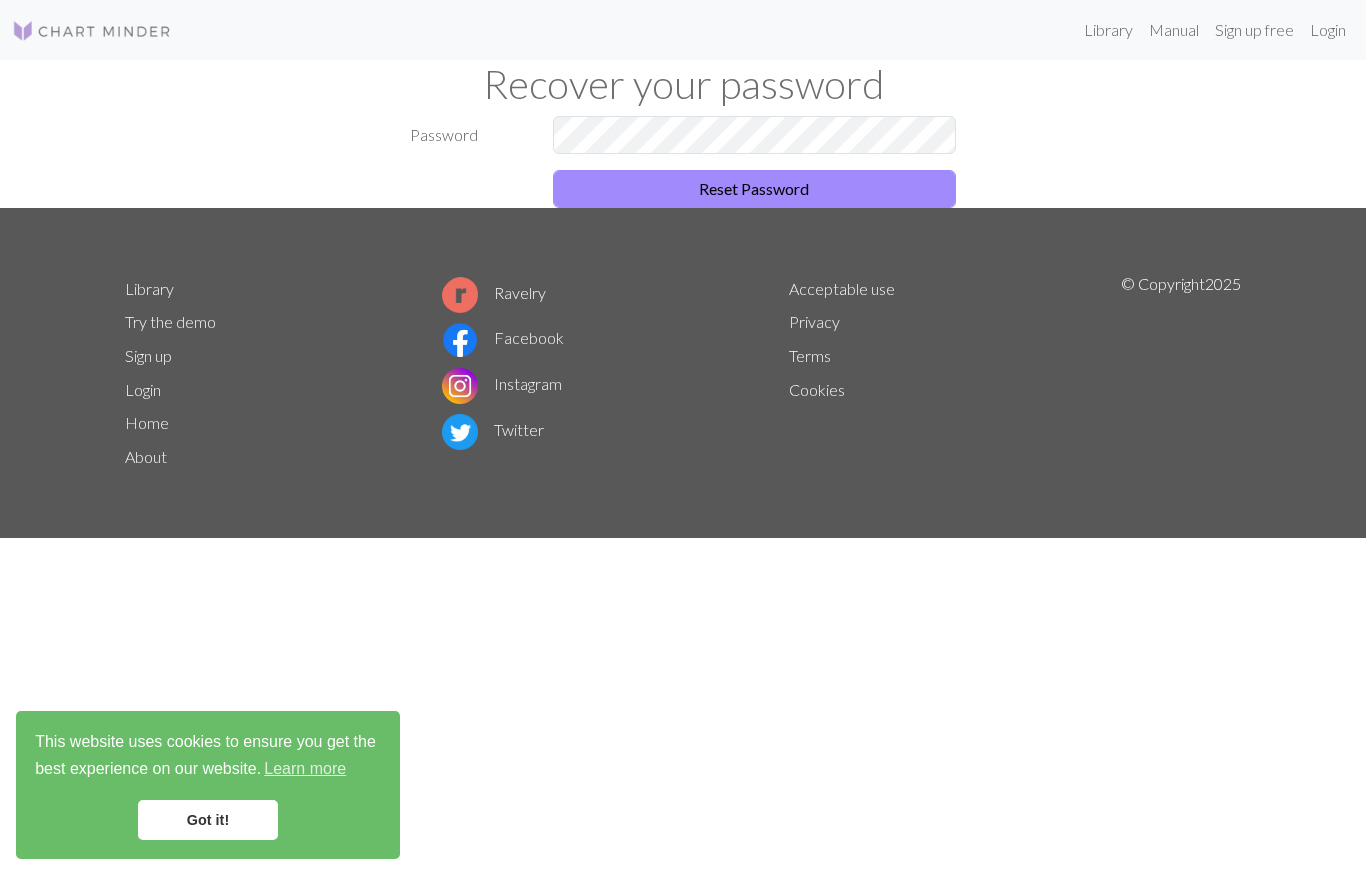 scroll, scrollTop: 0, scrollLeft: 0, axis: both 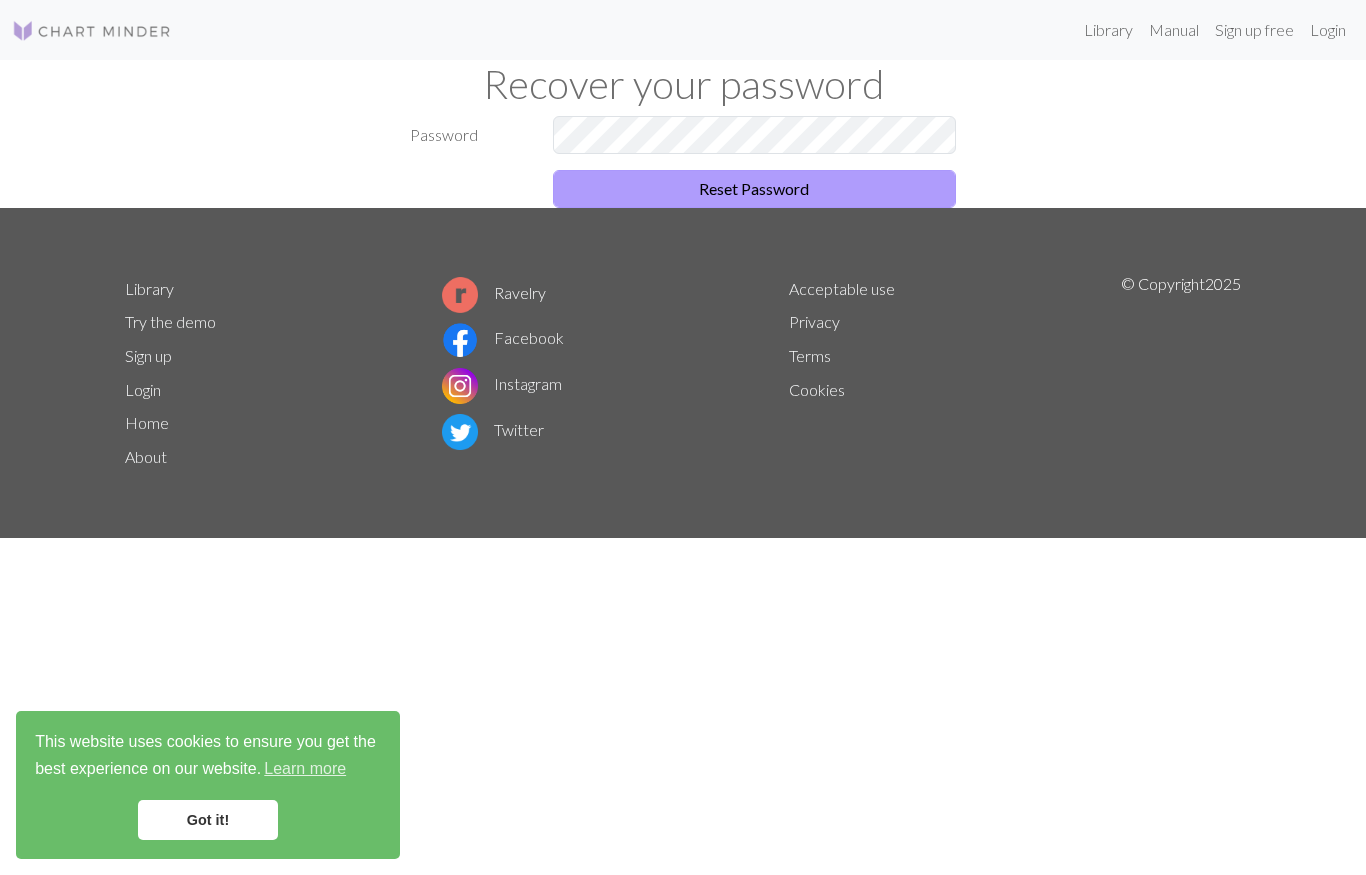 click on "Reset Password" at bounding box center [755, 189] 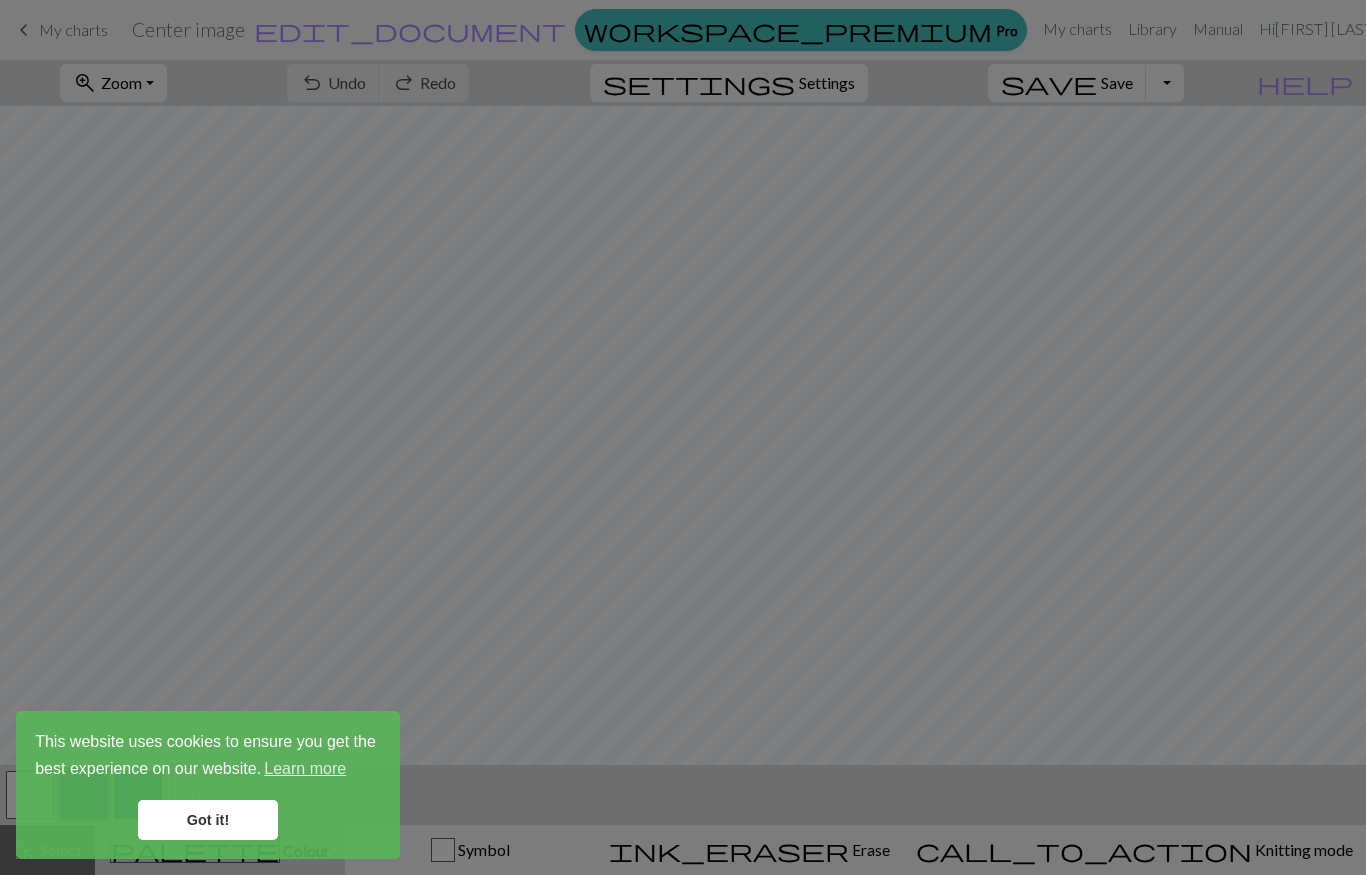 scroll, scrollTop: 0, scrollLeft: 0, axis: both 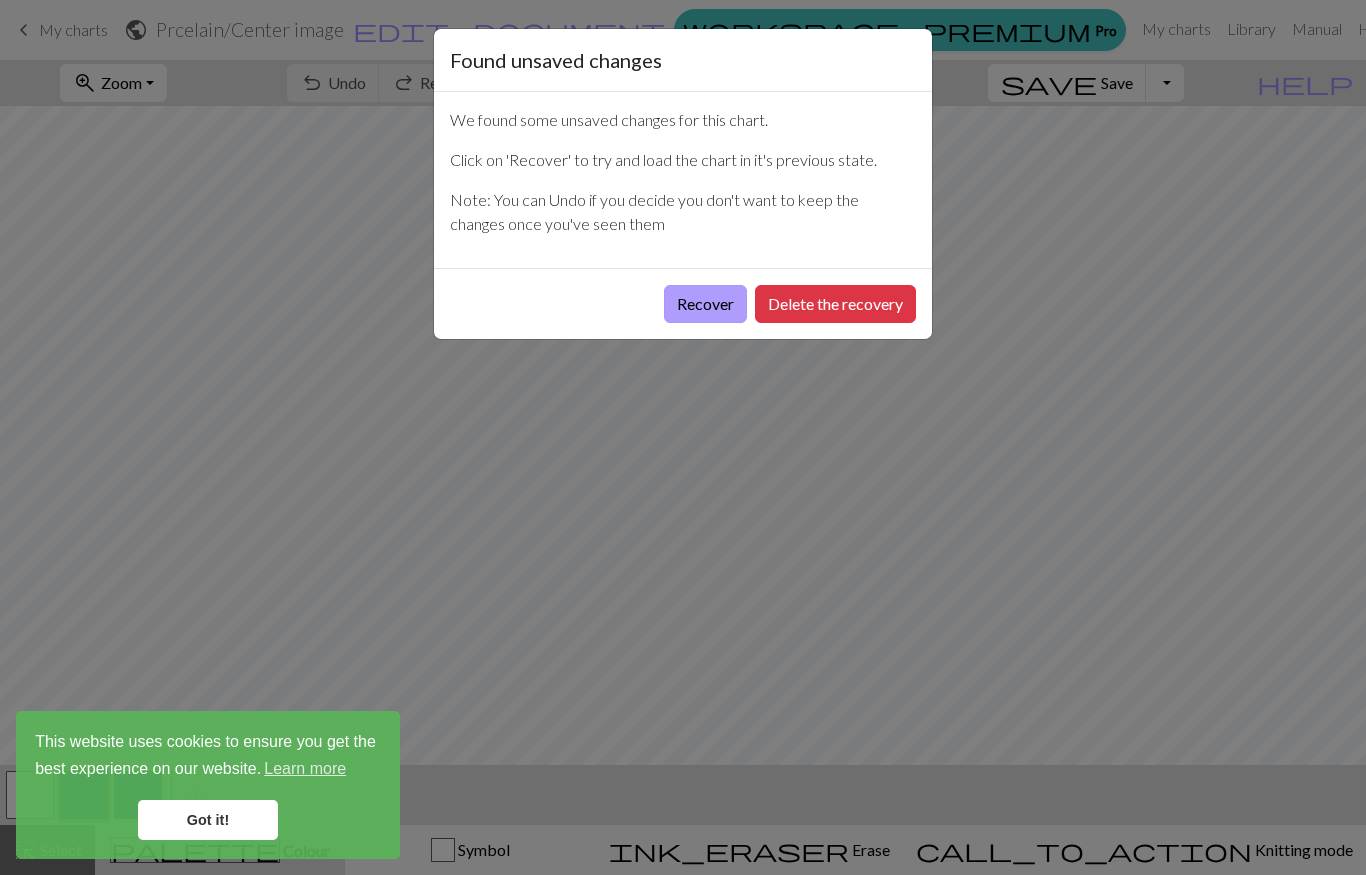 click on "Recover" at bounding box center (705, 304) 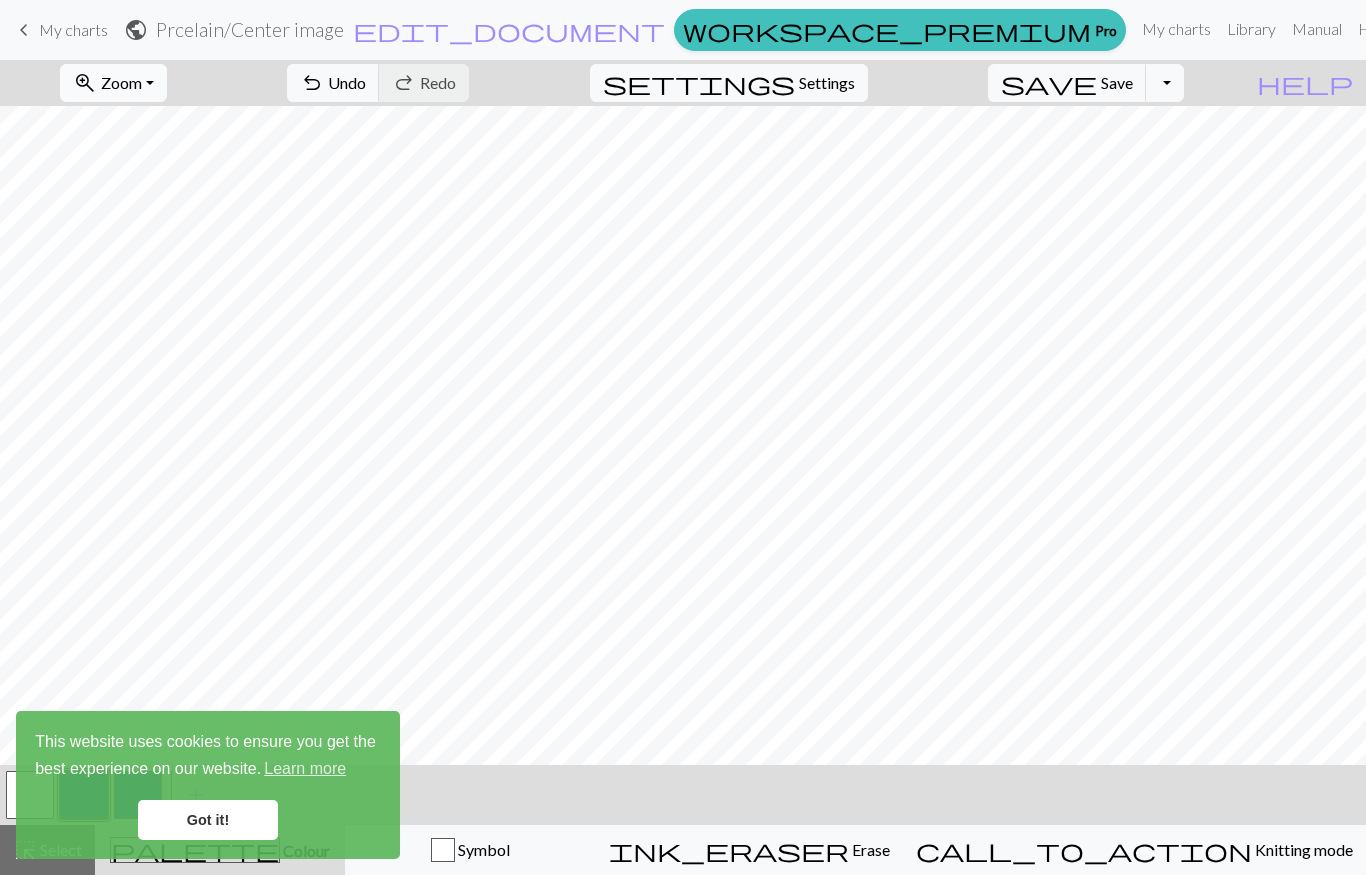 click on "Zoom" at bounding box center (121, 82) 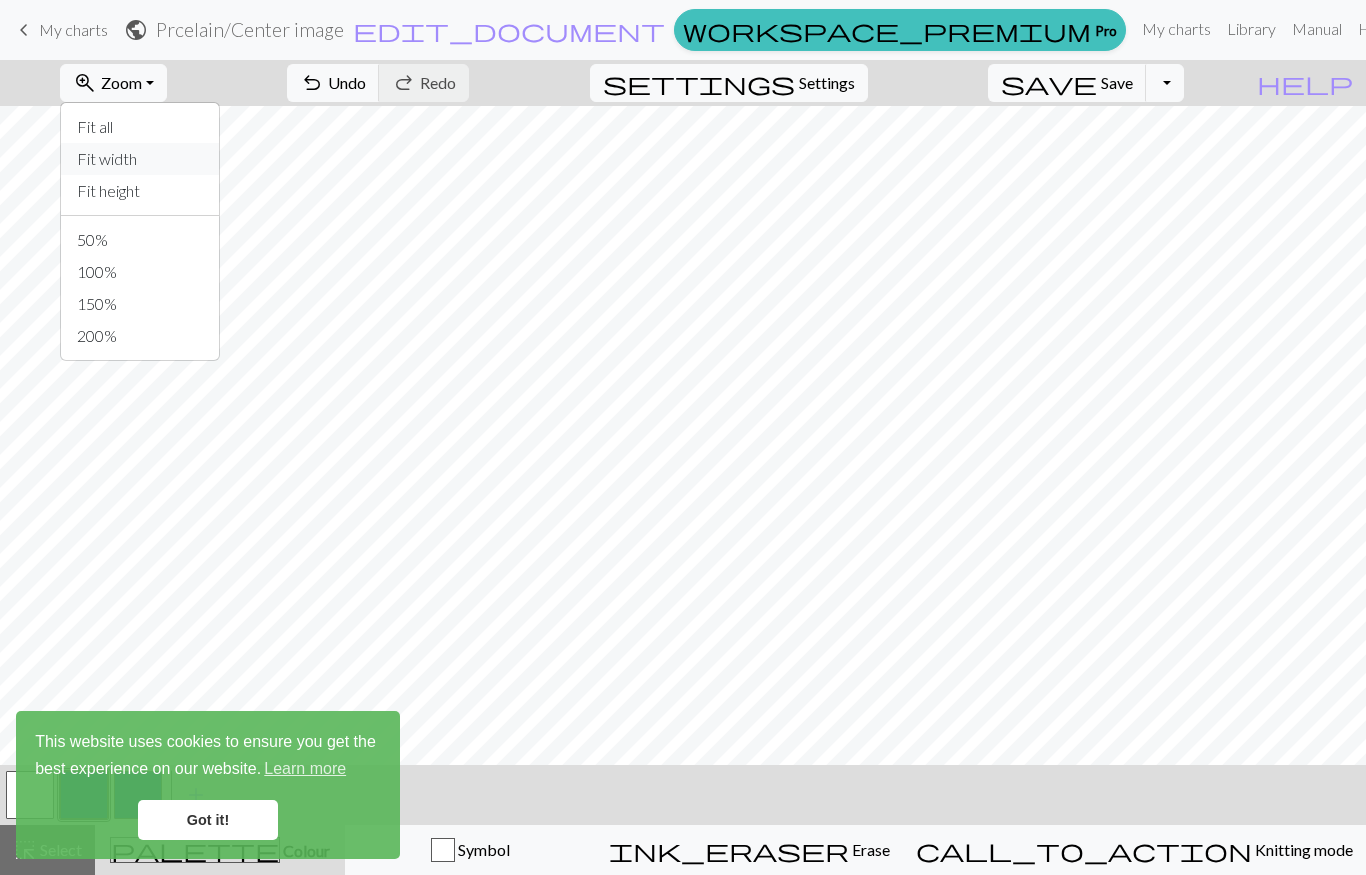 click on "Fit width" at bounding box center [140, 159] 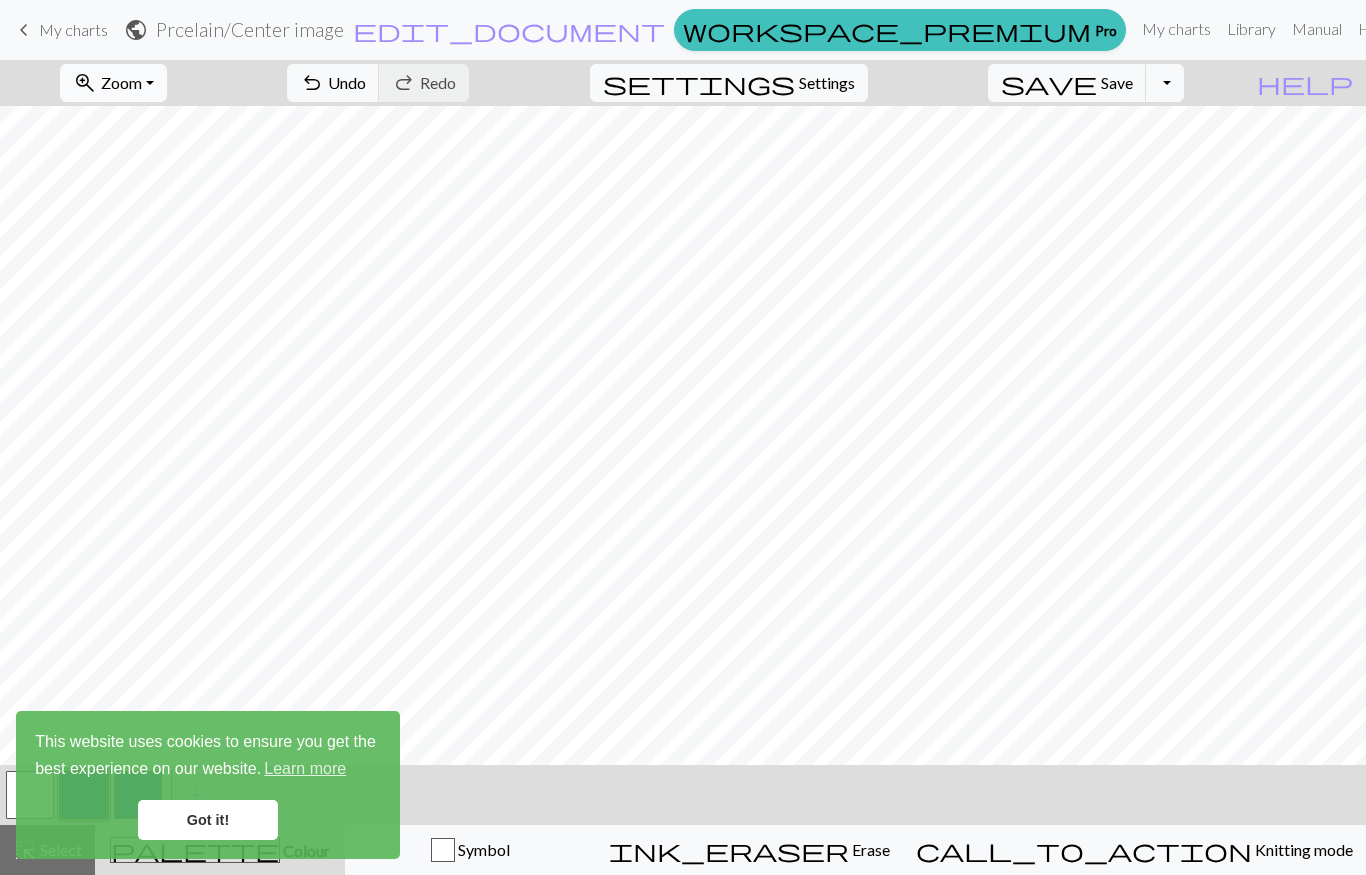 click on "zoom_in Zoom Zoom" at bounding box center (113, 83) 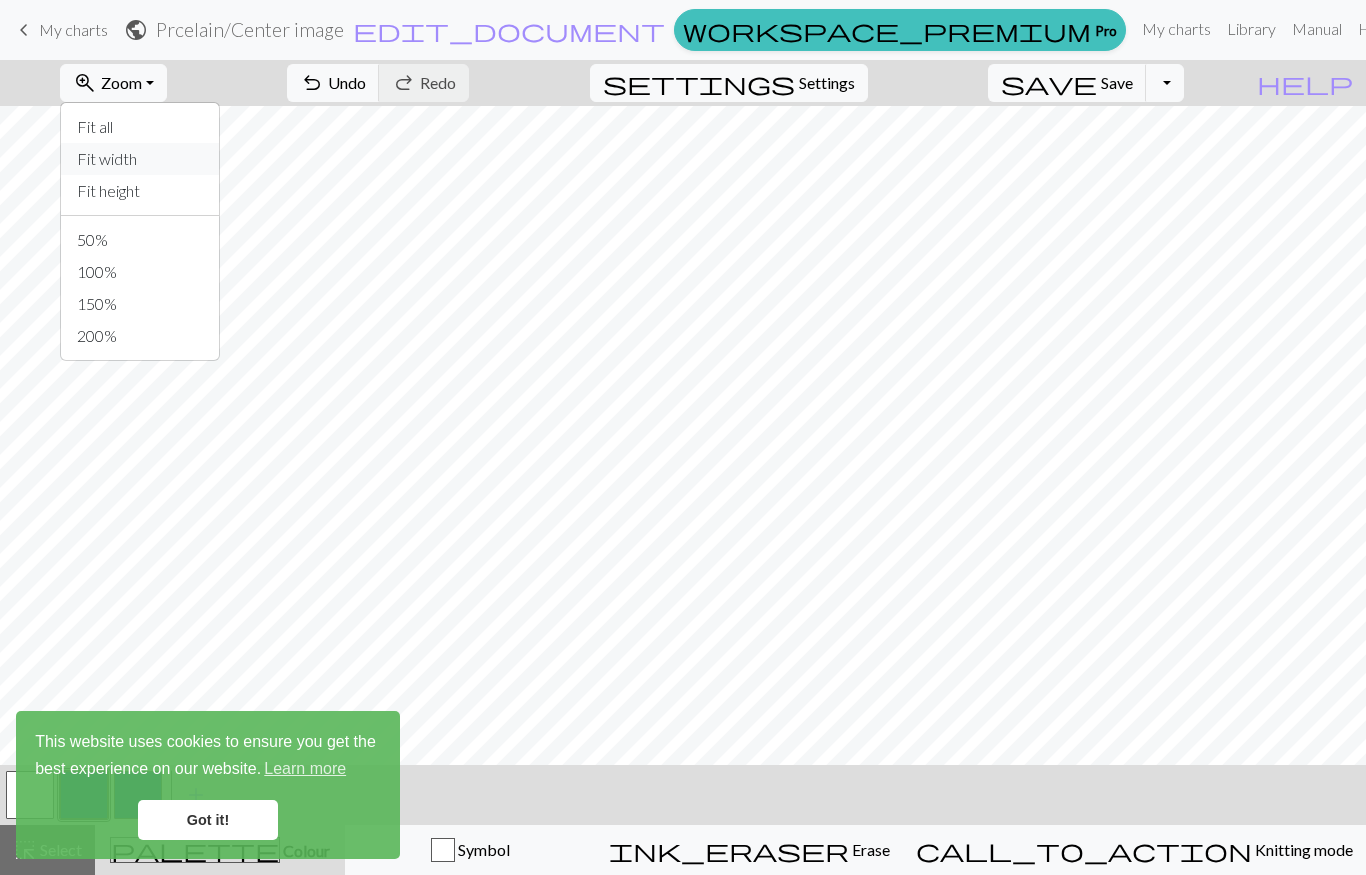click on "Fit width" at bounding box center (140, 159) 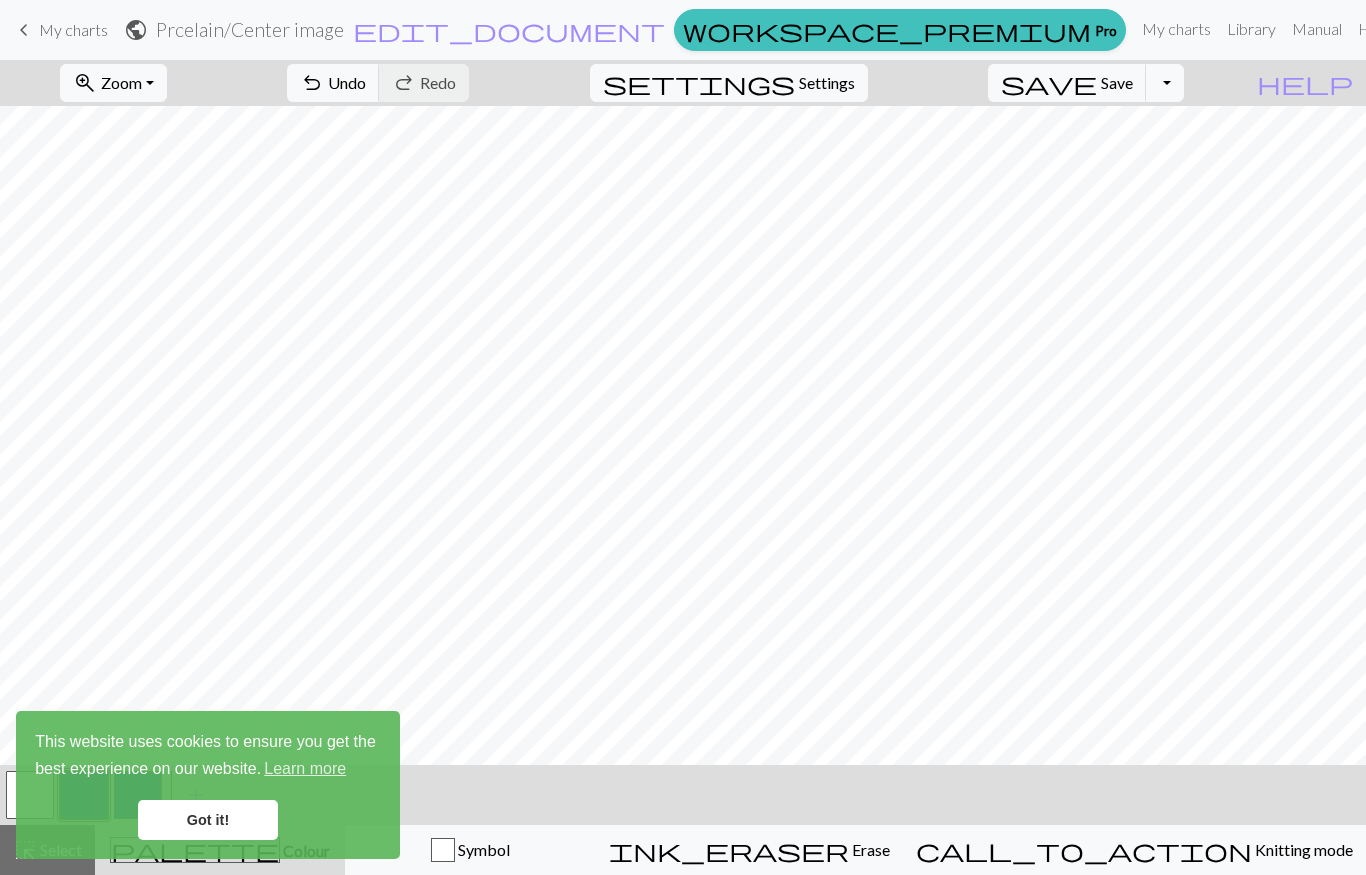 click on "Got it!" at bounding box center [208, 820] 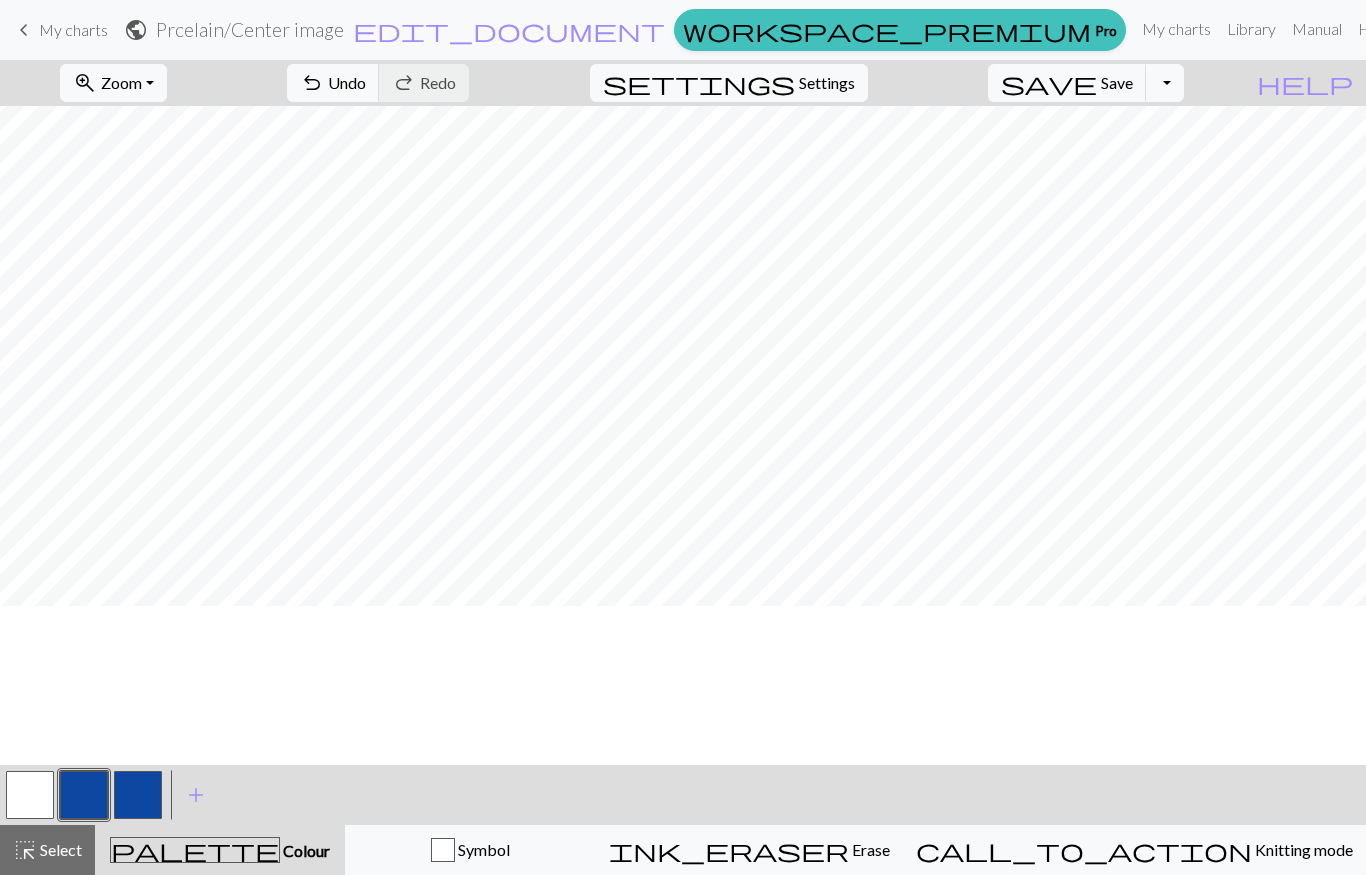 scroll, scrollTop: 0, scrollLeft: 0, axis: both 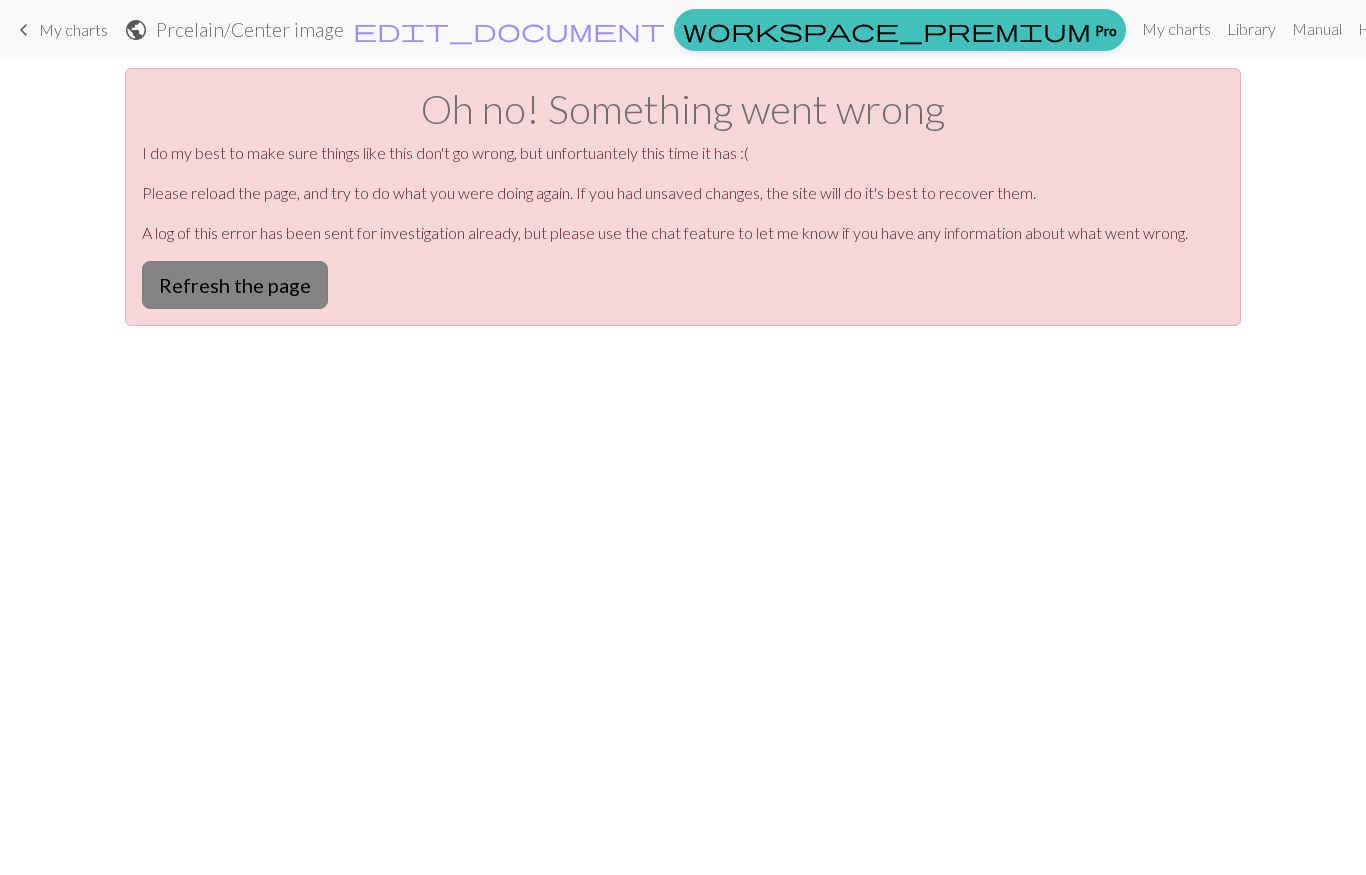 click on "Refresh the page" at bounding box center [235, 285] 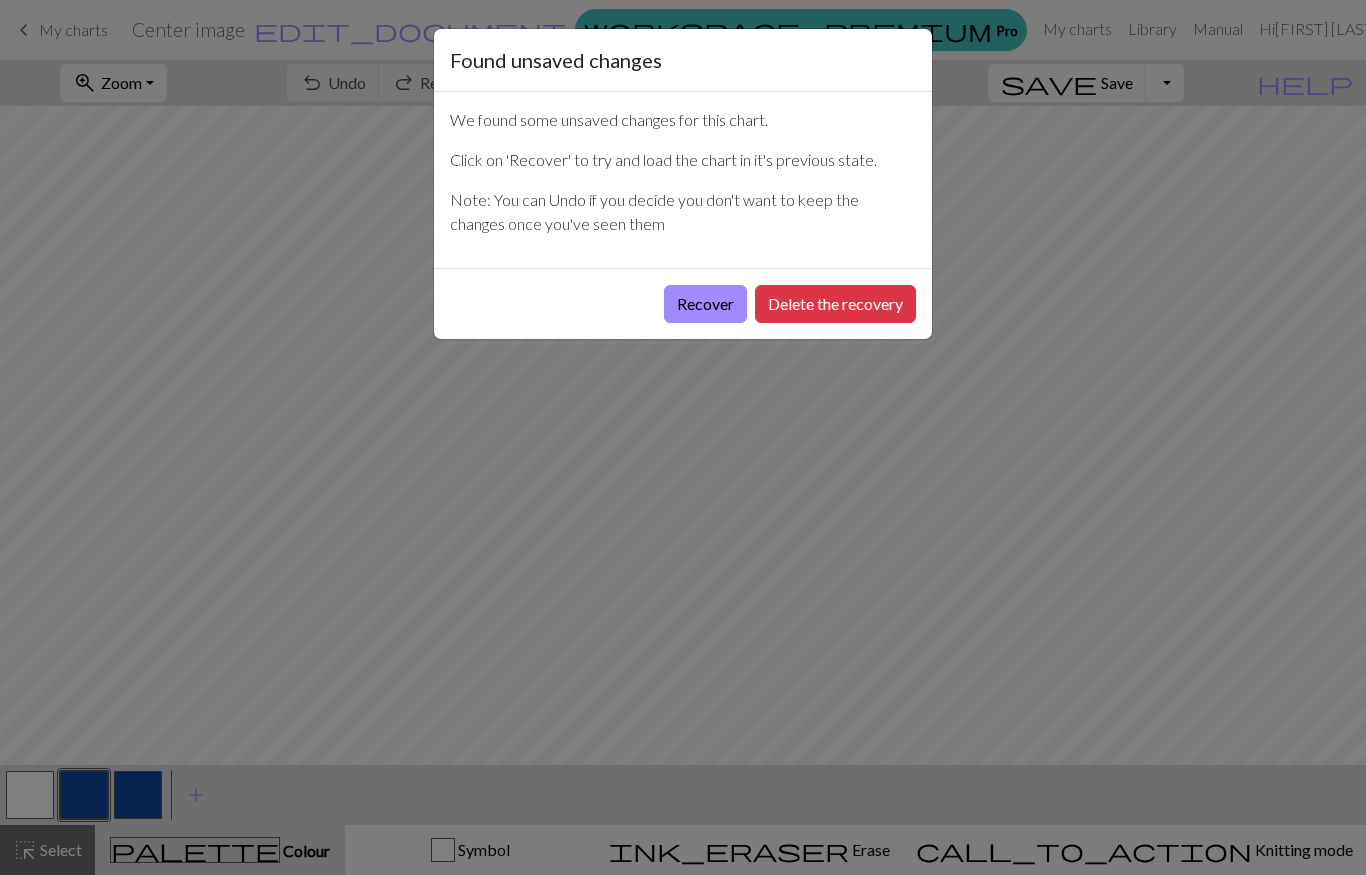 scroll, scrollTop: 0, scrollLeft: 0, axis: both 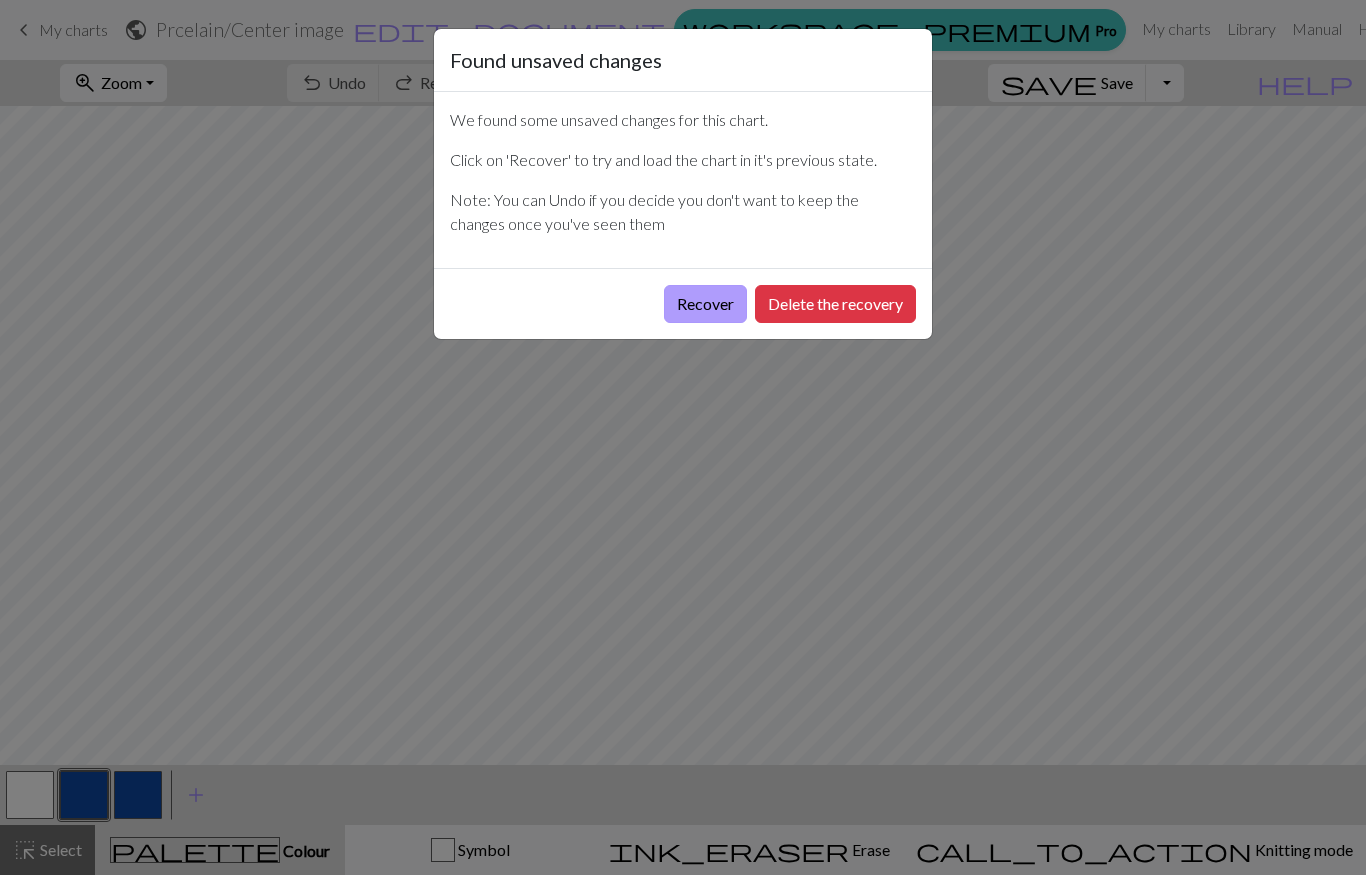 click on "Recover" at bounding box center [705, 304] 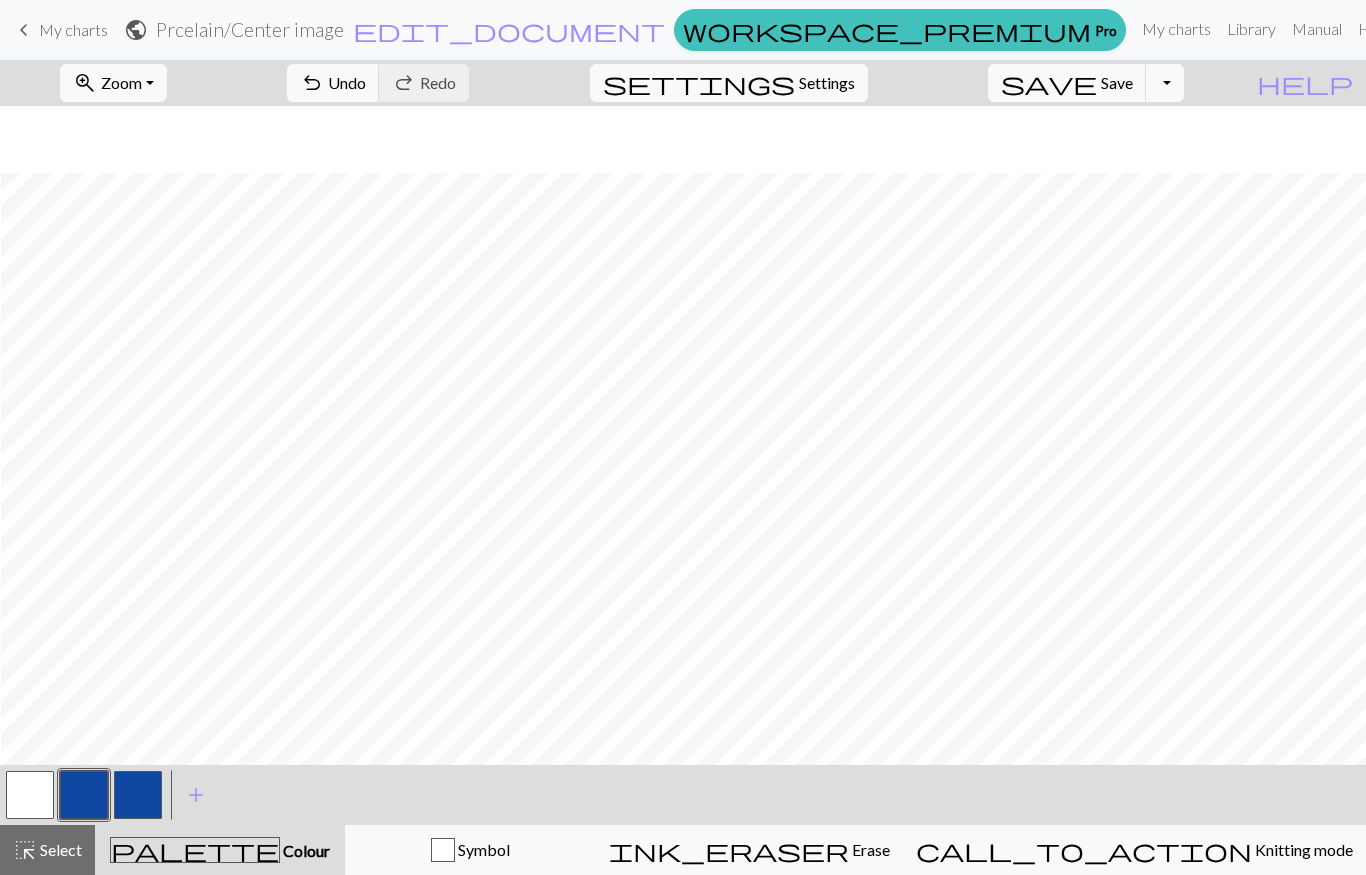 scroll, scrollTop: 781, scrollLeft: 1, axis: both 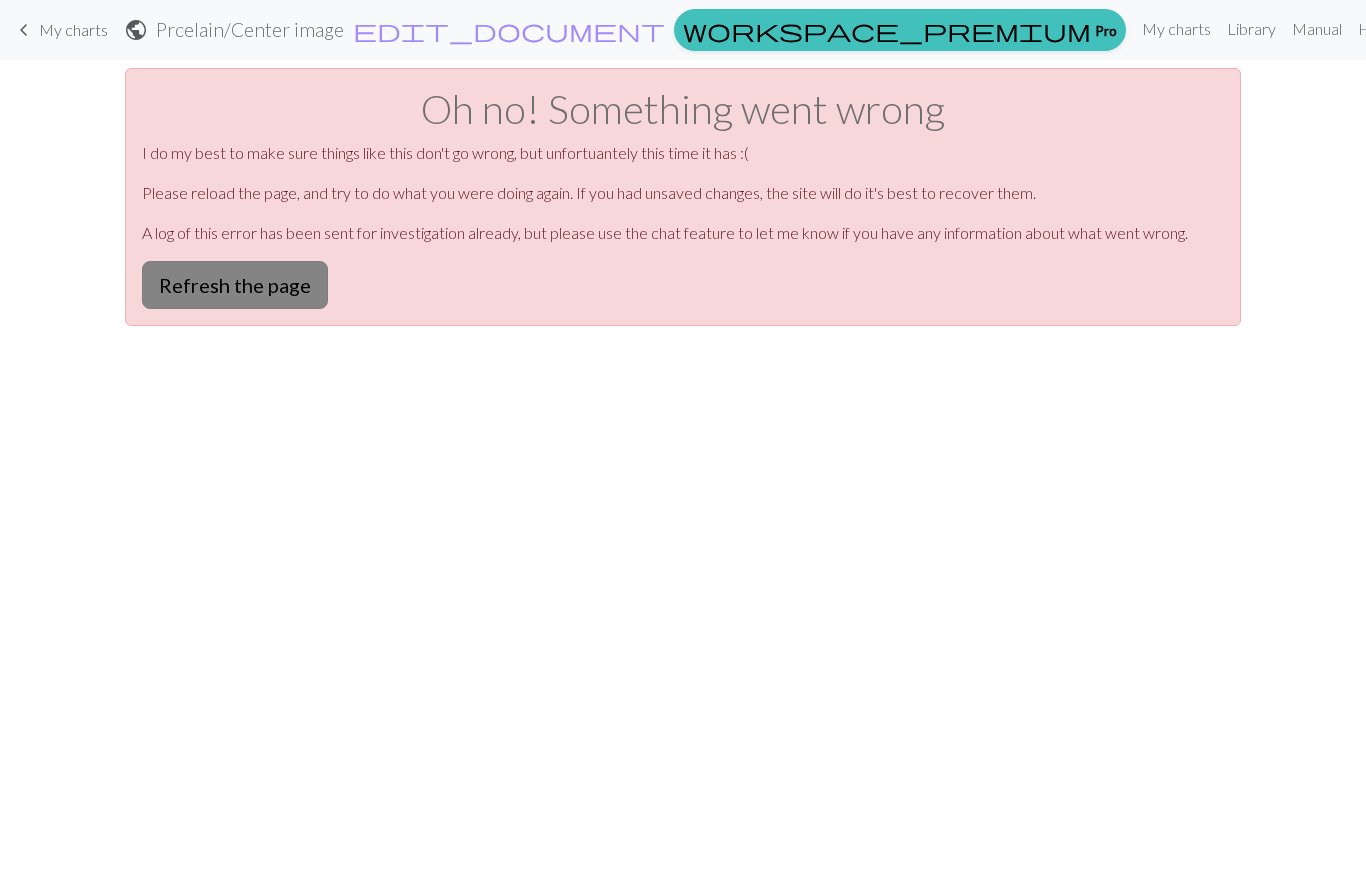 click on "Refresh the page" at bounding box center (235, 285) 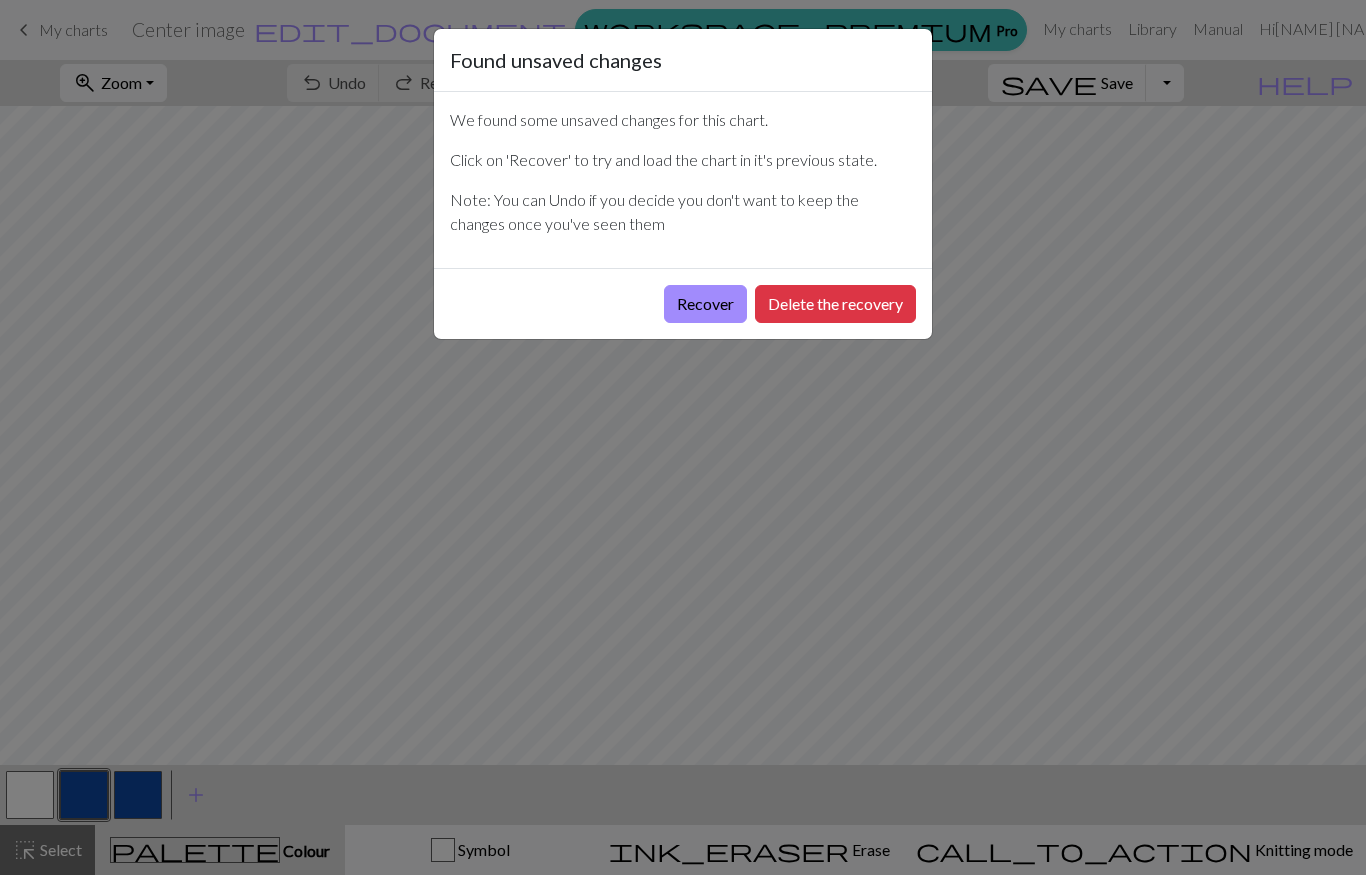 scroll, scrollTop: 0, scrollLeft: 0, axis: both 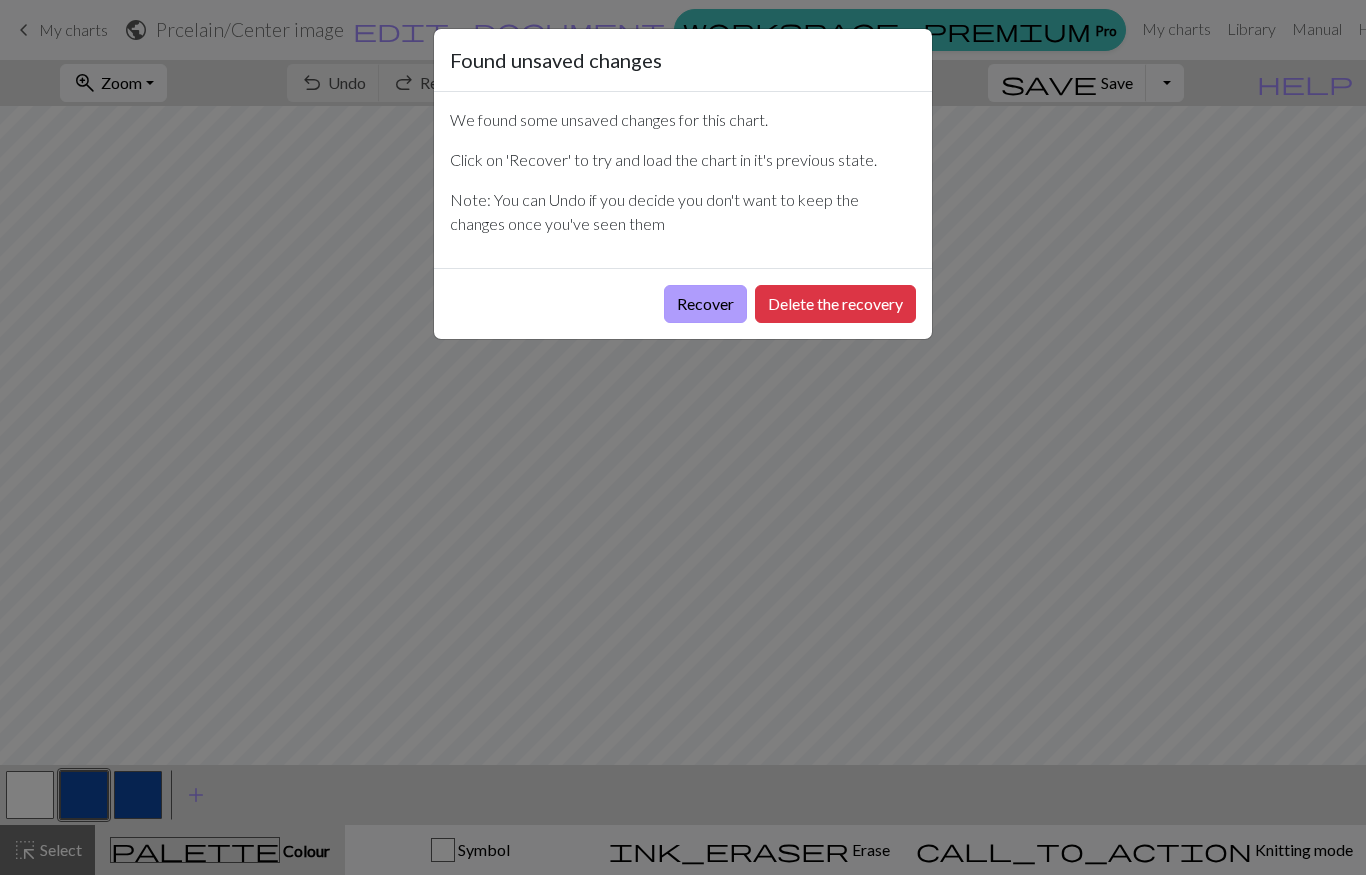 click on "Recover" at bounding box center (705, 304) 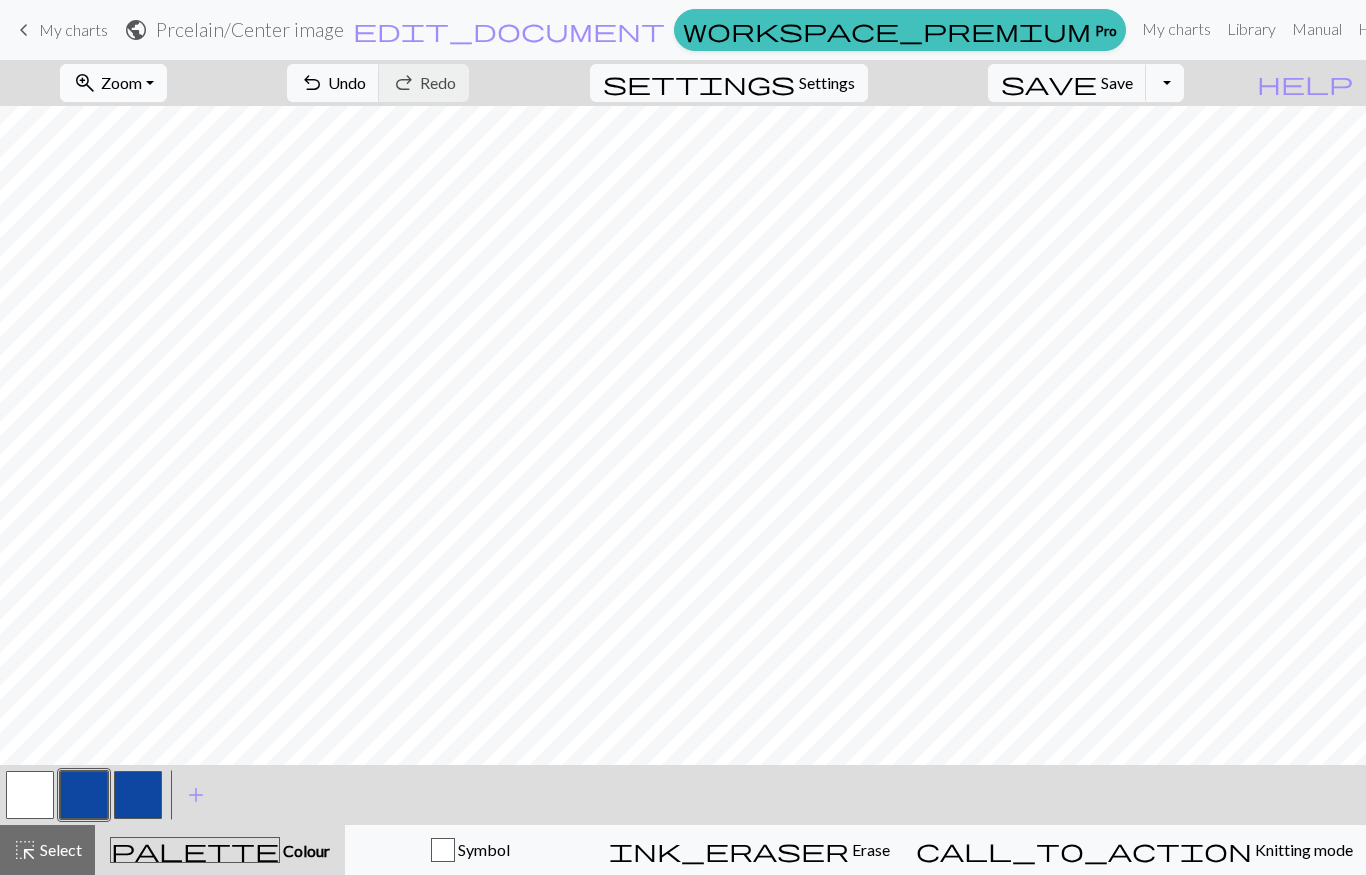 click on "zoom_in Zoom Zoom" at bounding box center [113, 83] 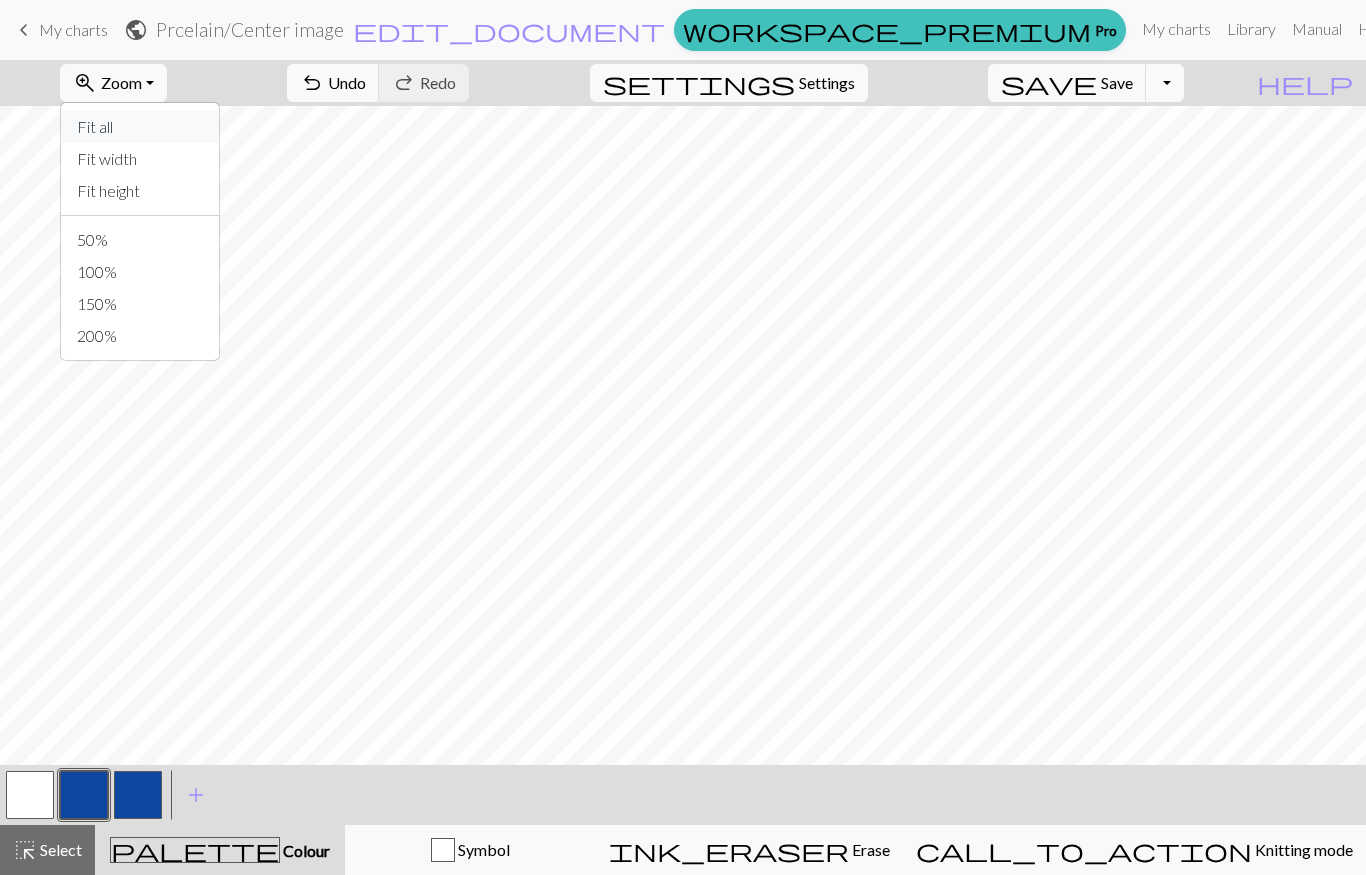 click on "Fit all" at bounding box center [140, 127] 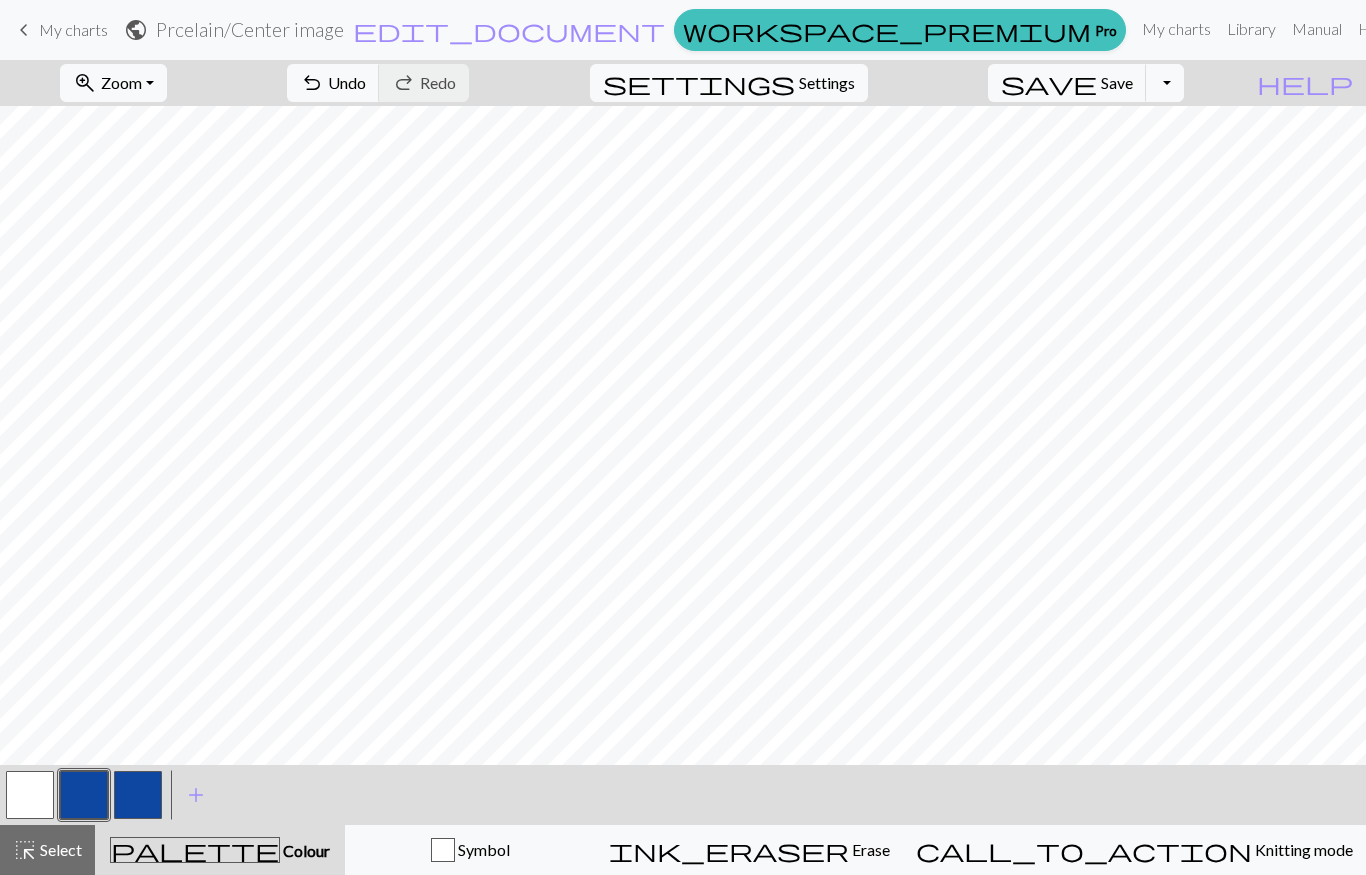 click at bounding box center (30, 795) 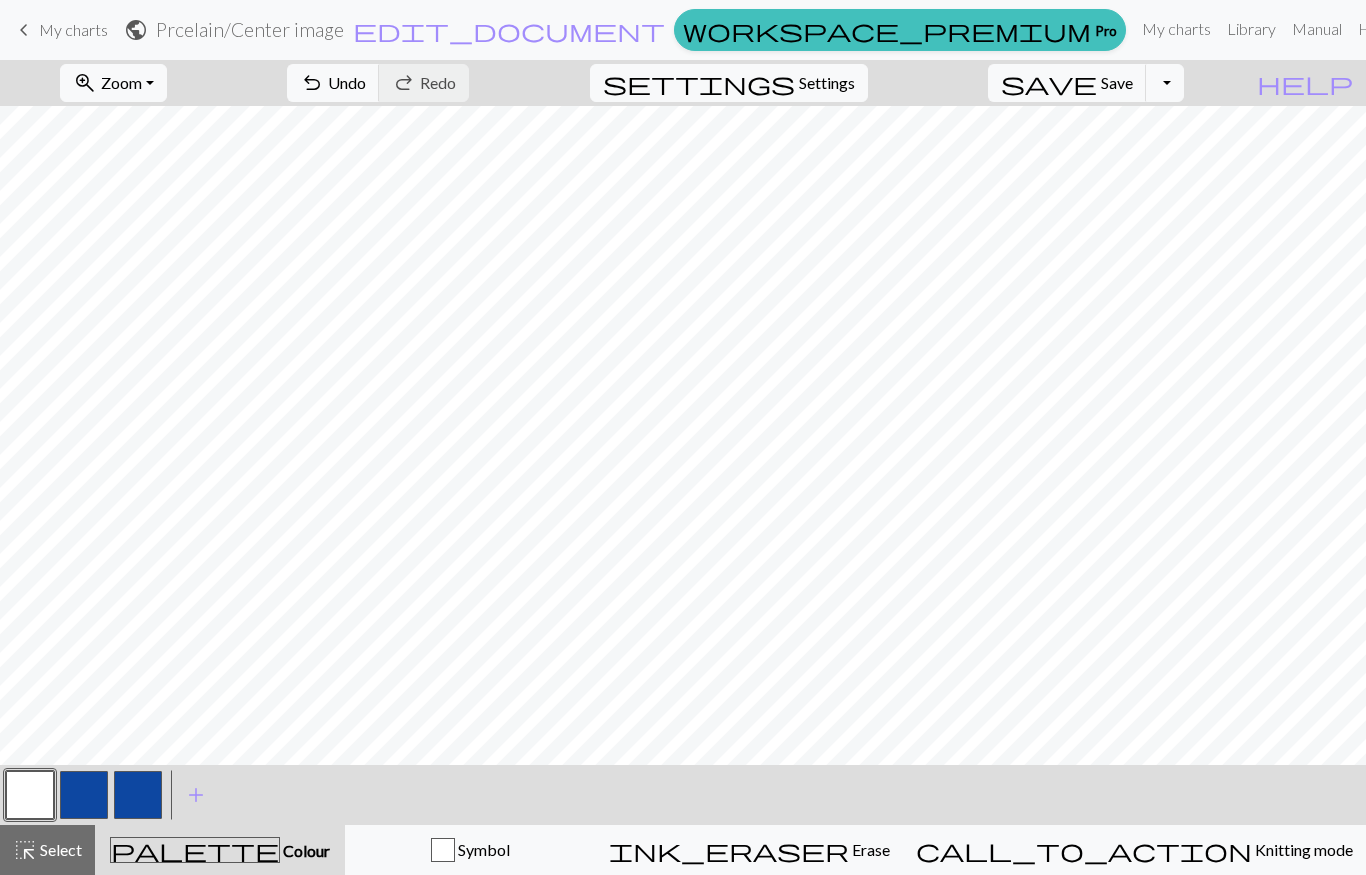 click on "Prcelain  /  Center image" at bounding box center (250, 29) 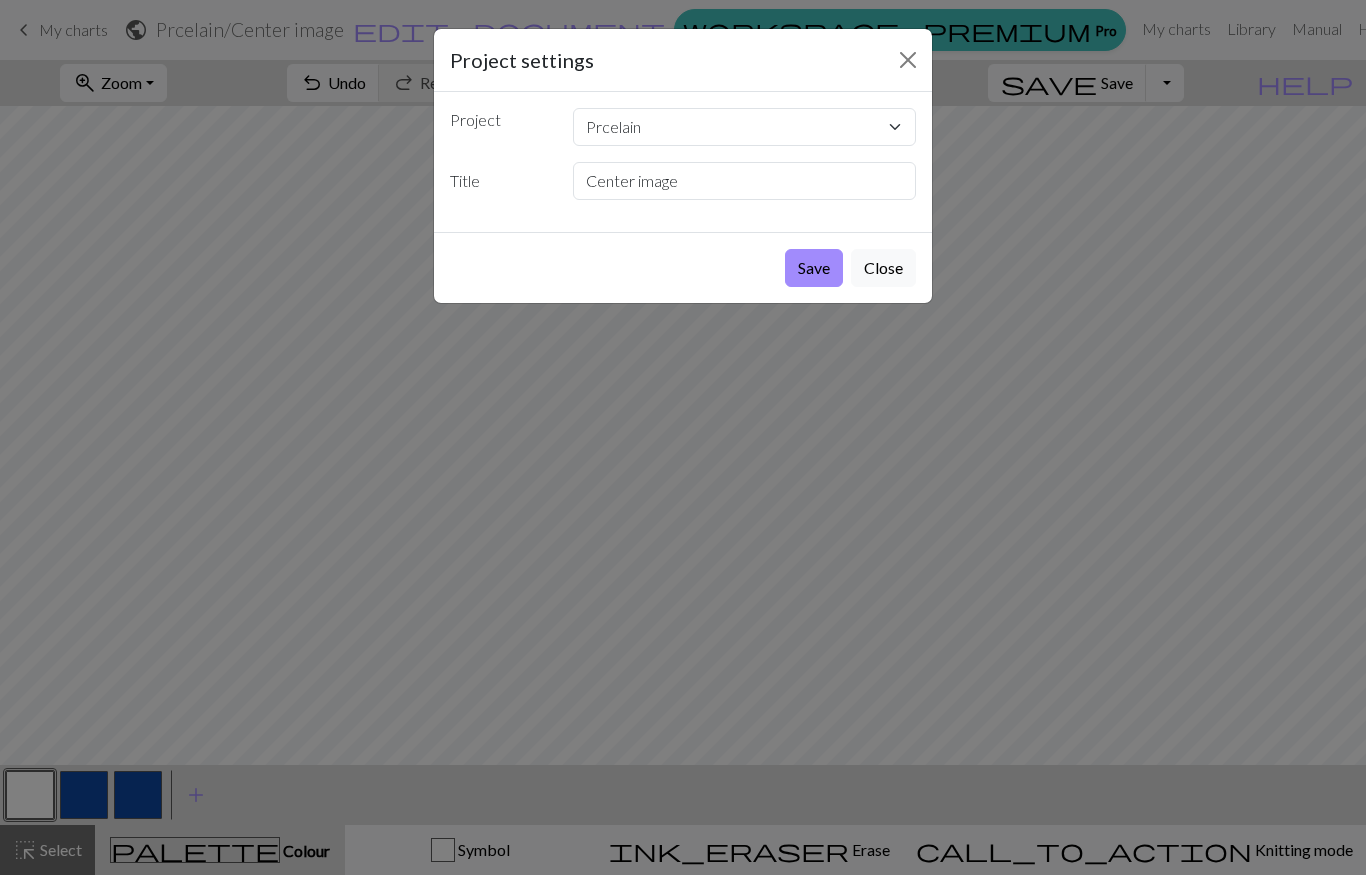click on "Project settings Project Prcelain Title Center image Save Close" at bounding box center (683, 437) 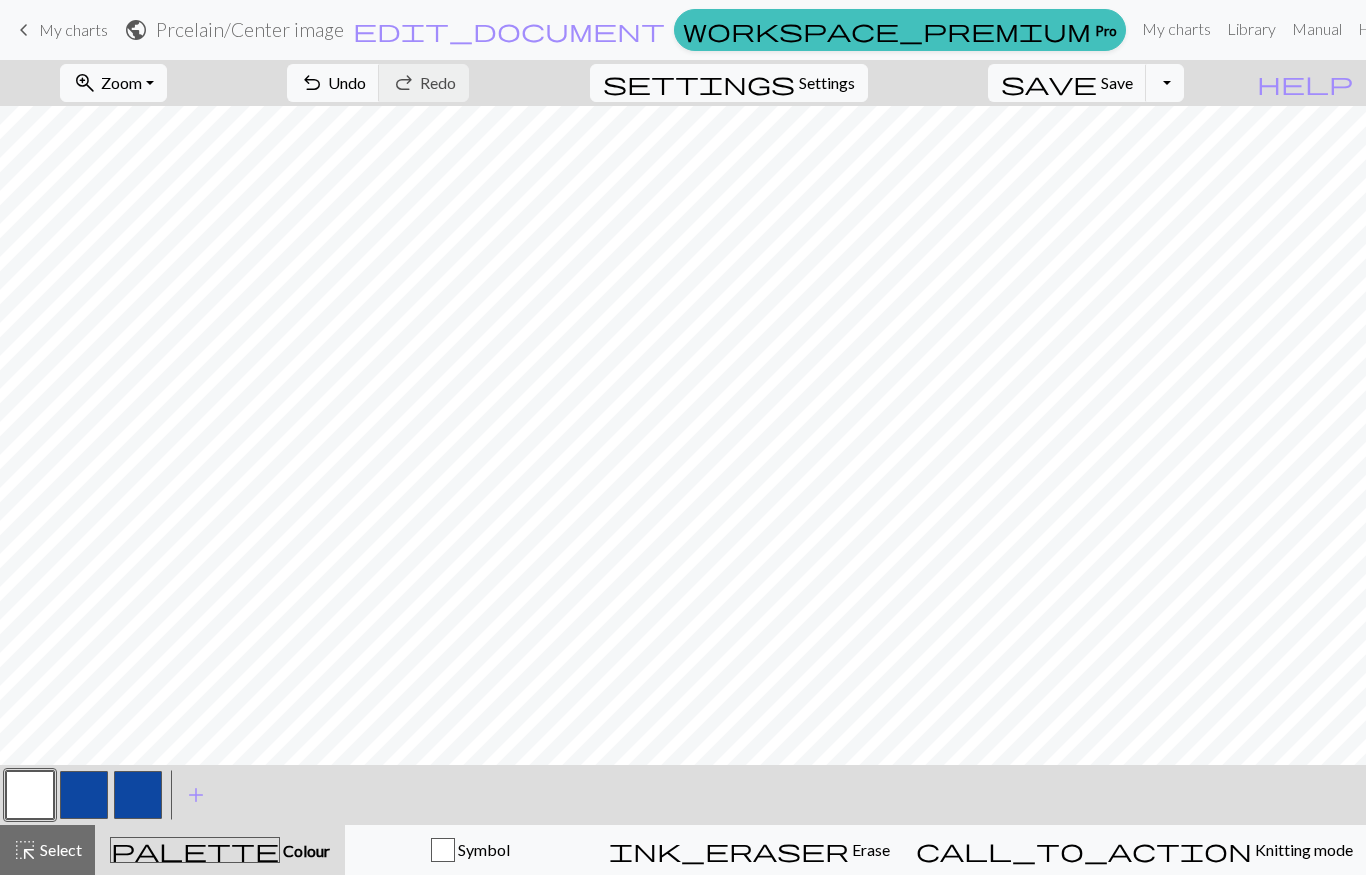 click on "keyboard_arrow_left" at bounding box center (24, 30) 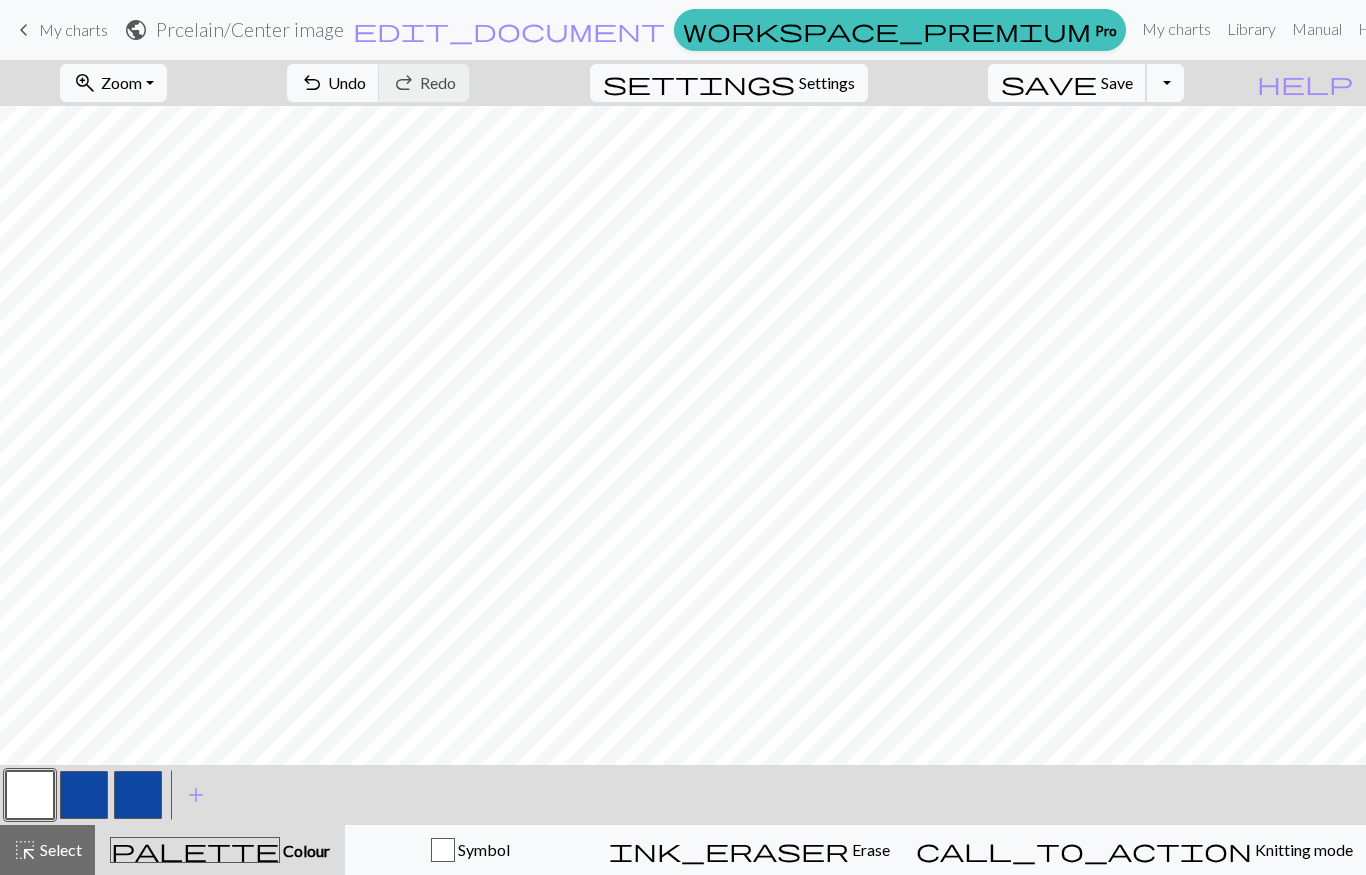 click on "save" at bounding box center [1049, 83] 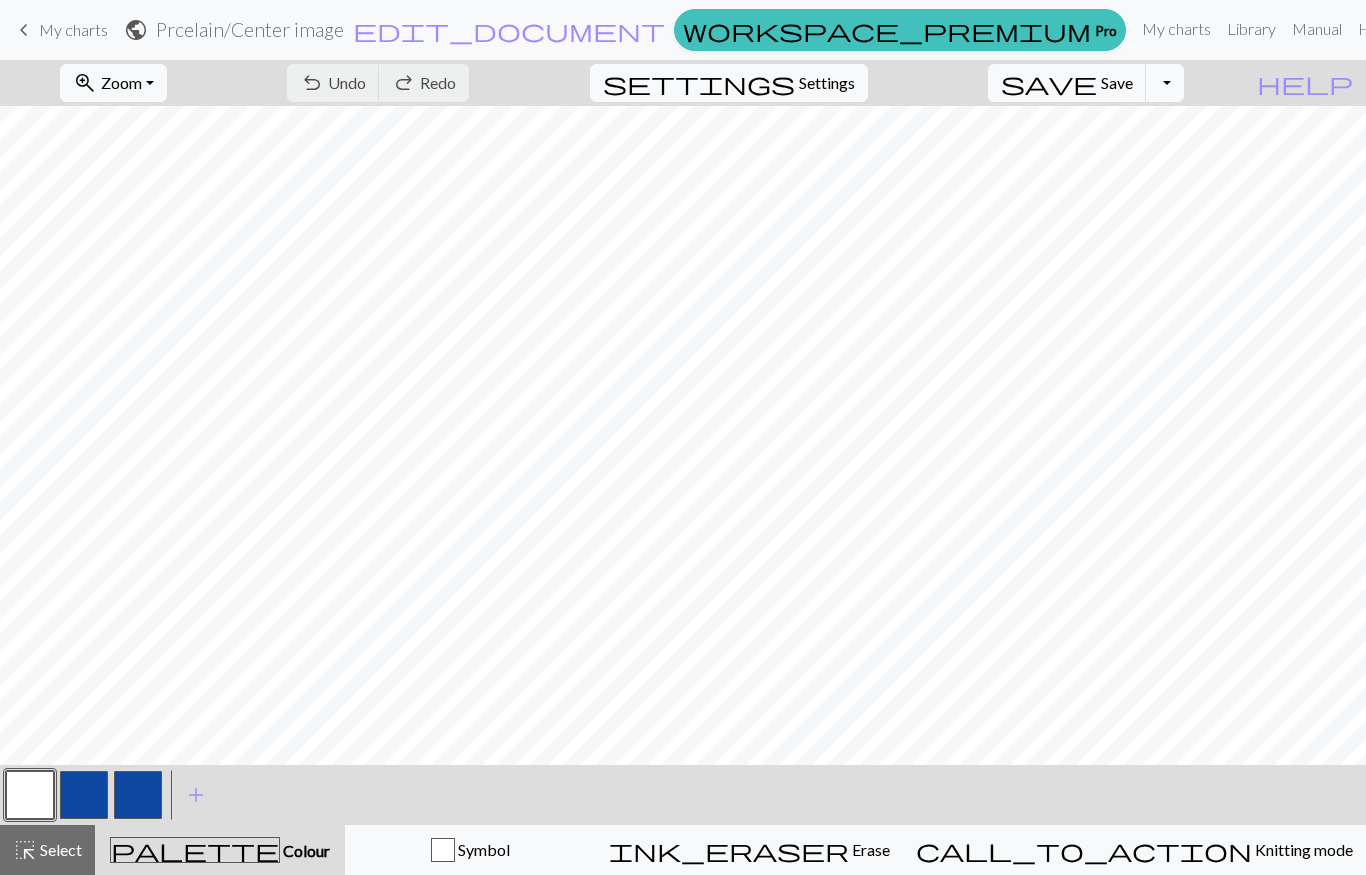 click on "Toggle Dropdown" at bounding box center [1165, 83] 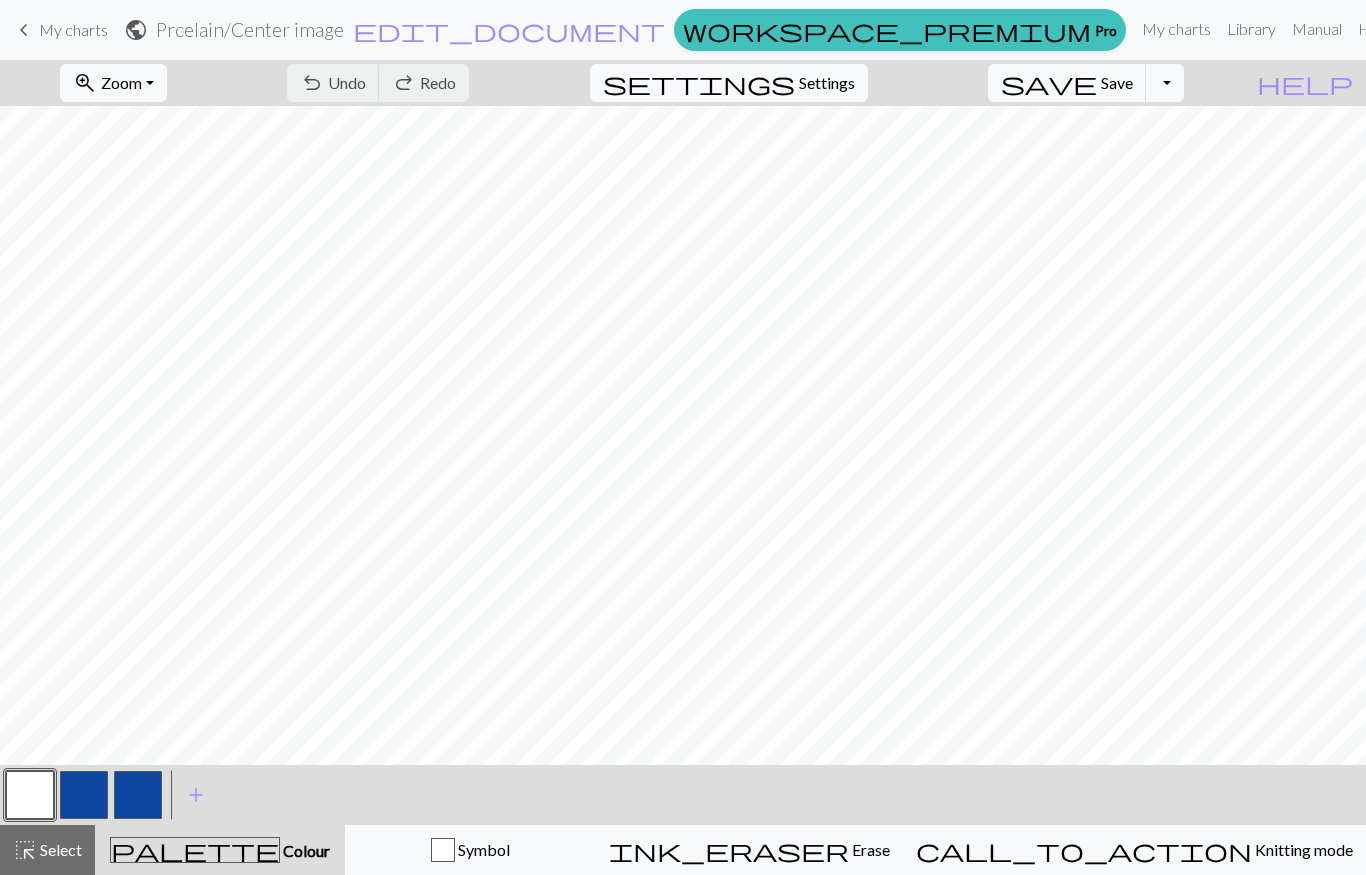 click on "keyboard_arrow_left" at bounding box center [24, 30] 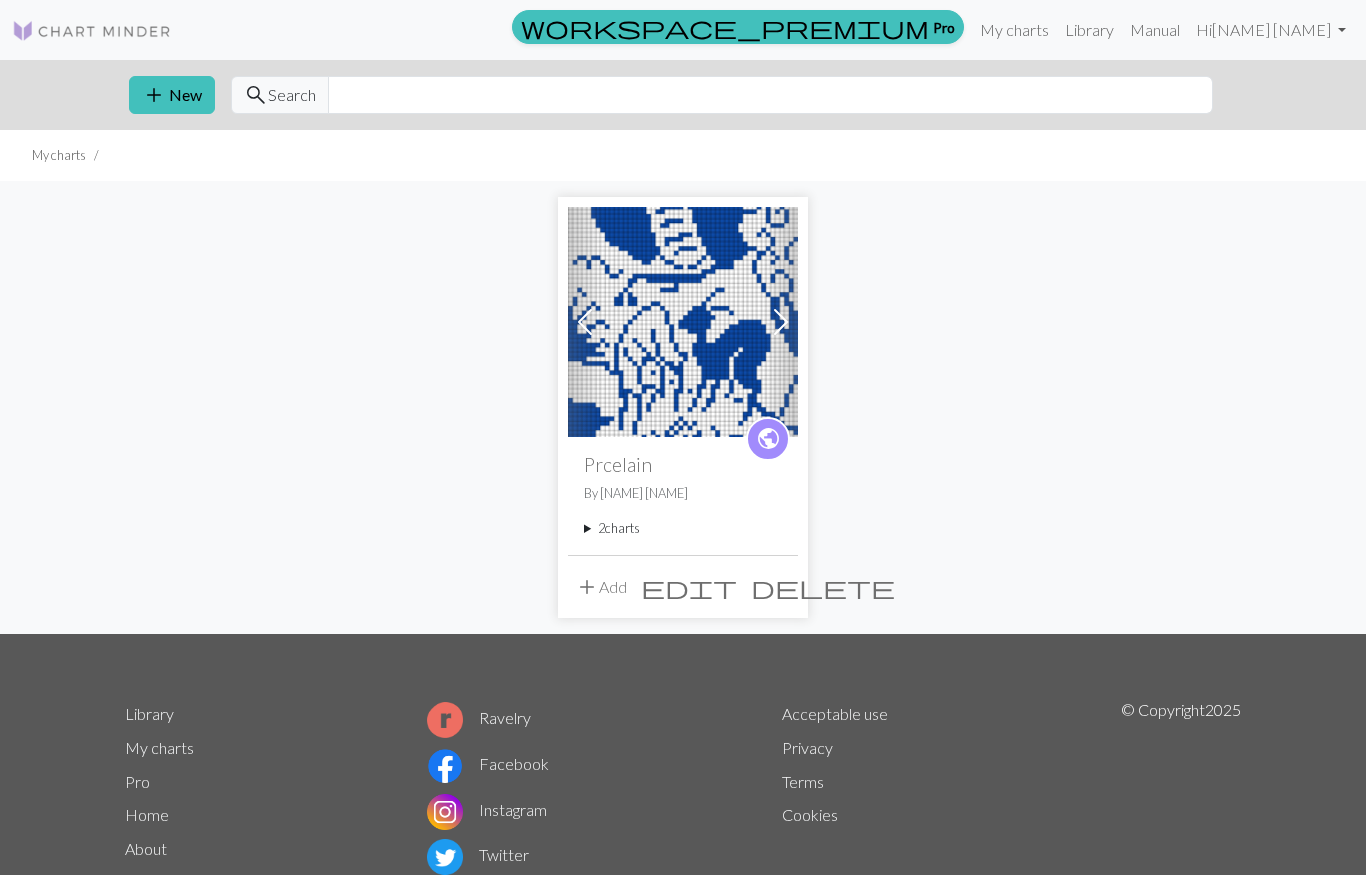 click on "2  charts" at bounding box center [683, 528] 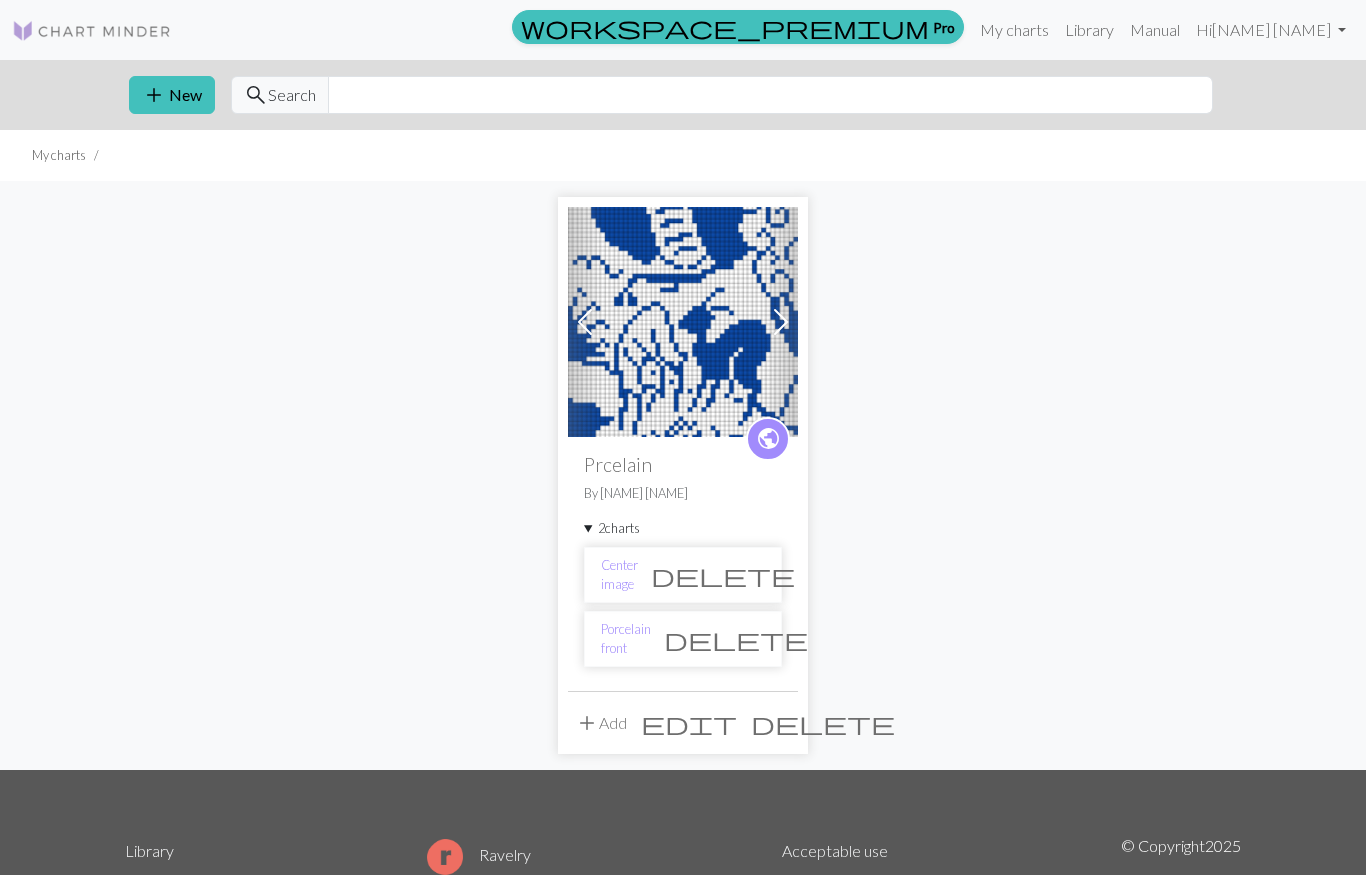 click on "delete" at bounding box center (736, 639) 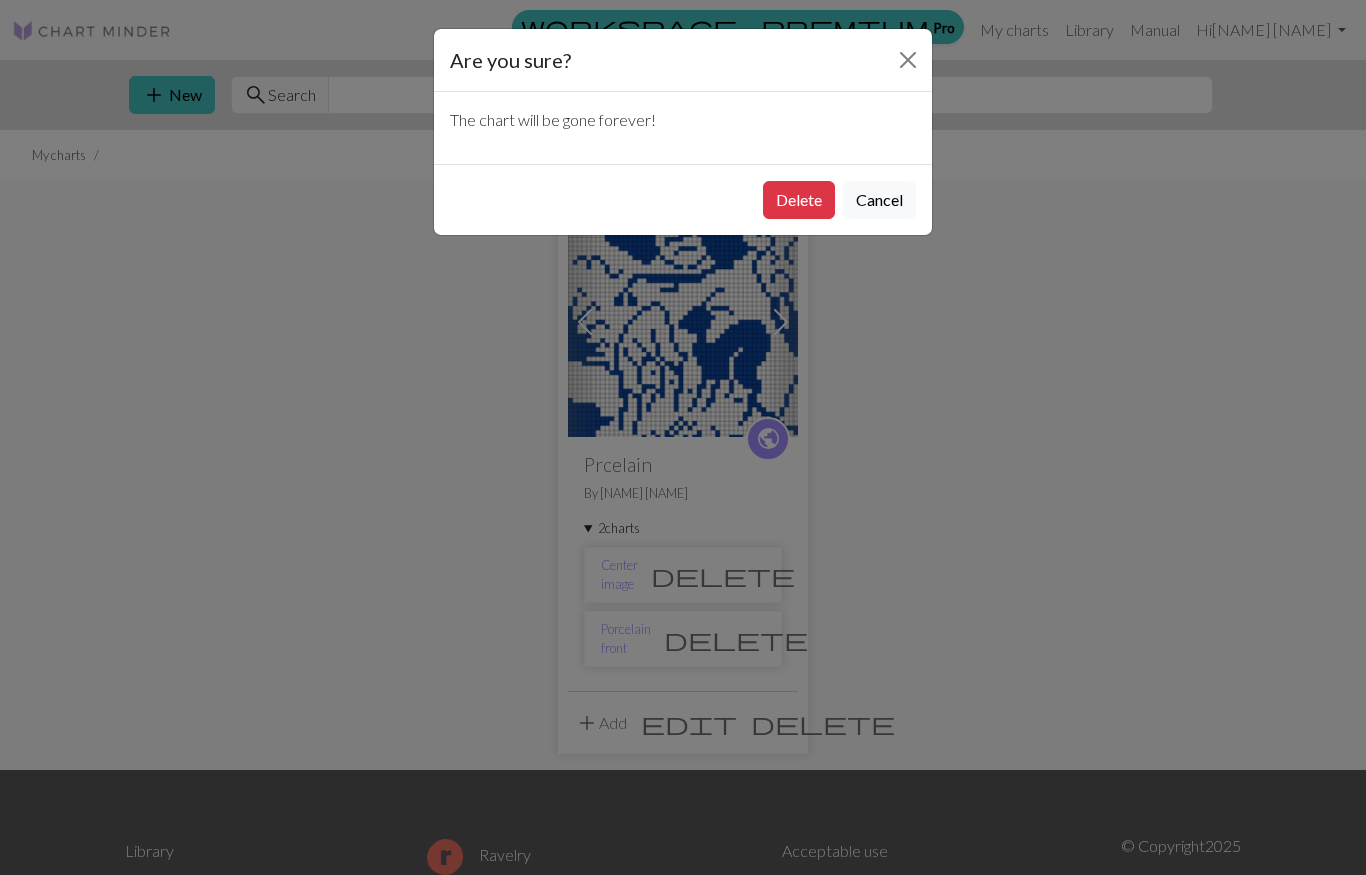 click on "Cancel" at bounding box center [879, 200] 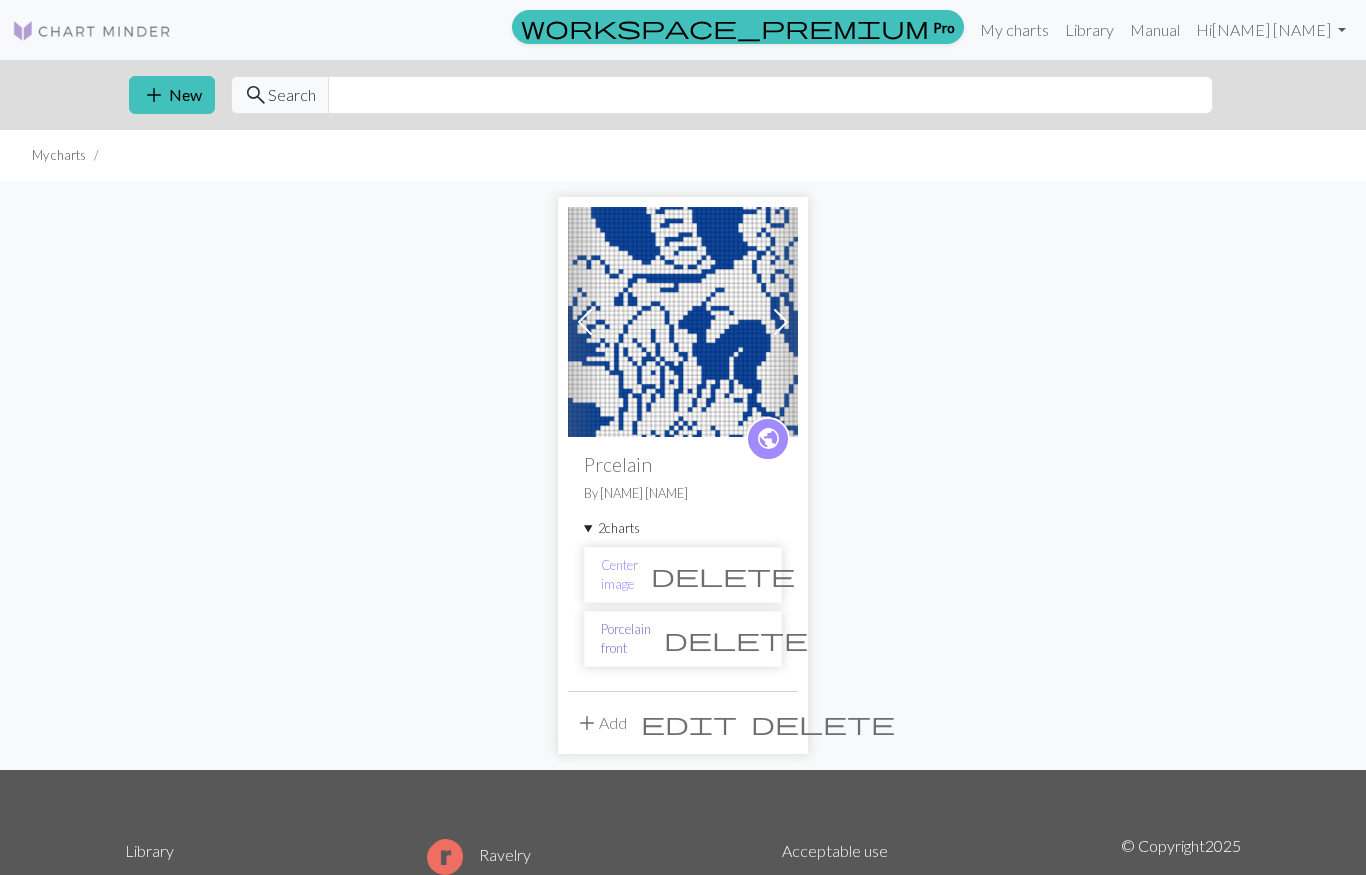 click on "Porcelain front" at bounding box center (626, 639) 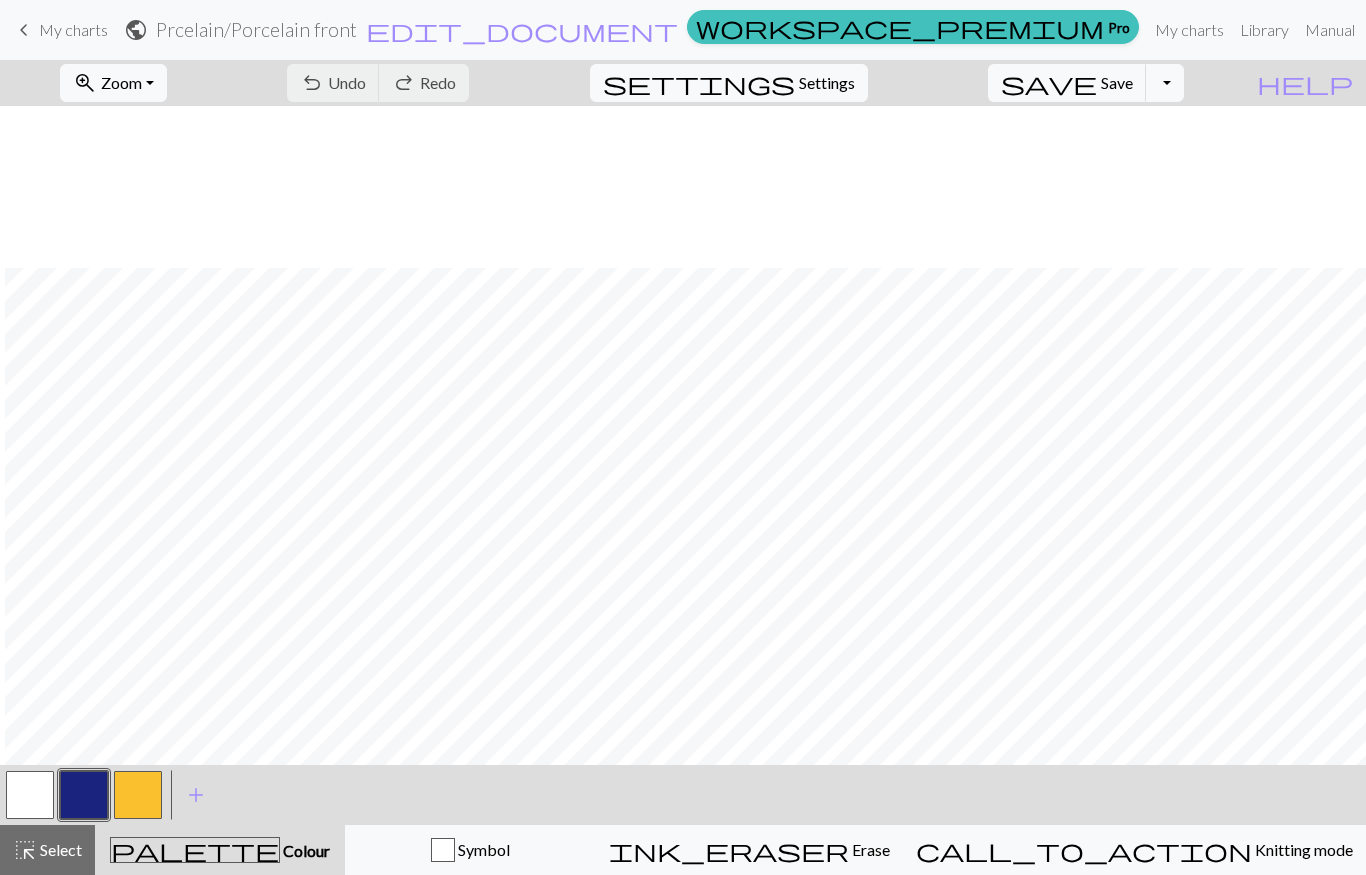 scroll, scrollTop: 162, scrollLeft: 5, axis: both 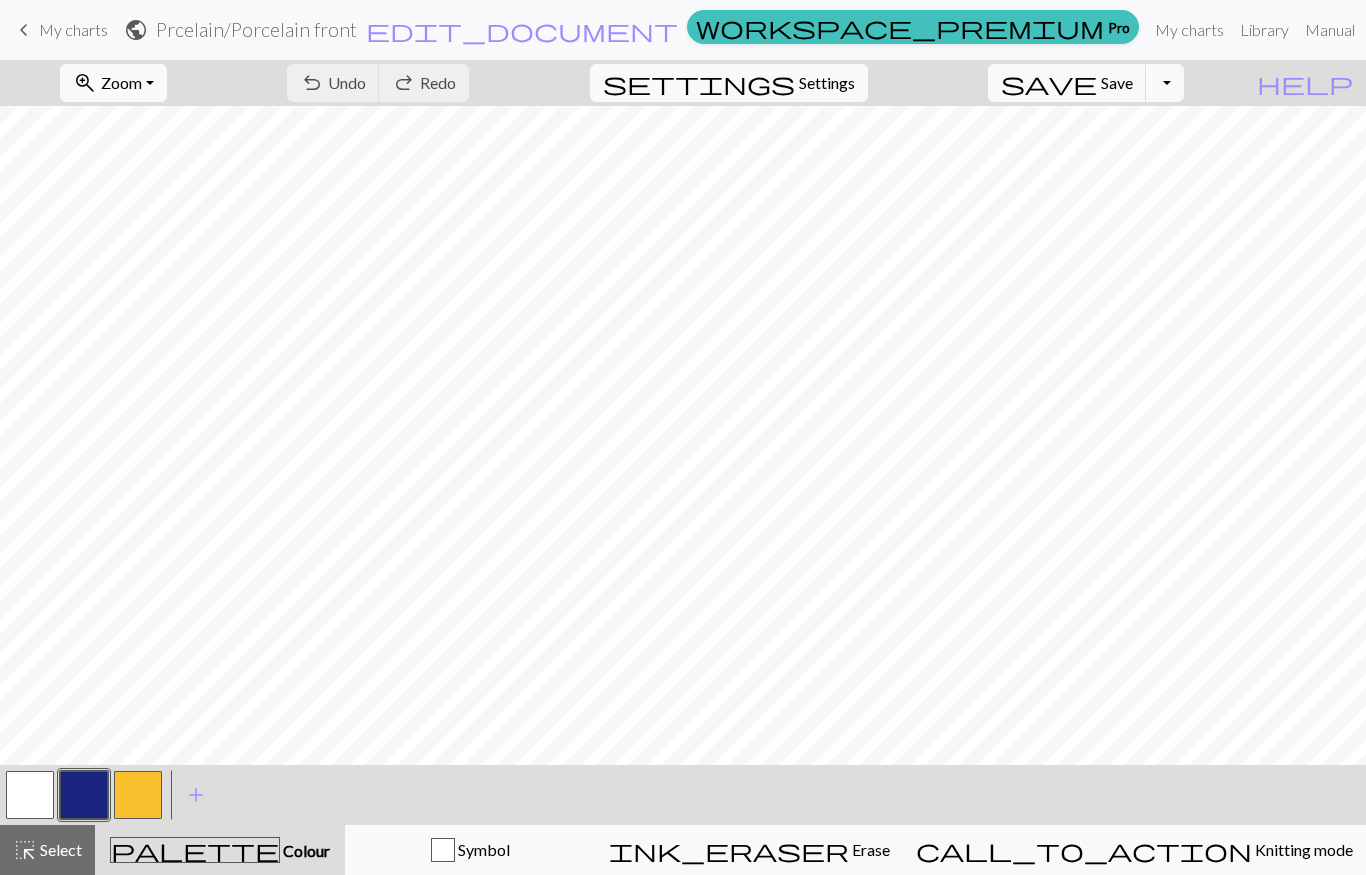 click on "Zoom" at bounding box center [121, 82] 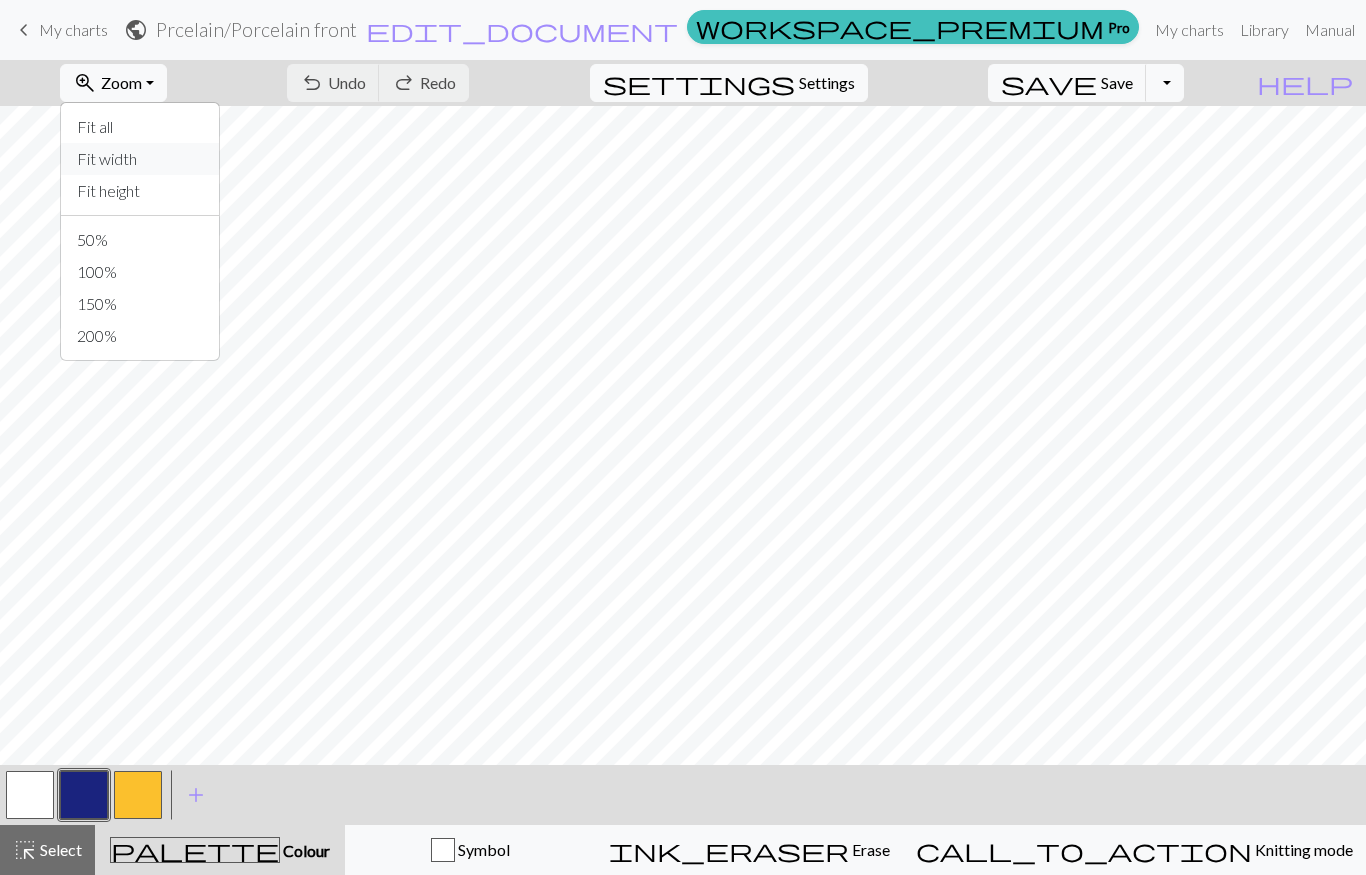 click on "Fit width" at bounding box center [140, 159] 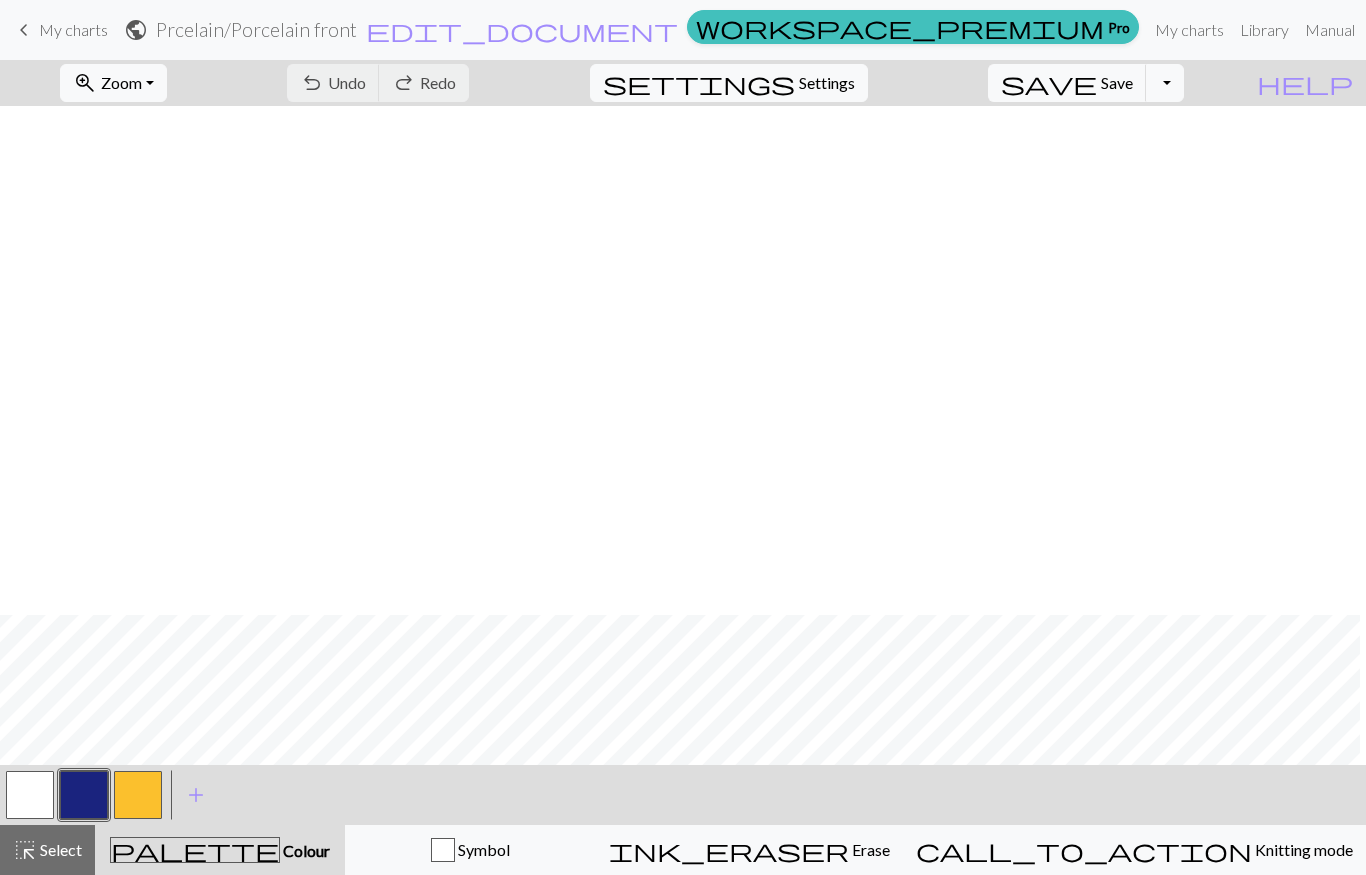scroll, scrollTop: 0, scrollLeft: 0, axis: both 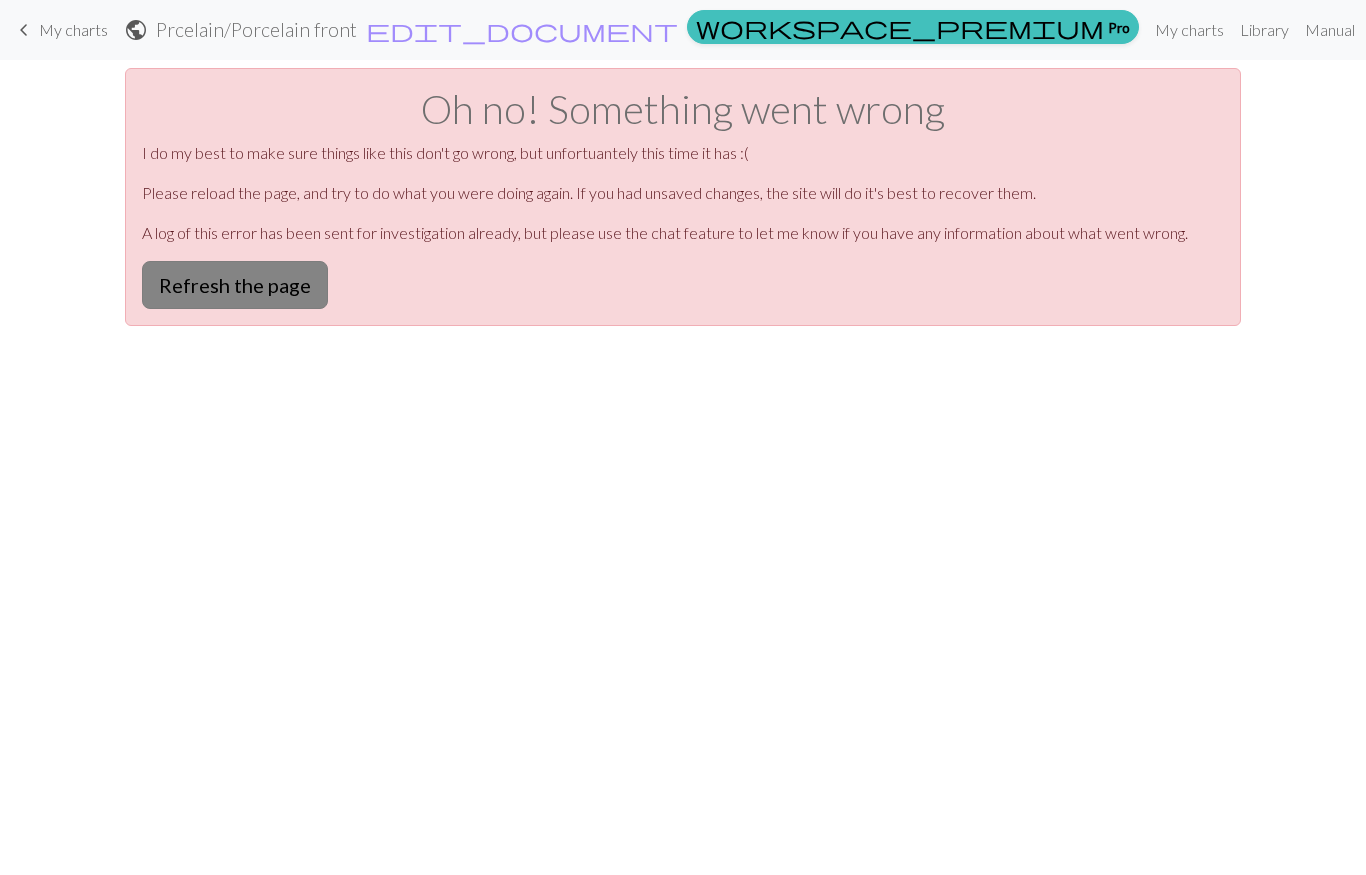 click on "Refresh the page" at bounding box center (235, 285) 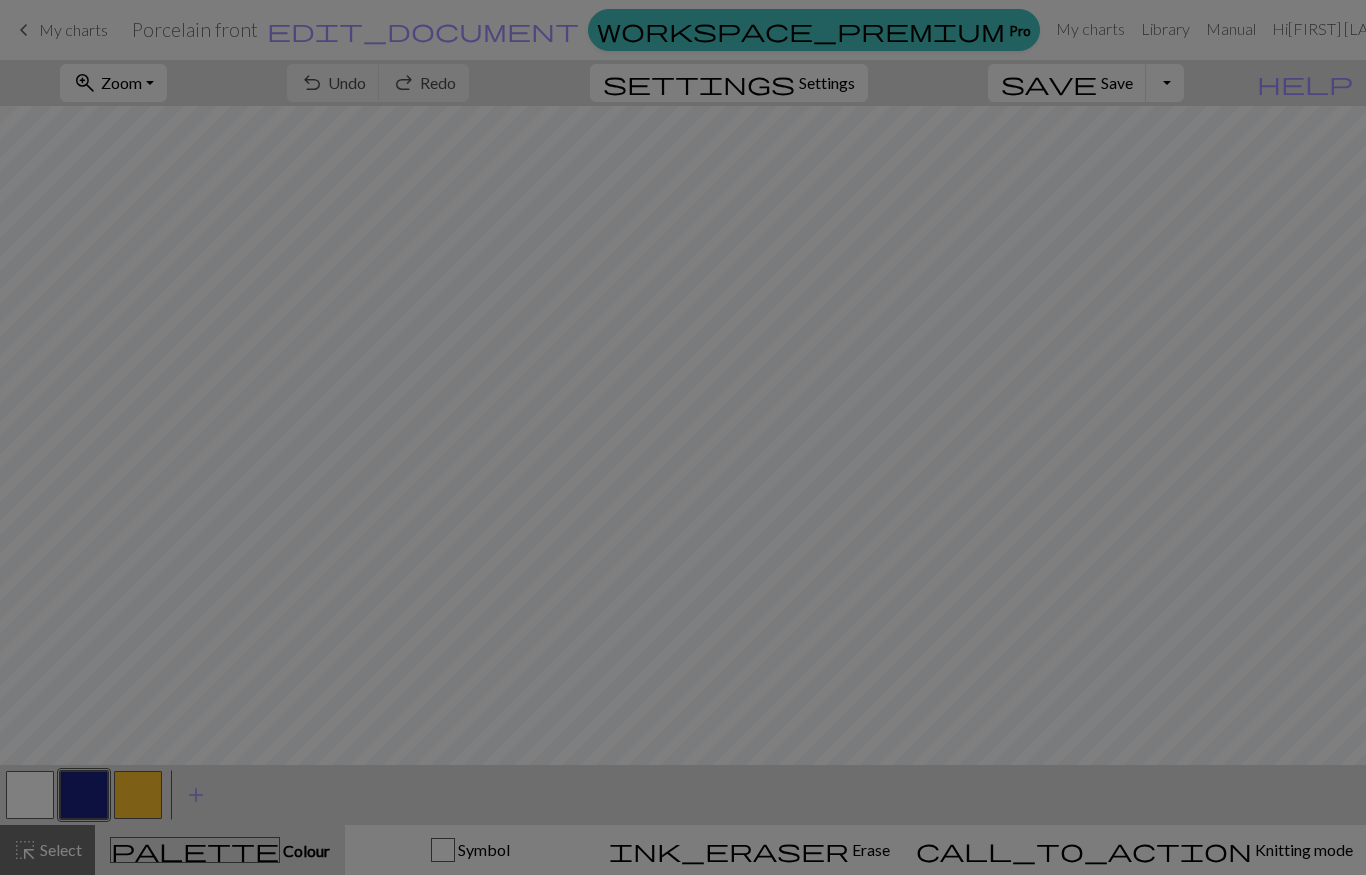 scroll, scrollTop: 0, scrollLeft: 0, axis: both 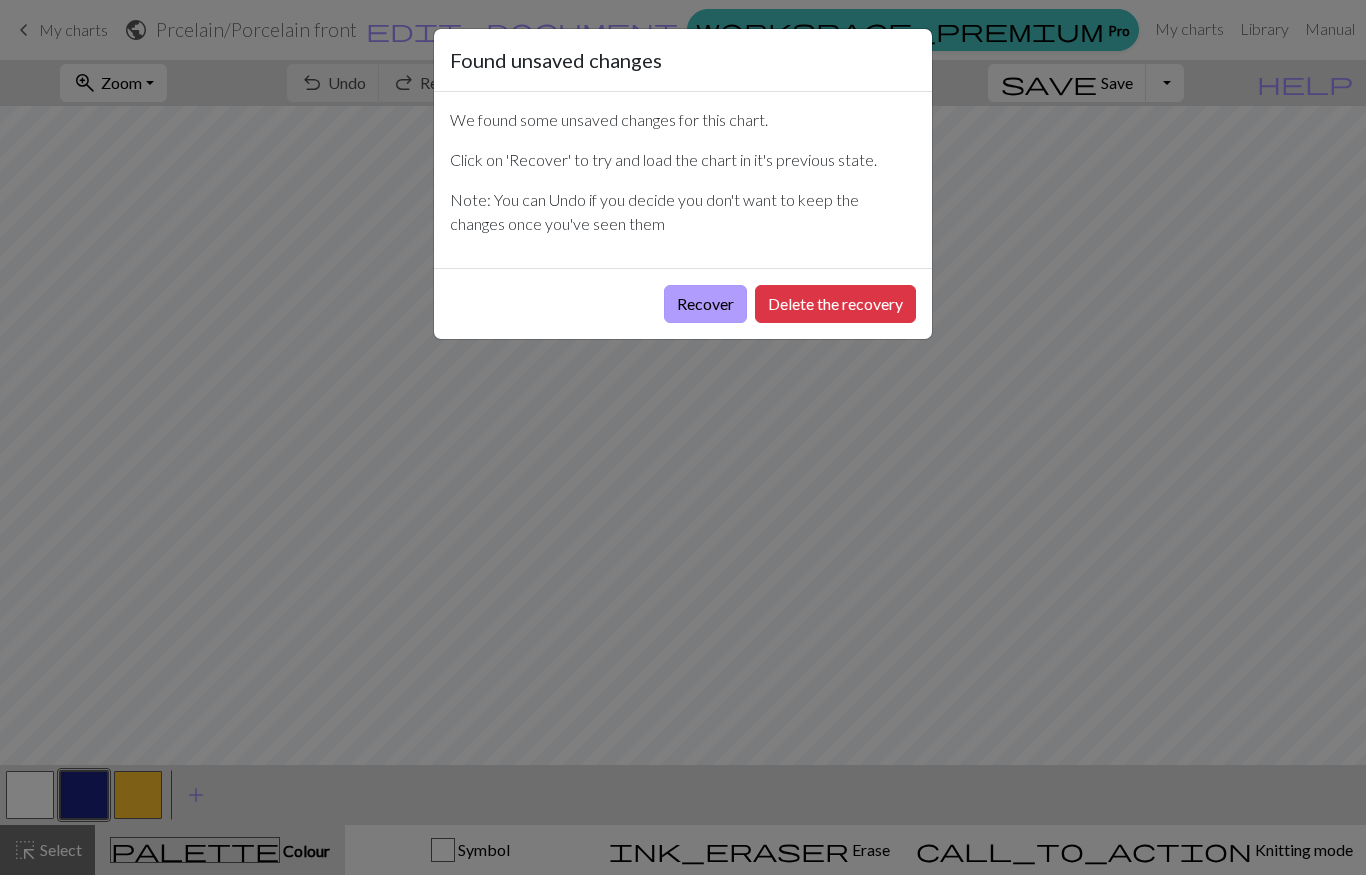 click on "Recover" at bounding box center (705, 304) 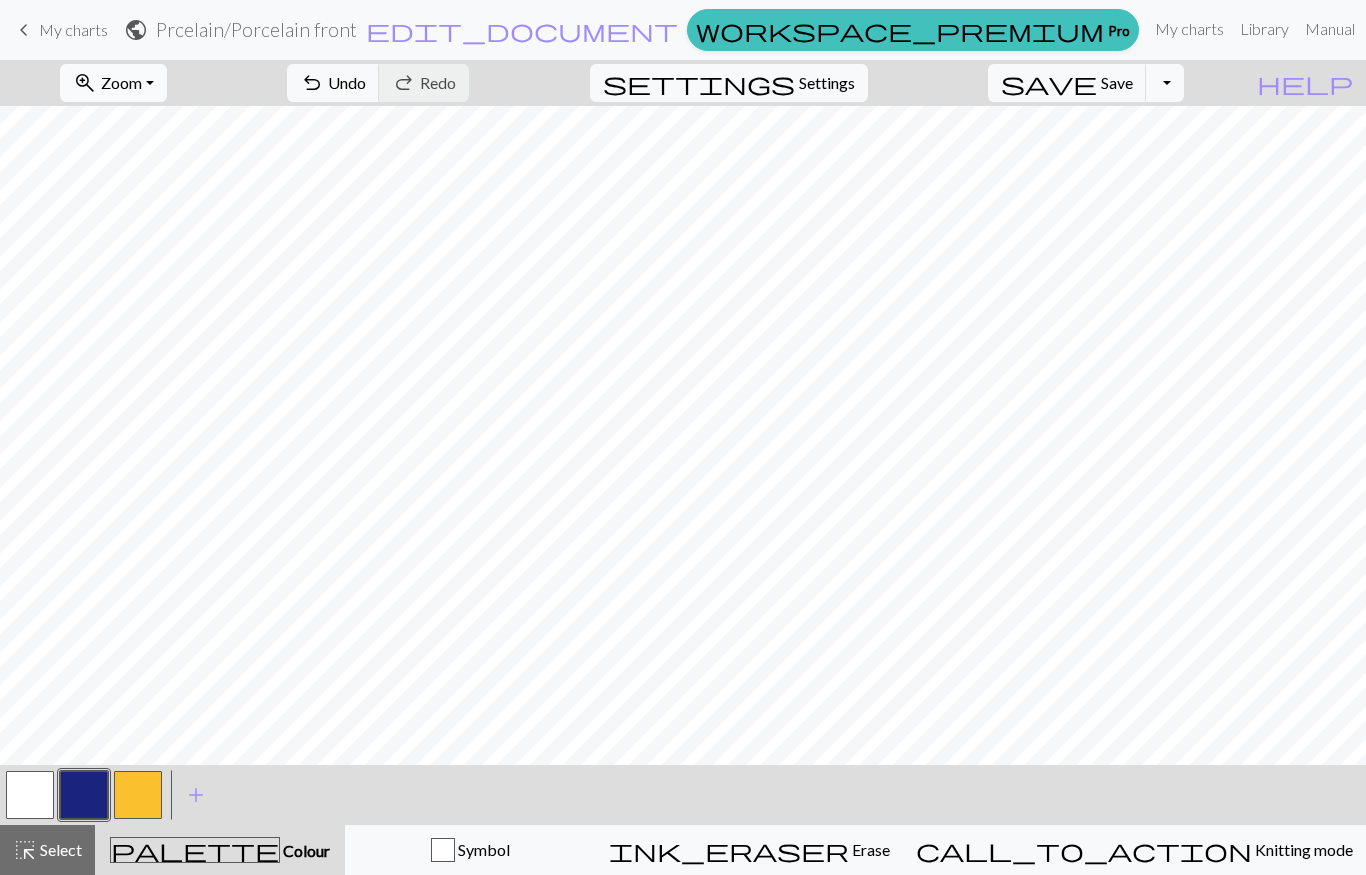click on "Zoom" at bounding box center [121, 82] 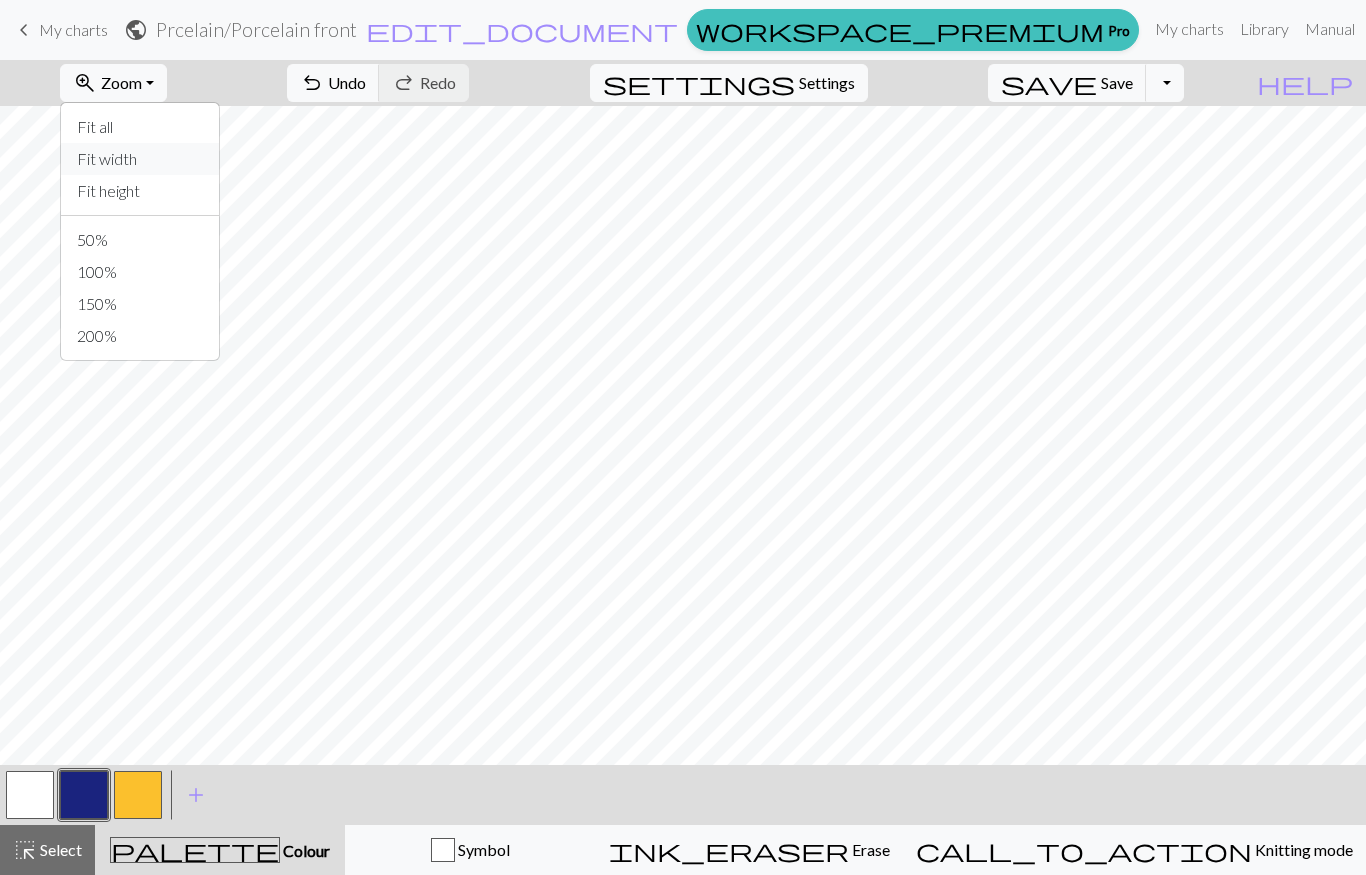 click on "Fit width" at bounding box center [140, 159] 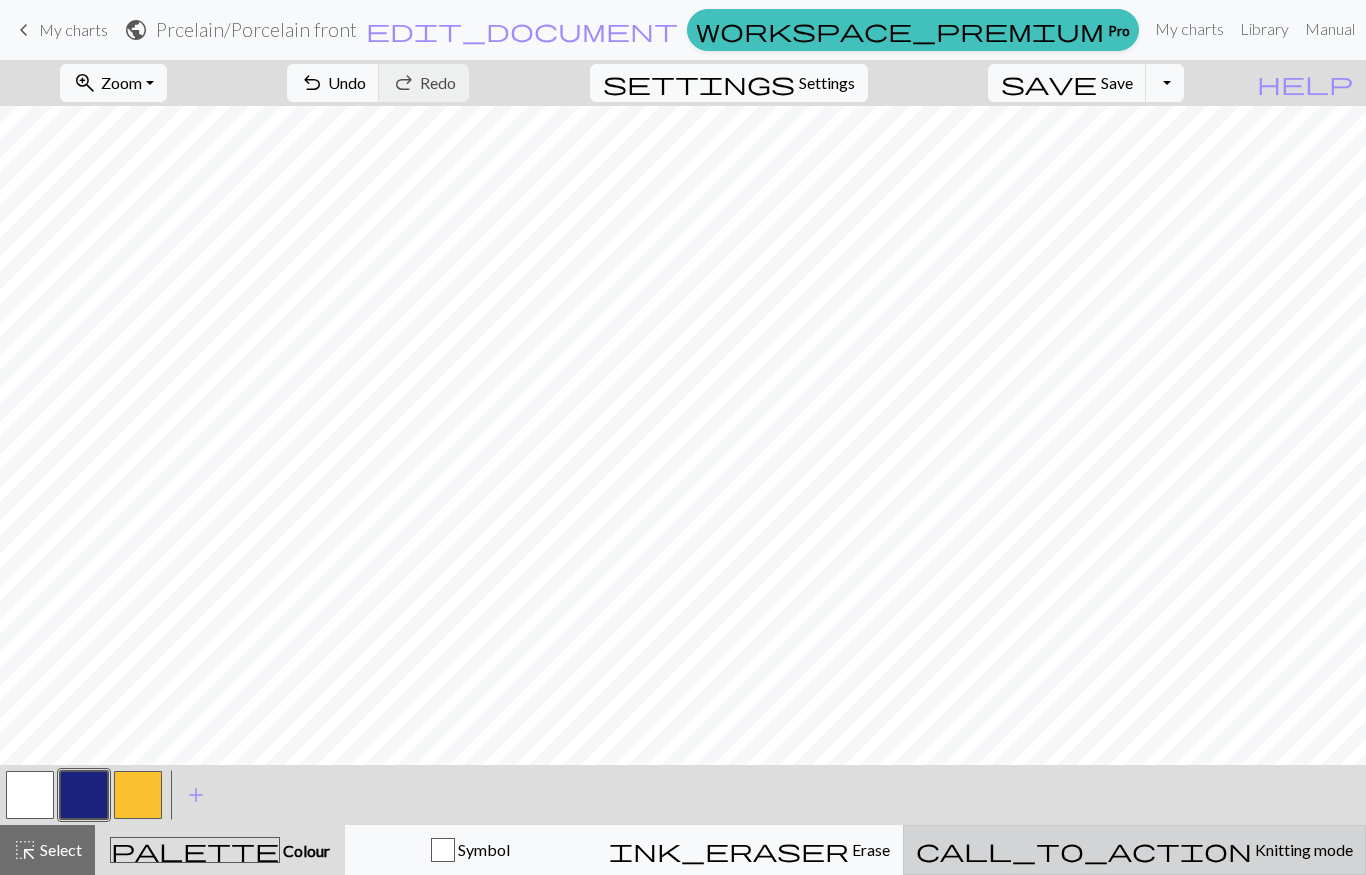 click on "call_to_action   Knitting mode   Knitting mode" at bounding box center [1134, 850] 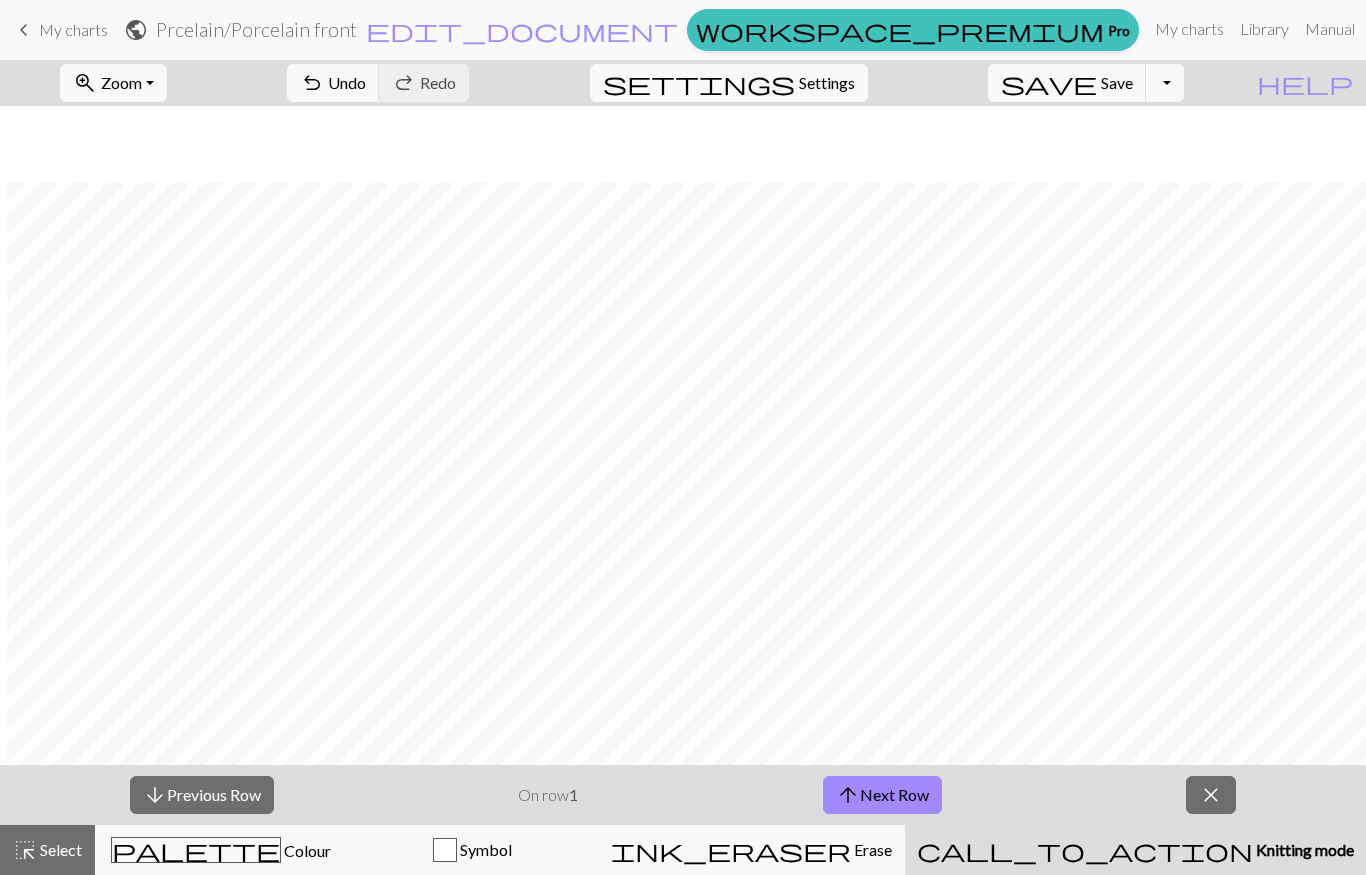 scroll, scrollTop: 493, scrollLeft: 90, axis: both 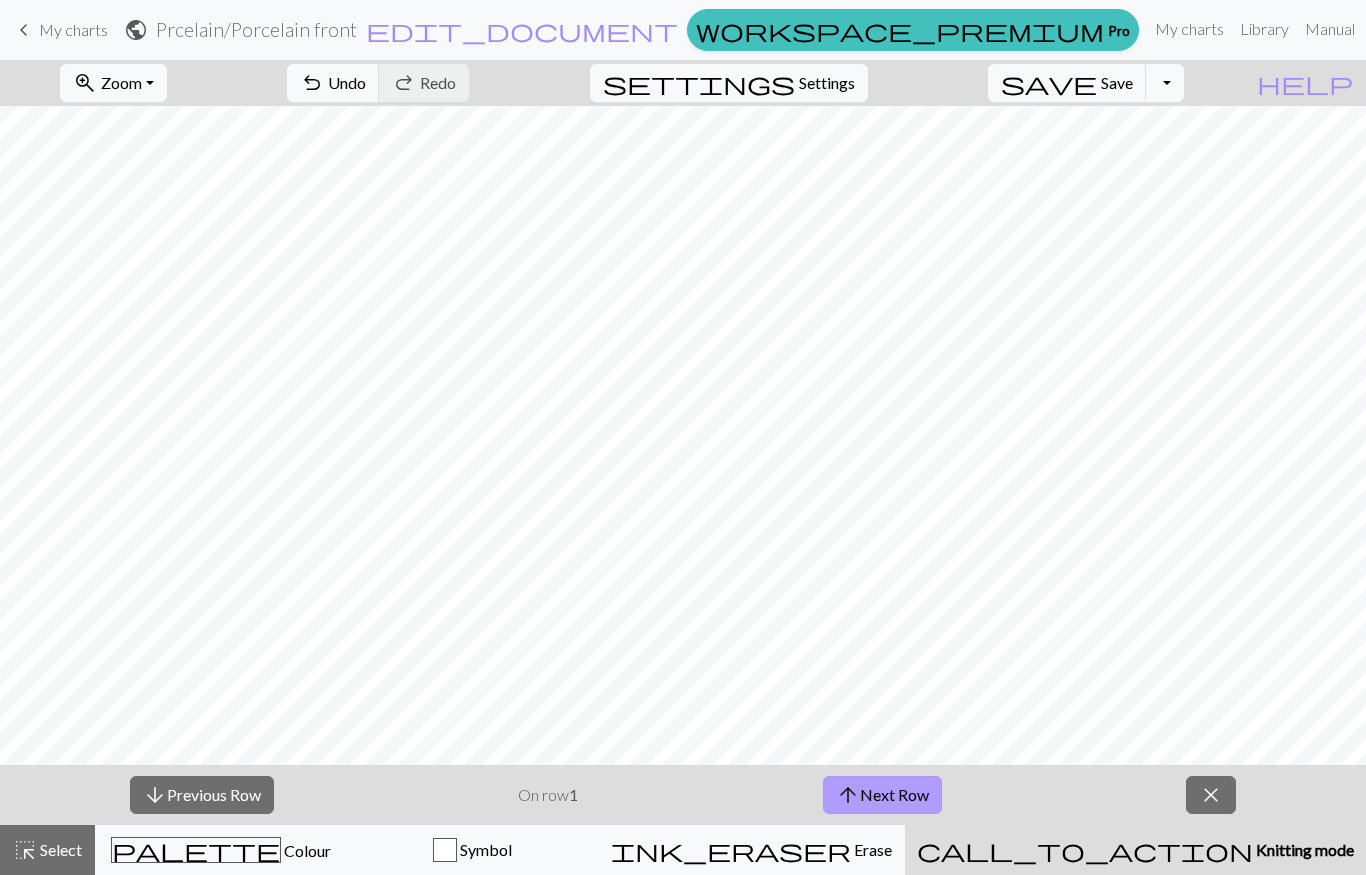 click on "arrow_upward  Next Row" at bounding box center (882, 795) 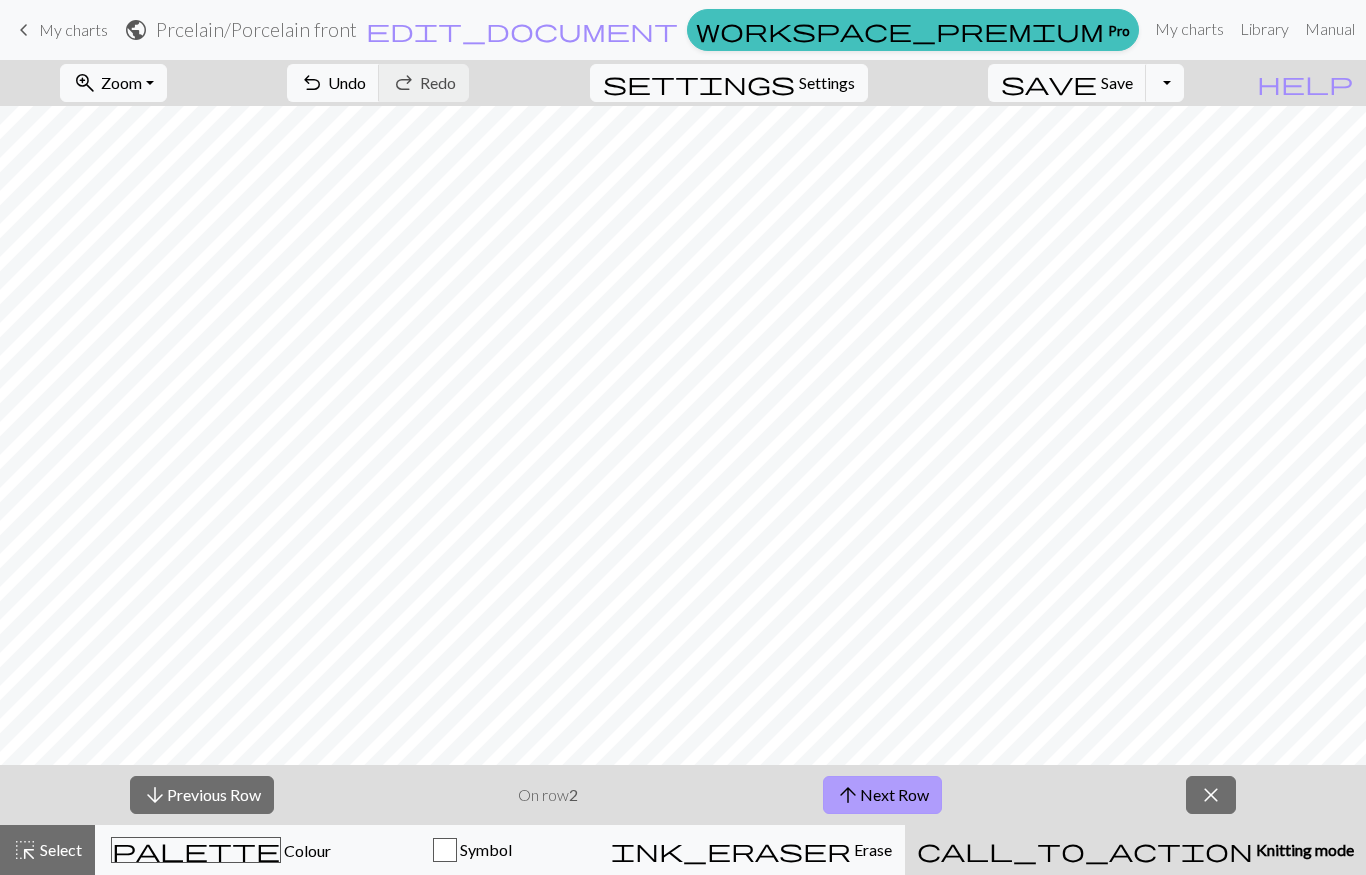 click on "arrow_upward  Next Row" at bounding box center [882, 795] 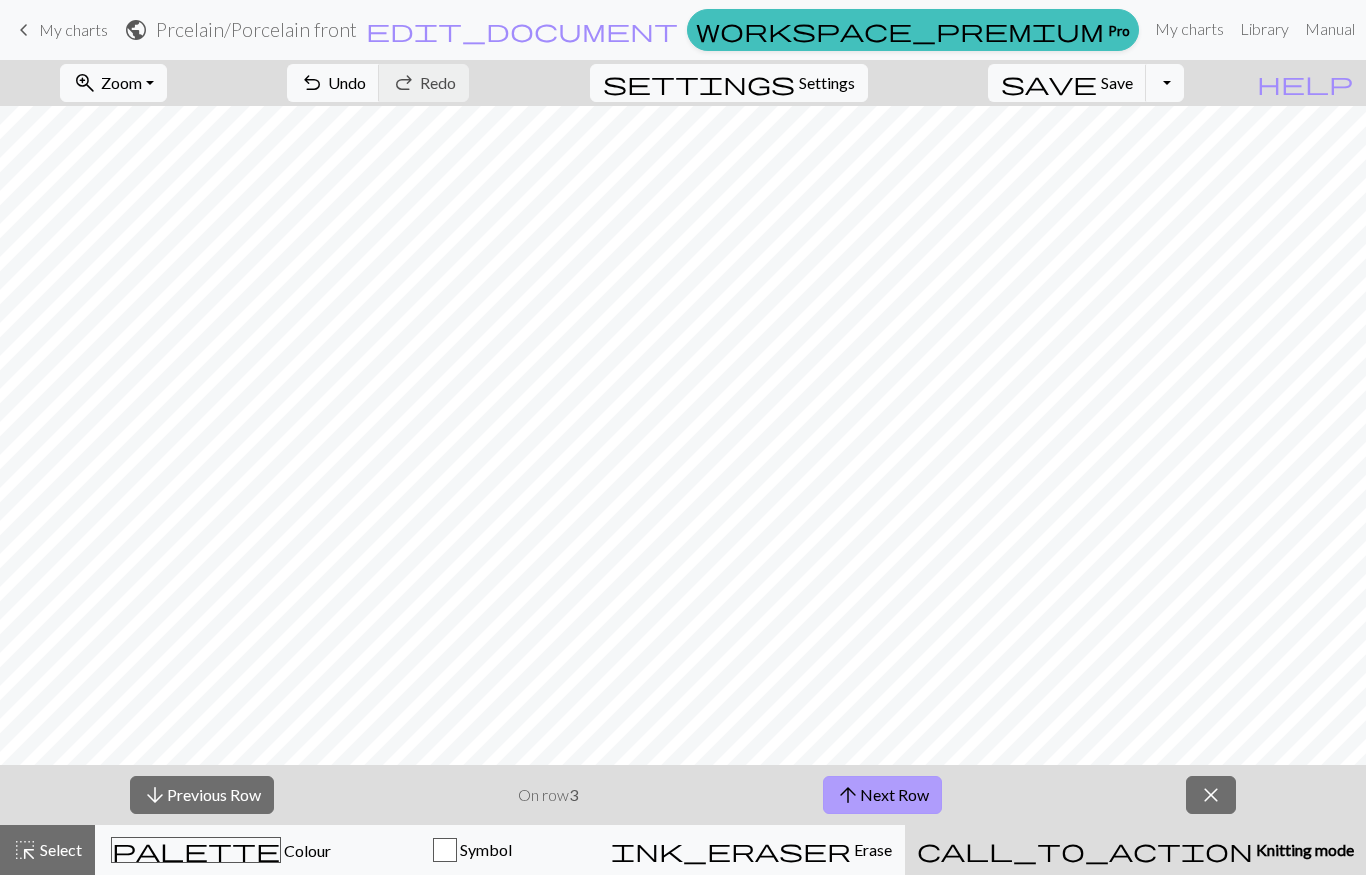 click on "arrow_upward  Next Row" at bounding box center [882, 795] 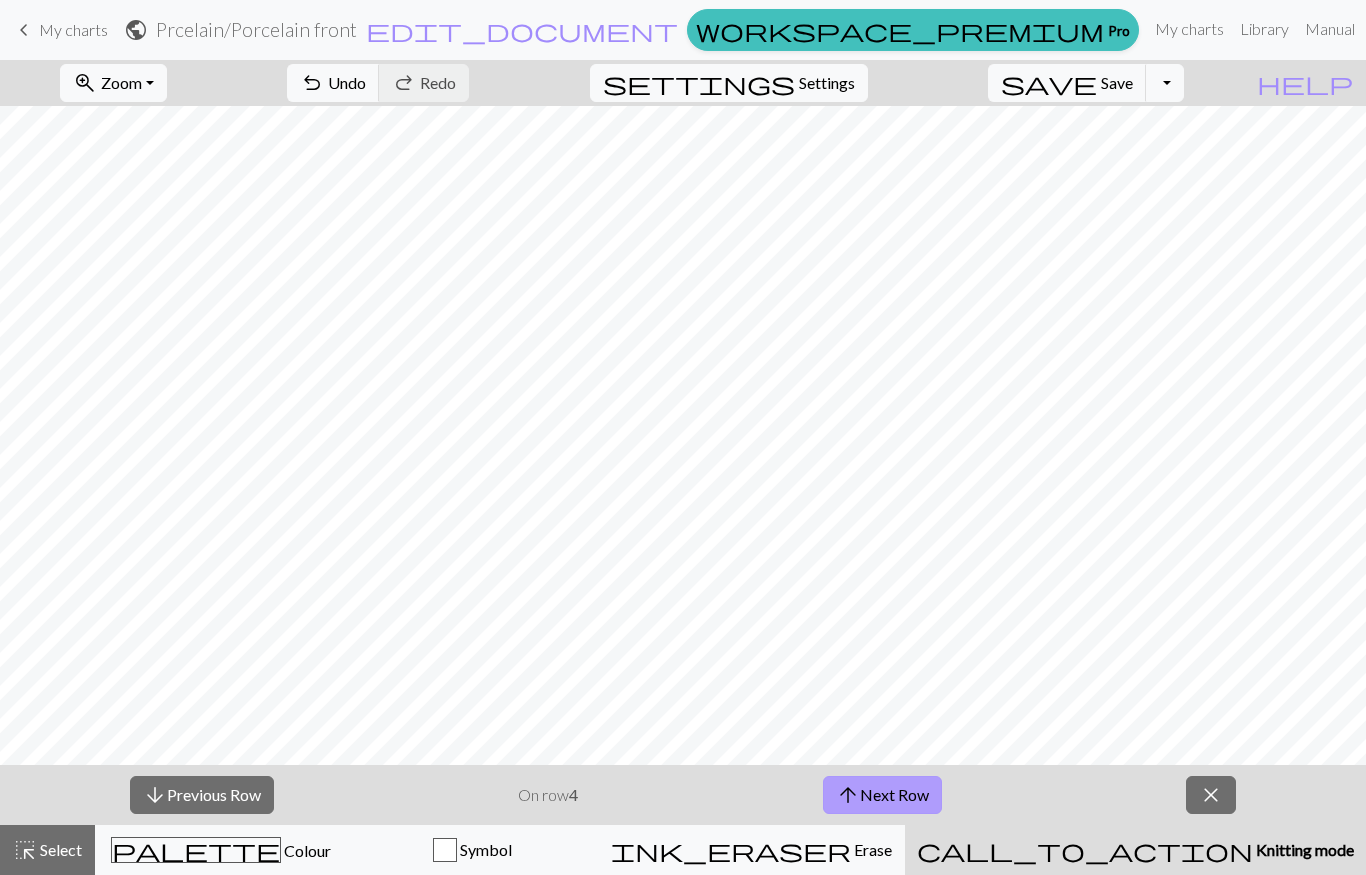click on "arrow_upward  Next Row" at bounding box center (882, 795) 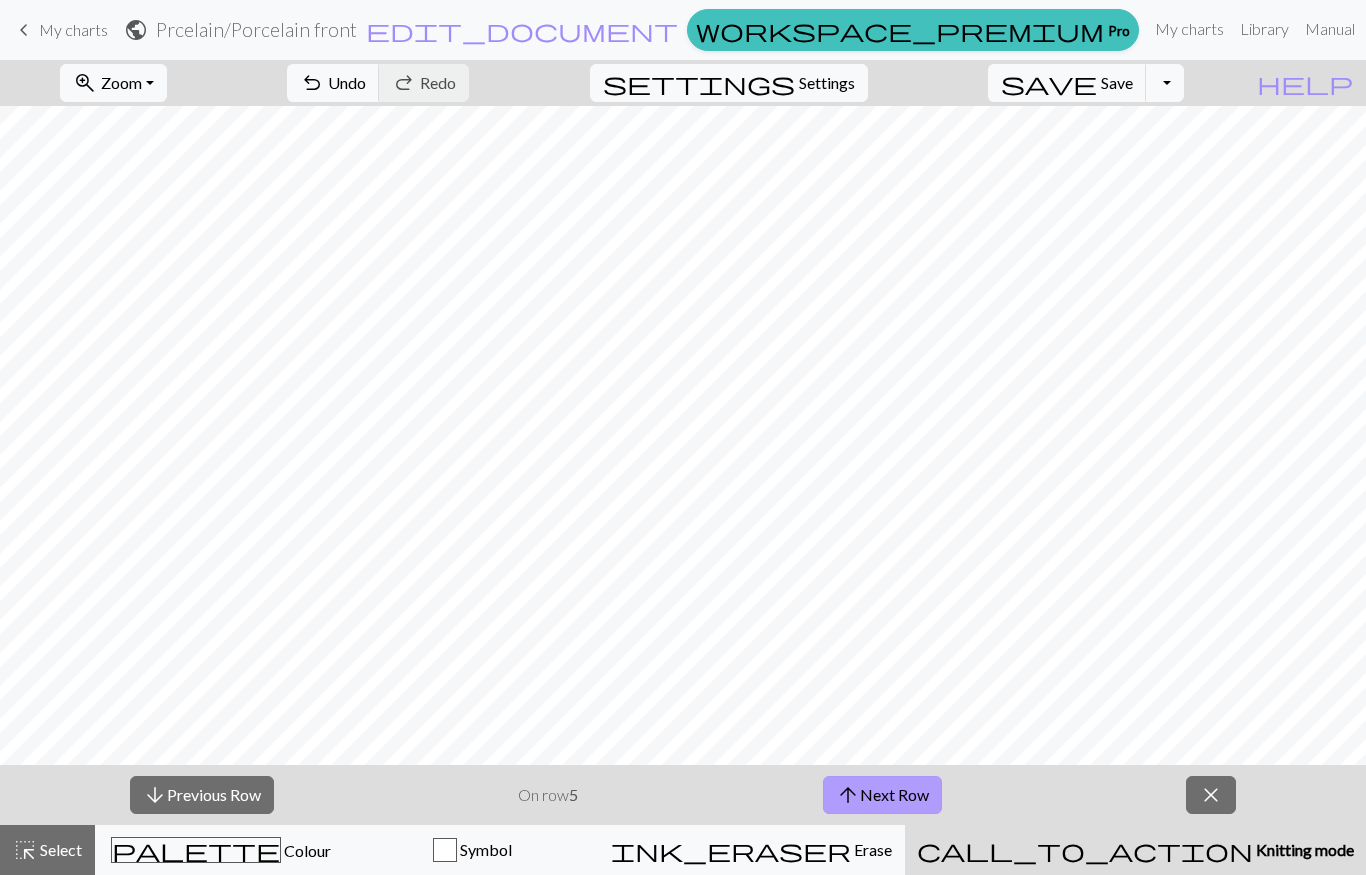 click on "arrow_upward  Next Row" at bounding box center (882, 795) 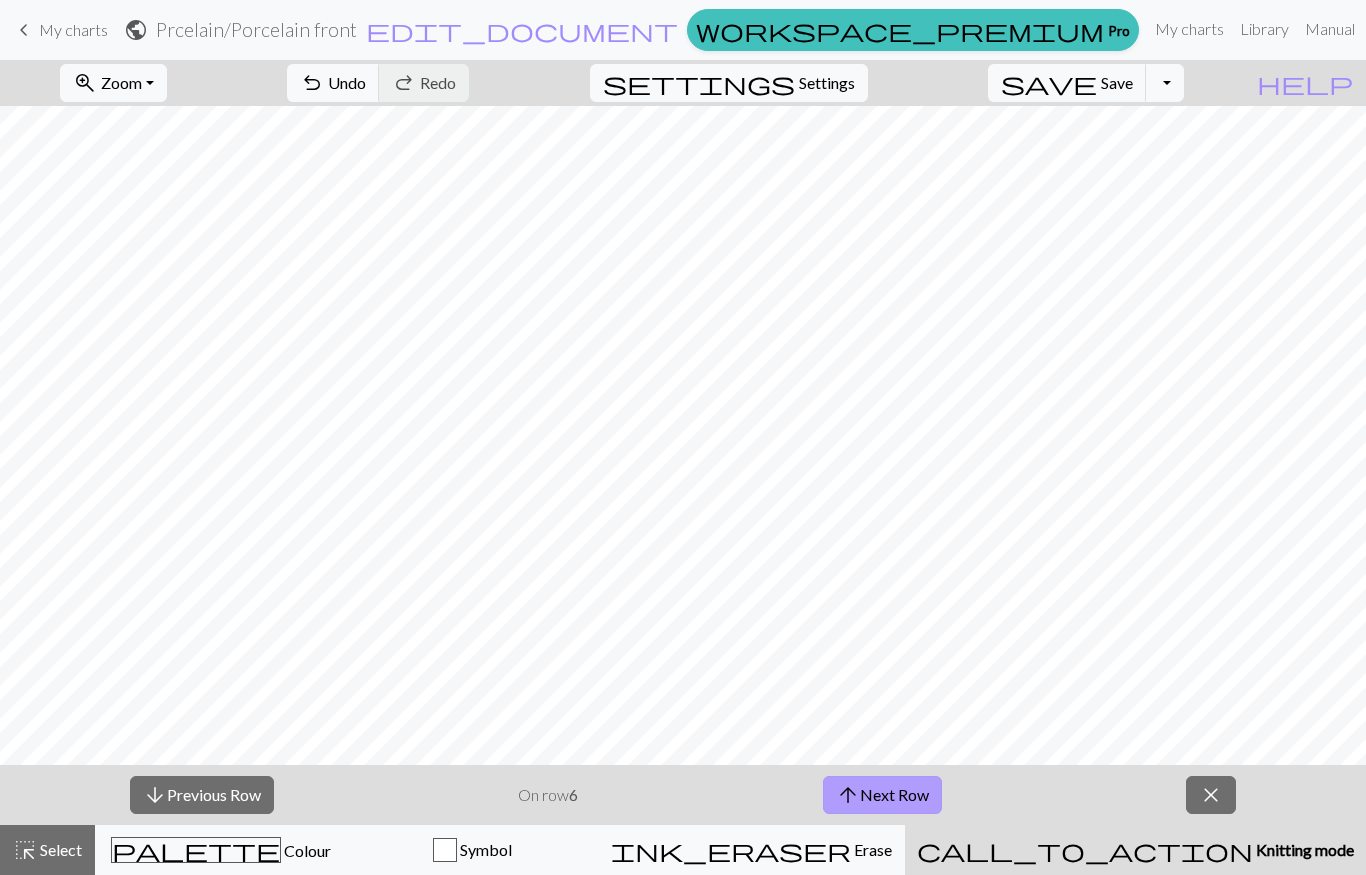 click on "arrow_upward  Next Row" at bounding box center (882, 795) 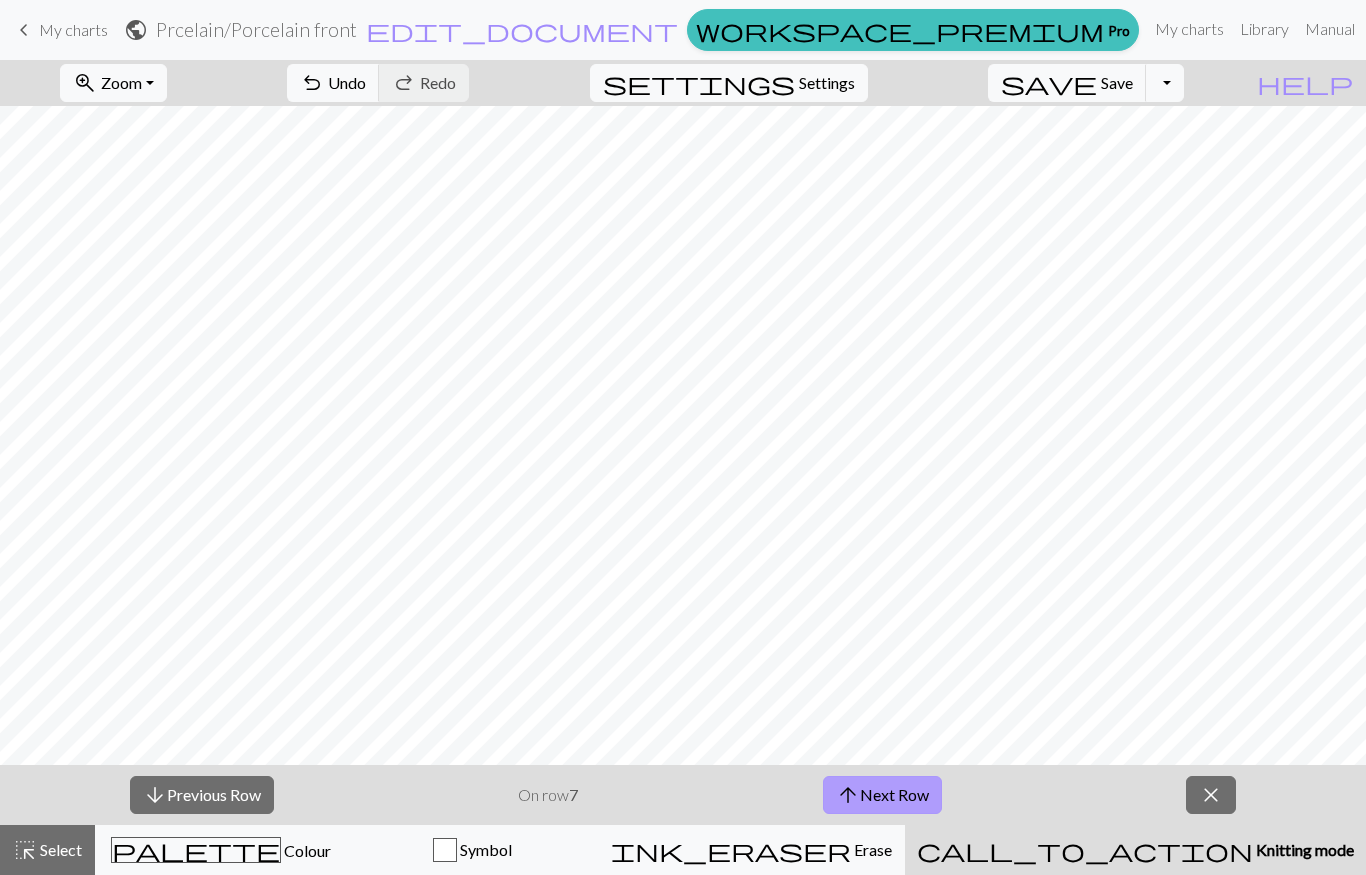 click on "arrow_upward  Next Row" at bounding box center (882, 795) 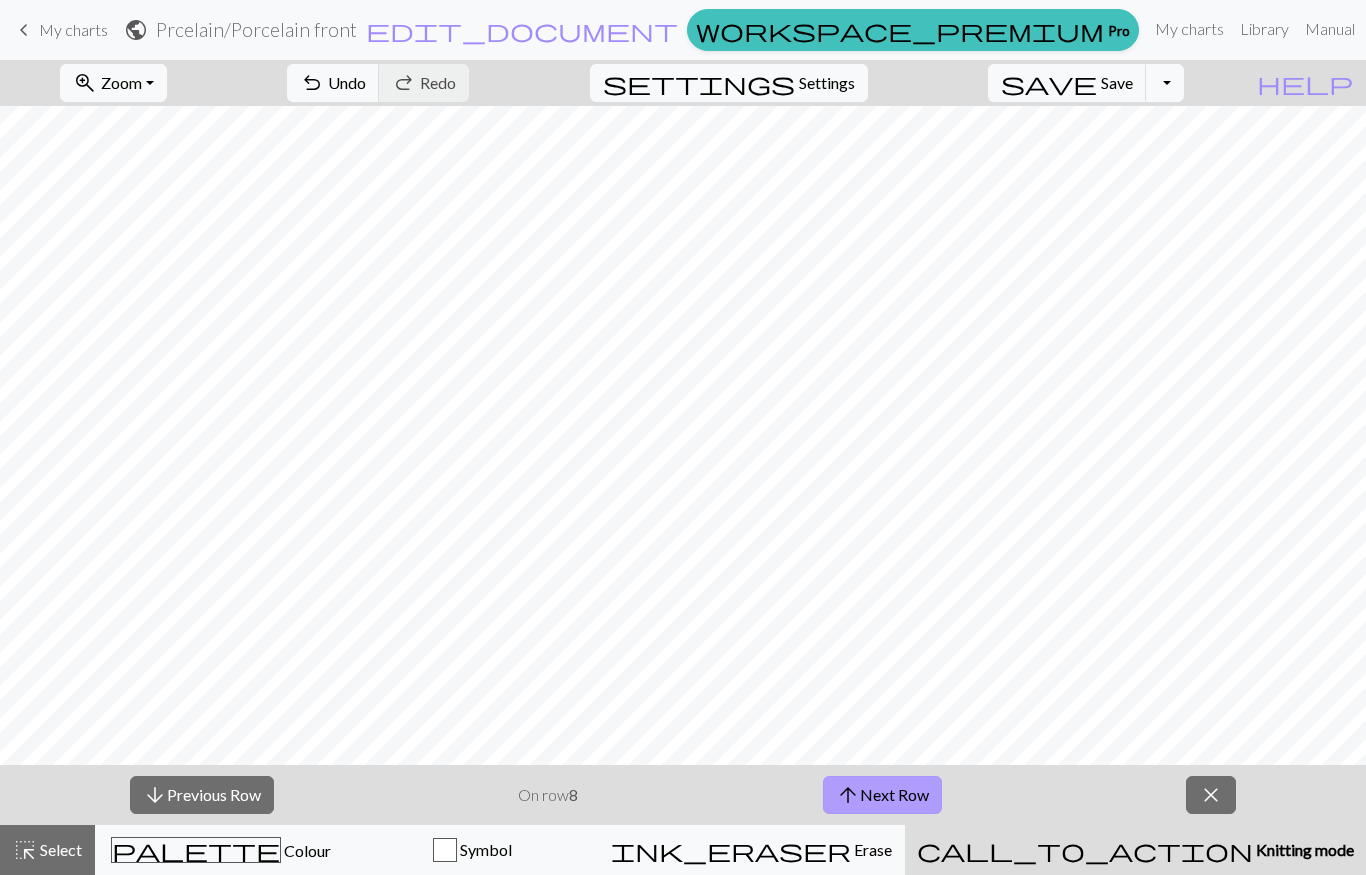 click on "arrow_upward  Next Row" at bounding box center [882, 795] 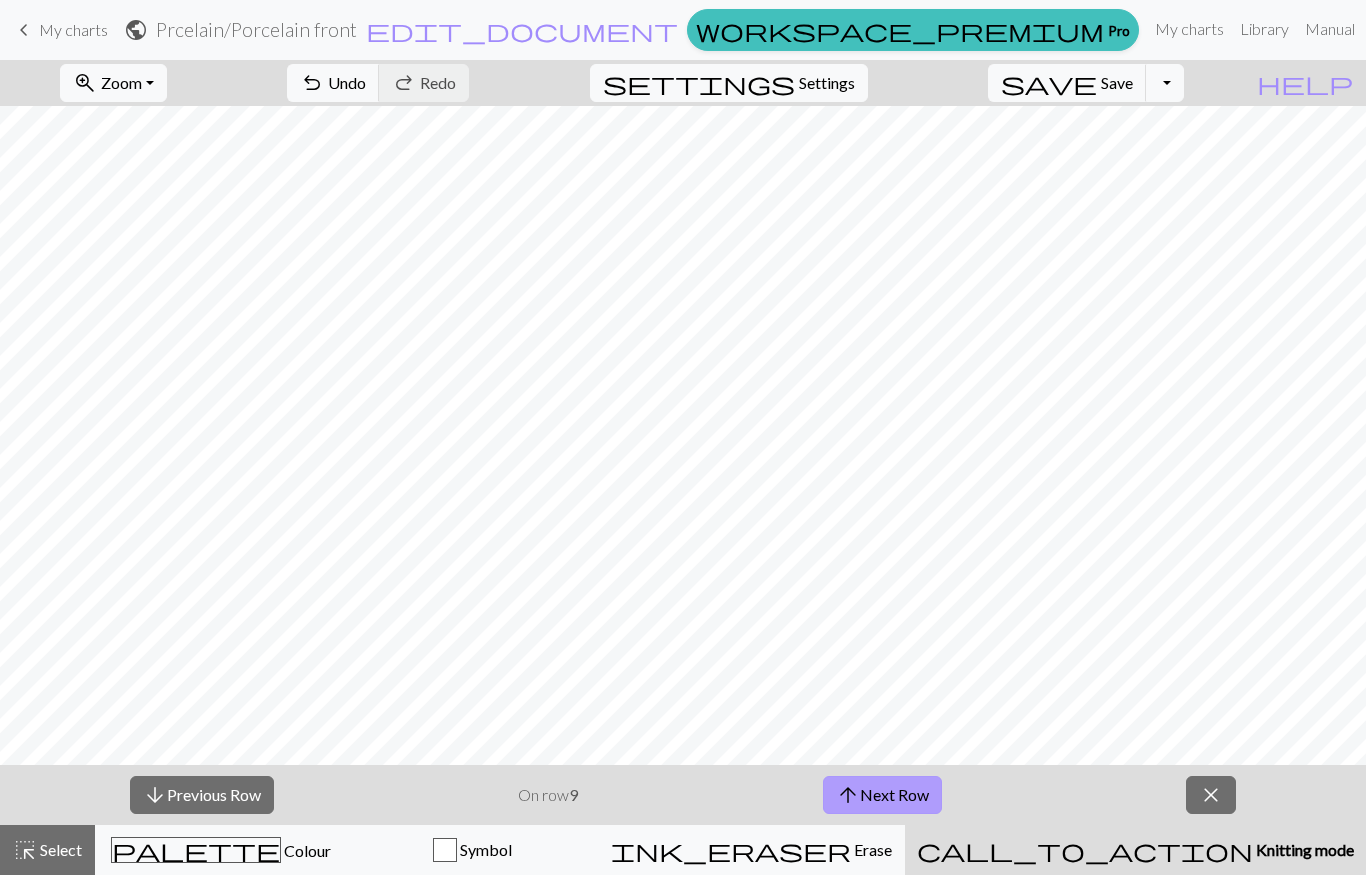 click on "arrow_upward  Next Row" at bounding box center (882, 795) 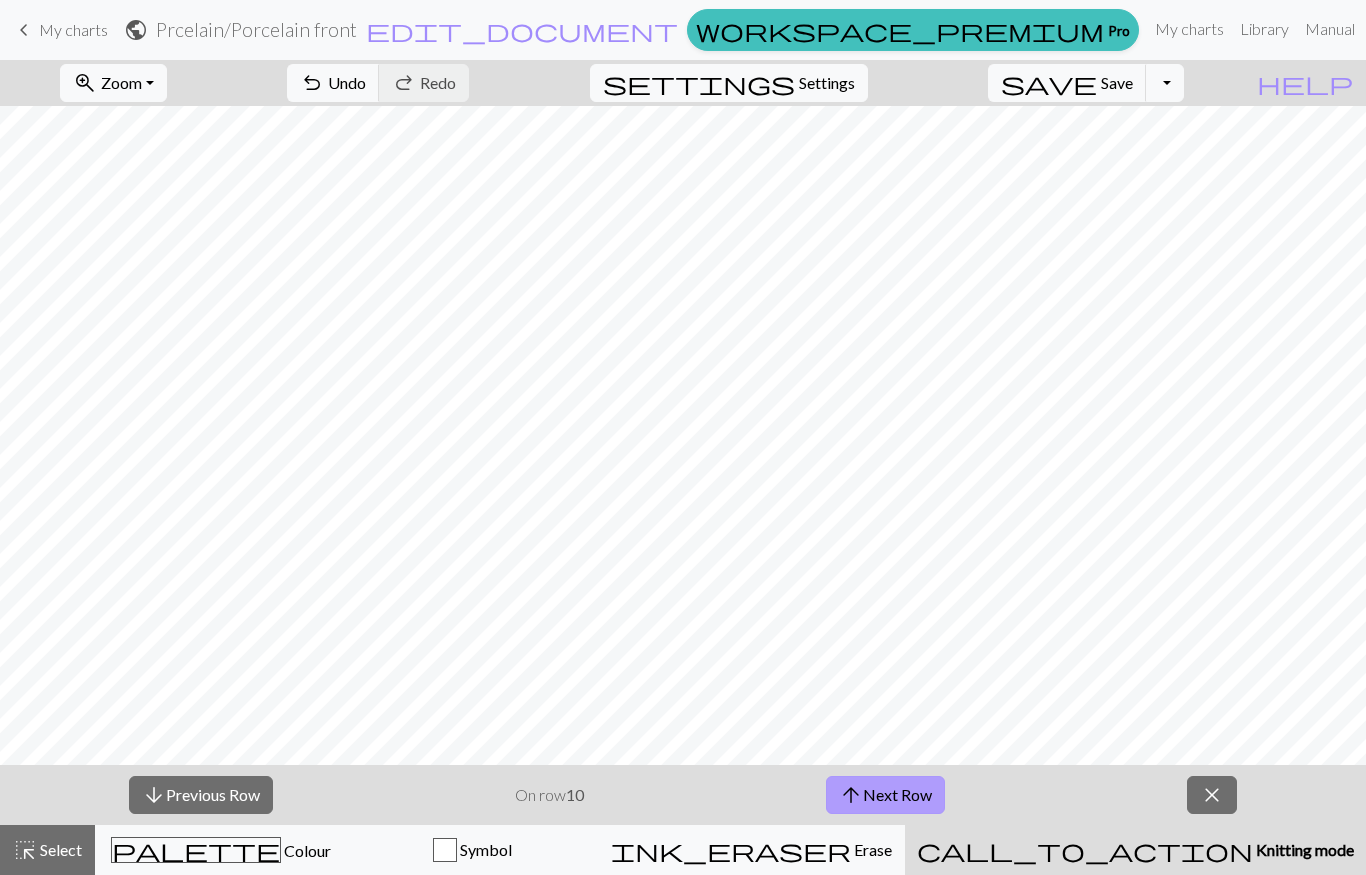 click on "arrow_upward  Next Row" at bounding box center [885, 795] 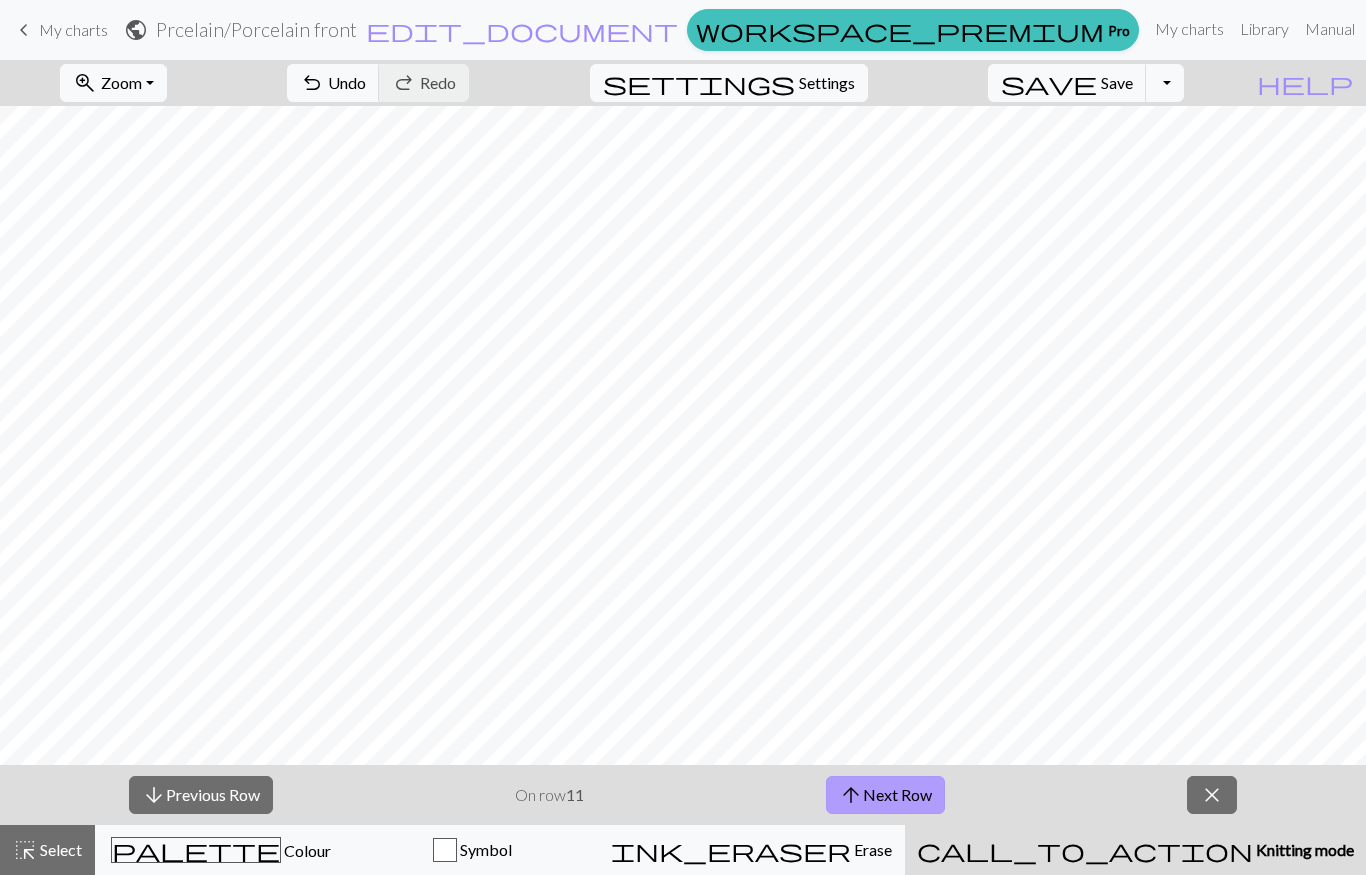 click on "arrow_upward  Next Row" at bounding box center (885, 795) 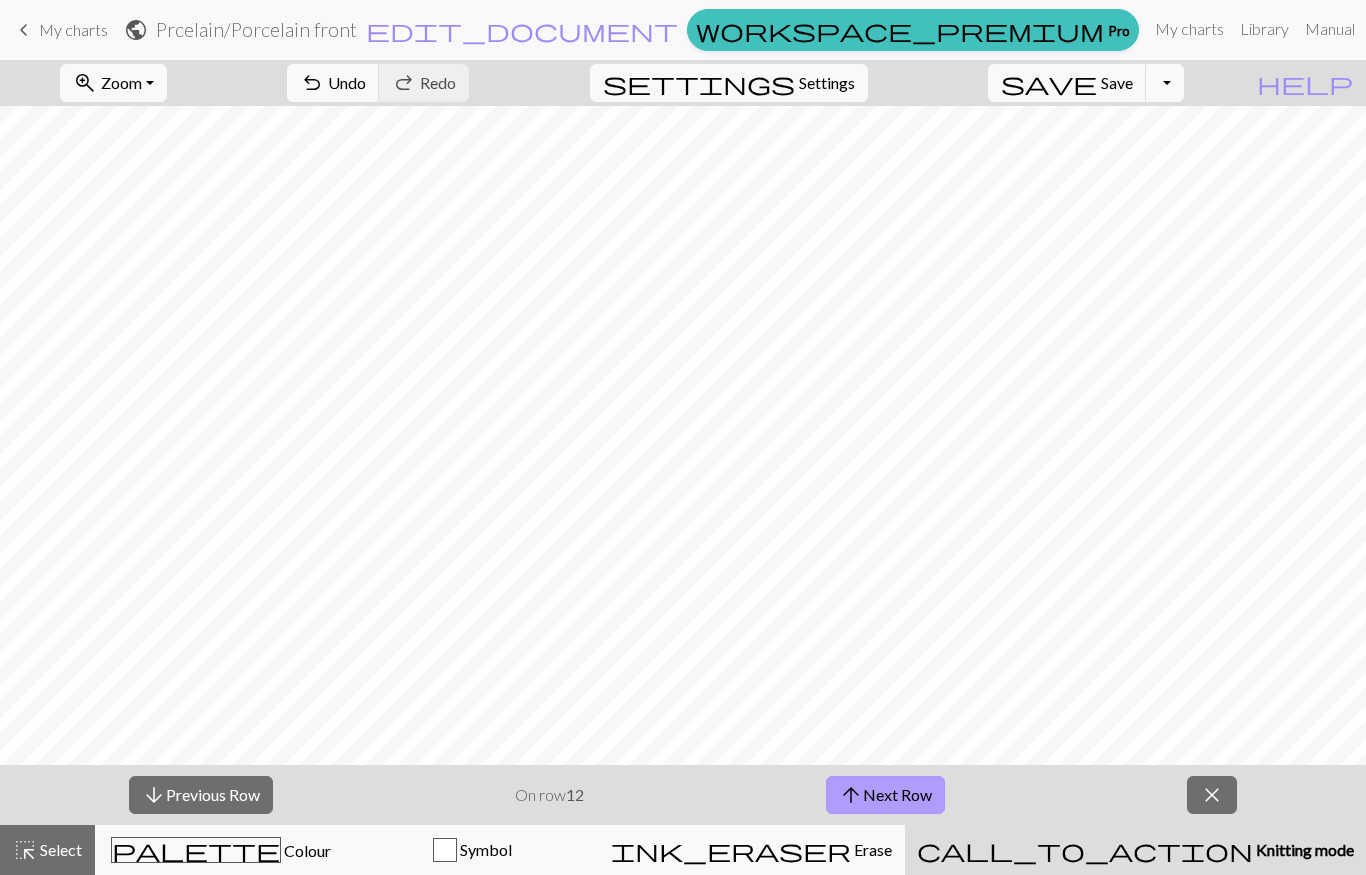 click on "arrow_upward  Next Row" at bounding box center (885, 795) 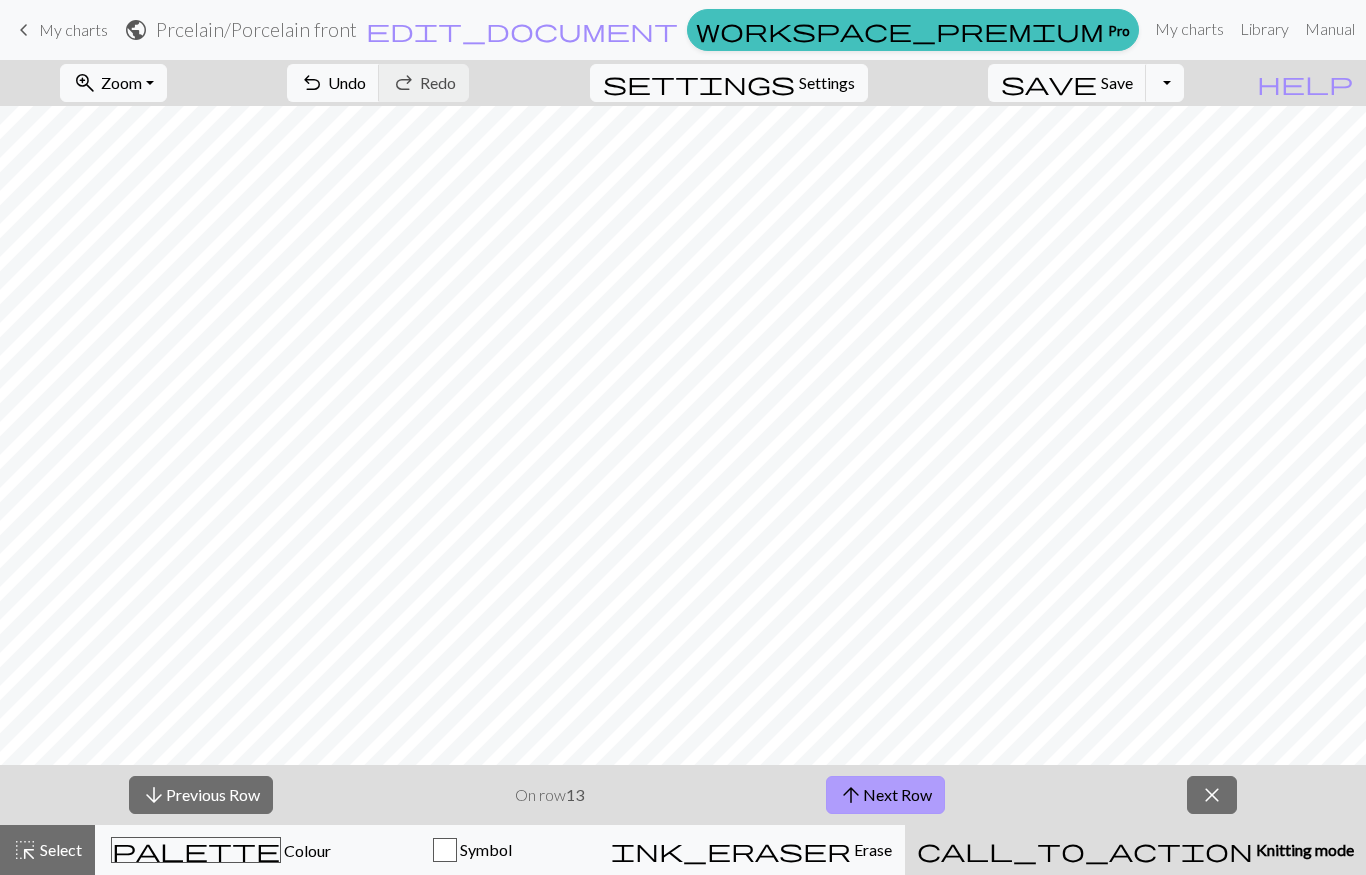 click on "arrow_upward  Next Row" at bounding box center (885, 795) 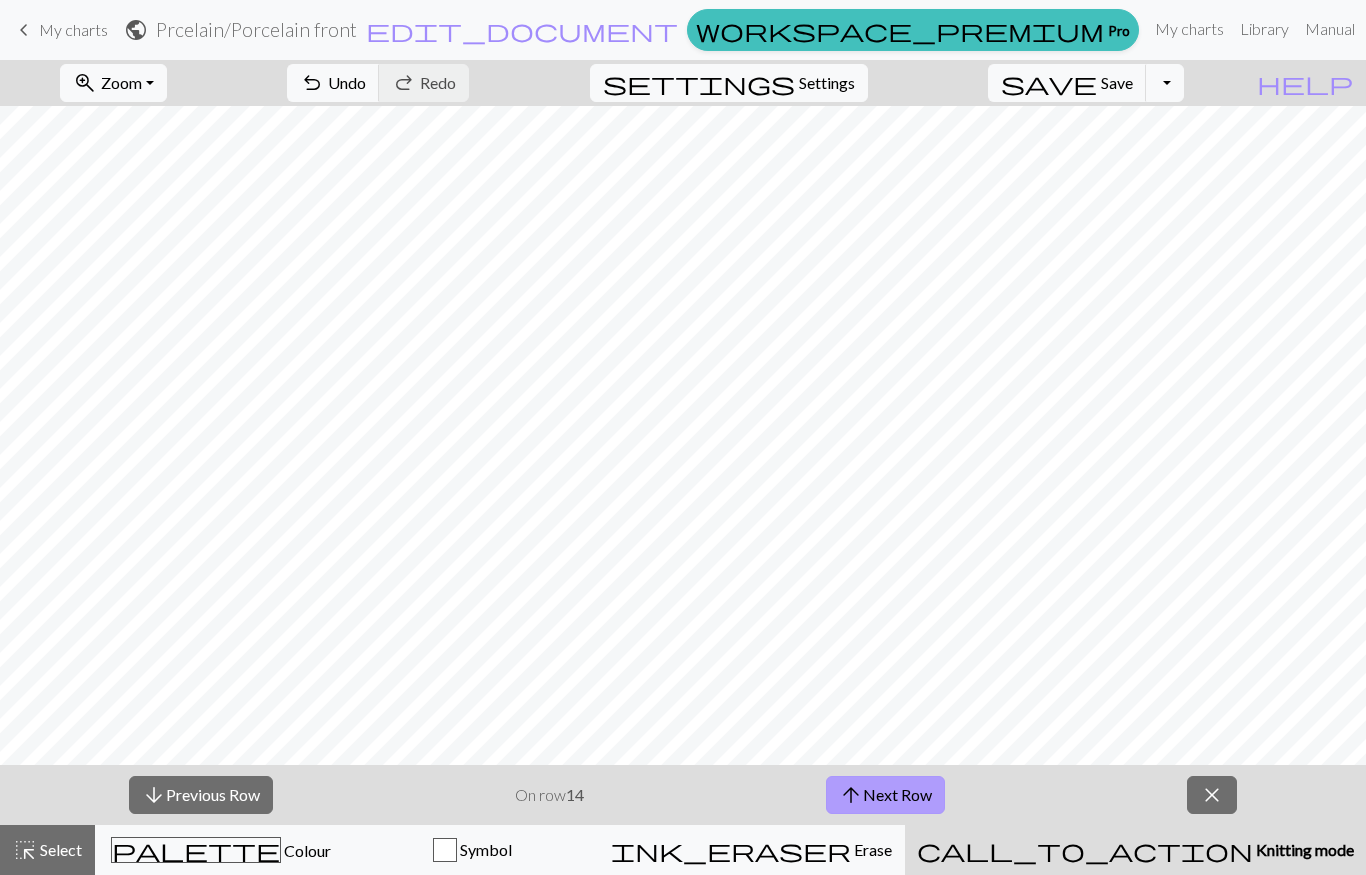 click on "arrow_upward  Next Row" at bounding box center (885, 795) 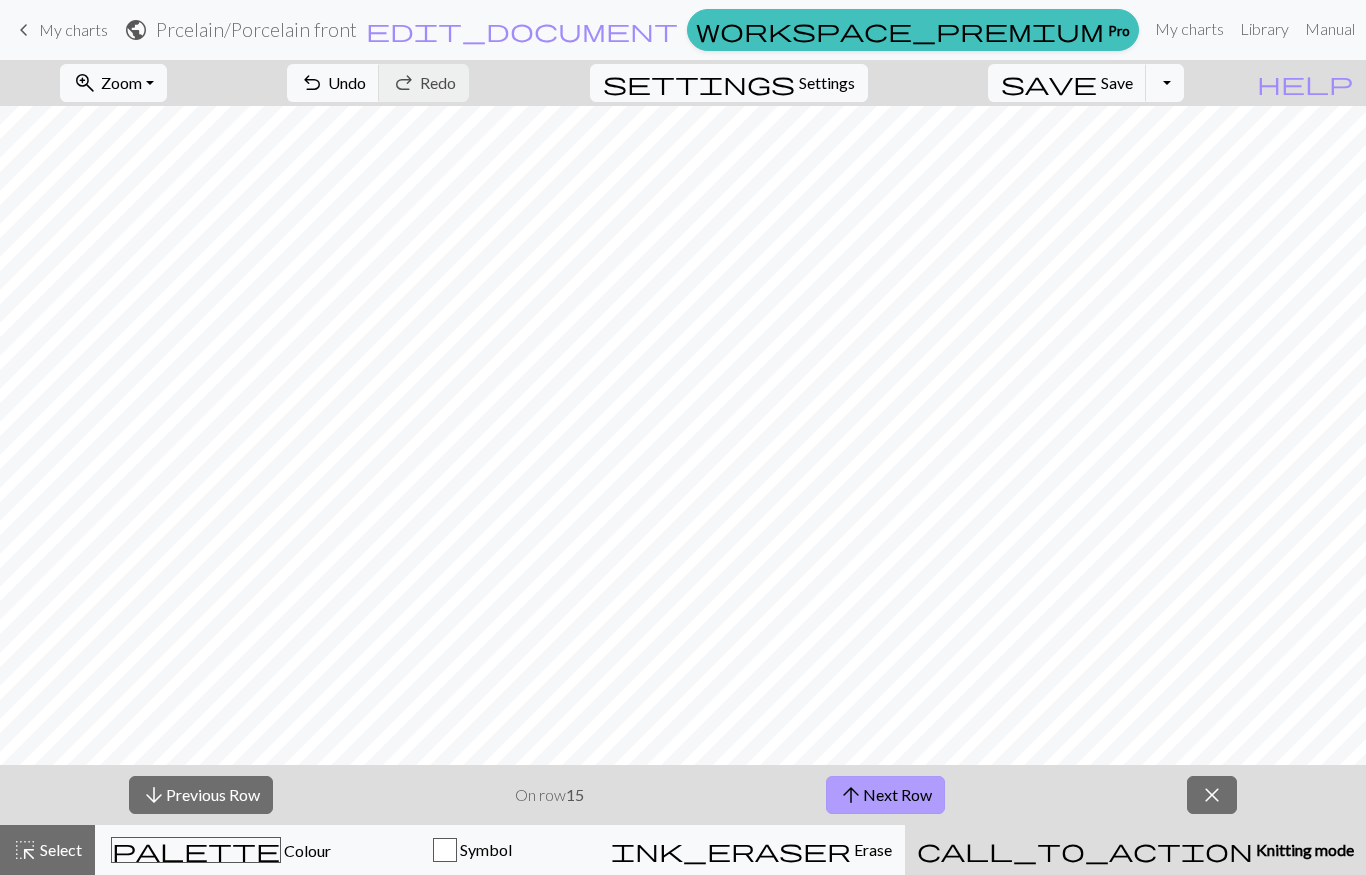 click on "arrow_upward  Next Row" at bounding box center [885, 795] 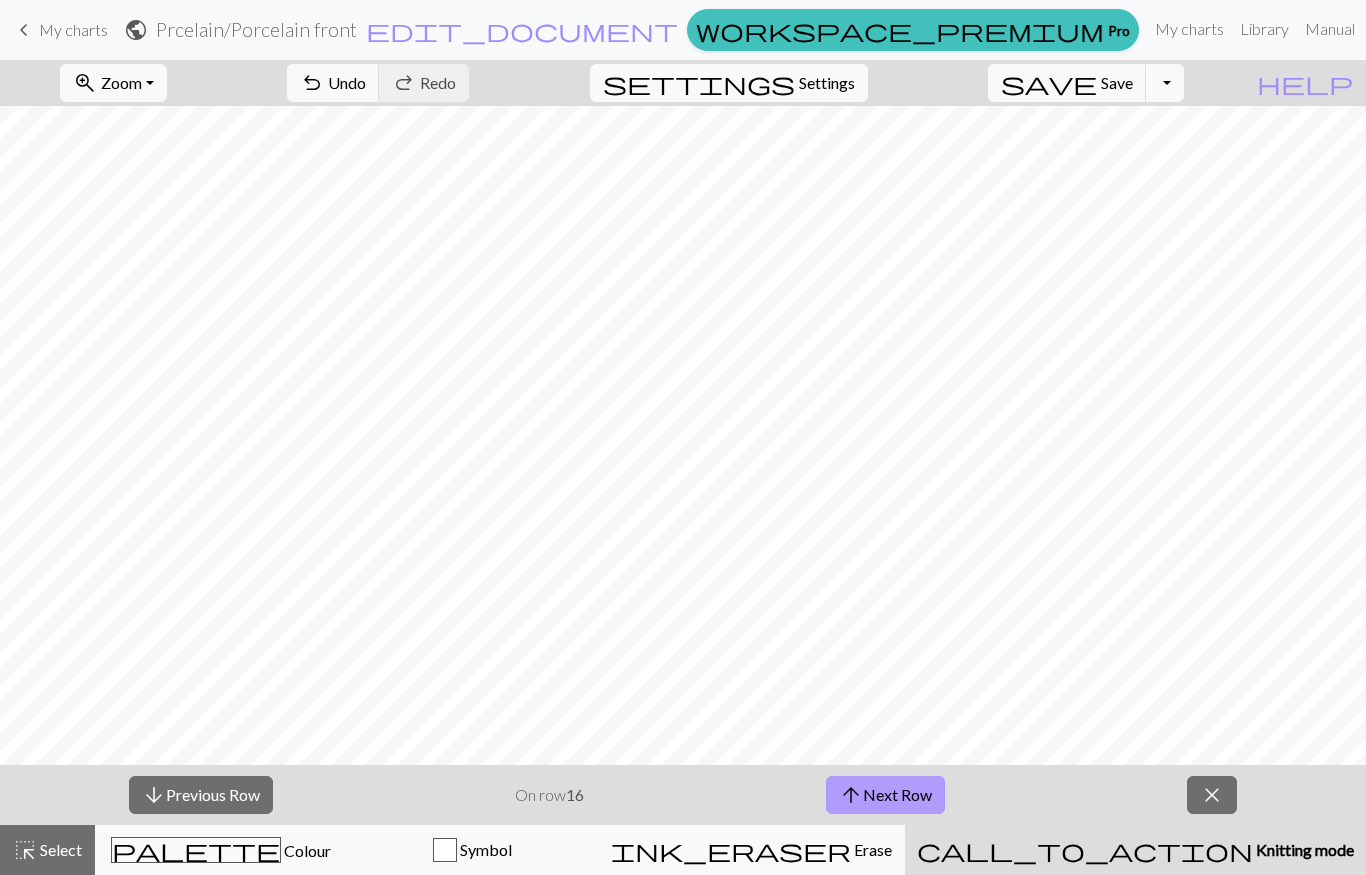 click on "arrow_upward  Next Row" at bounding box center (885, 795) 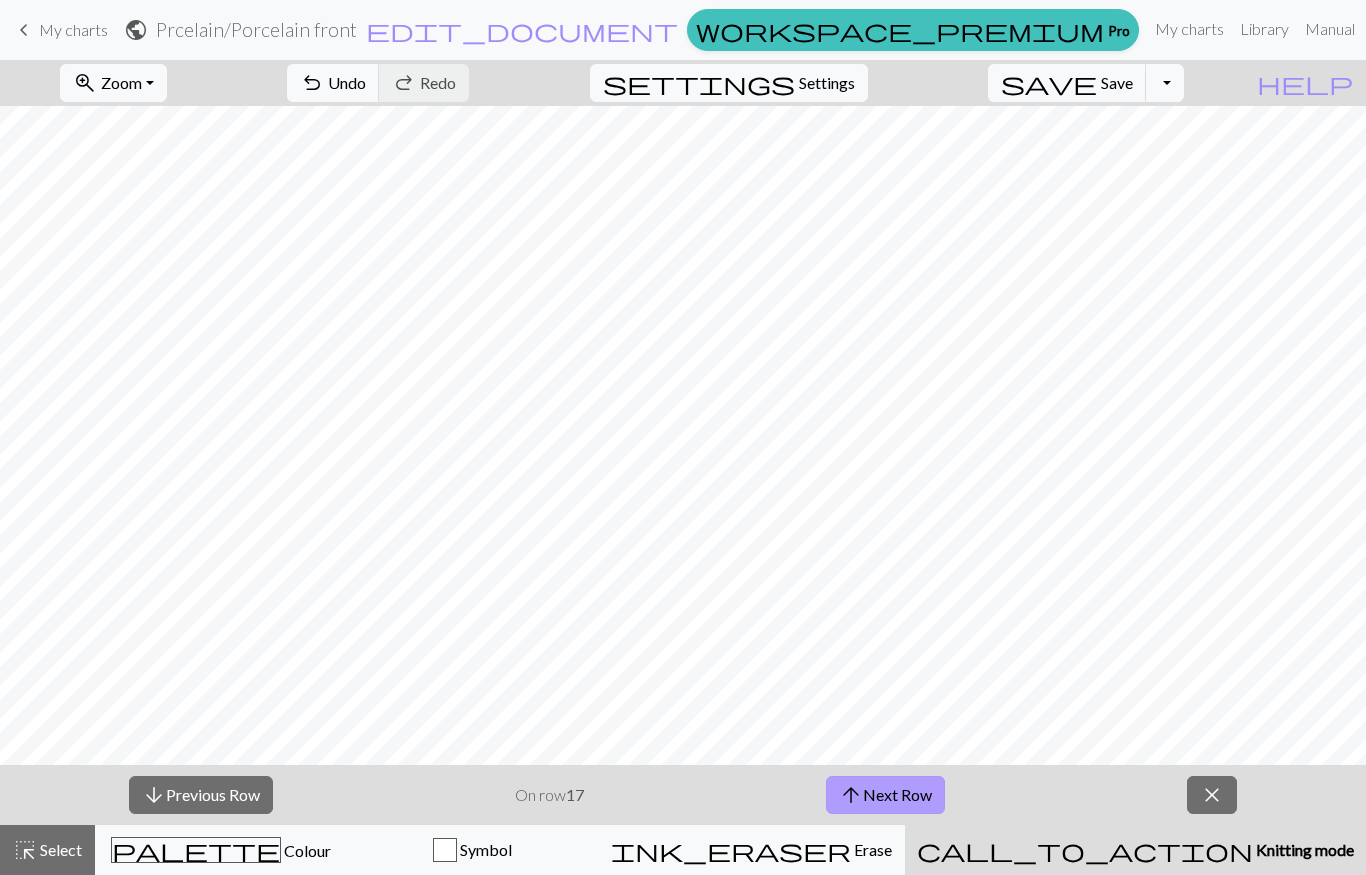 click on "arrow_upward  Next Row" at bounding box center (885, 795) 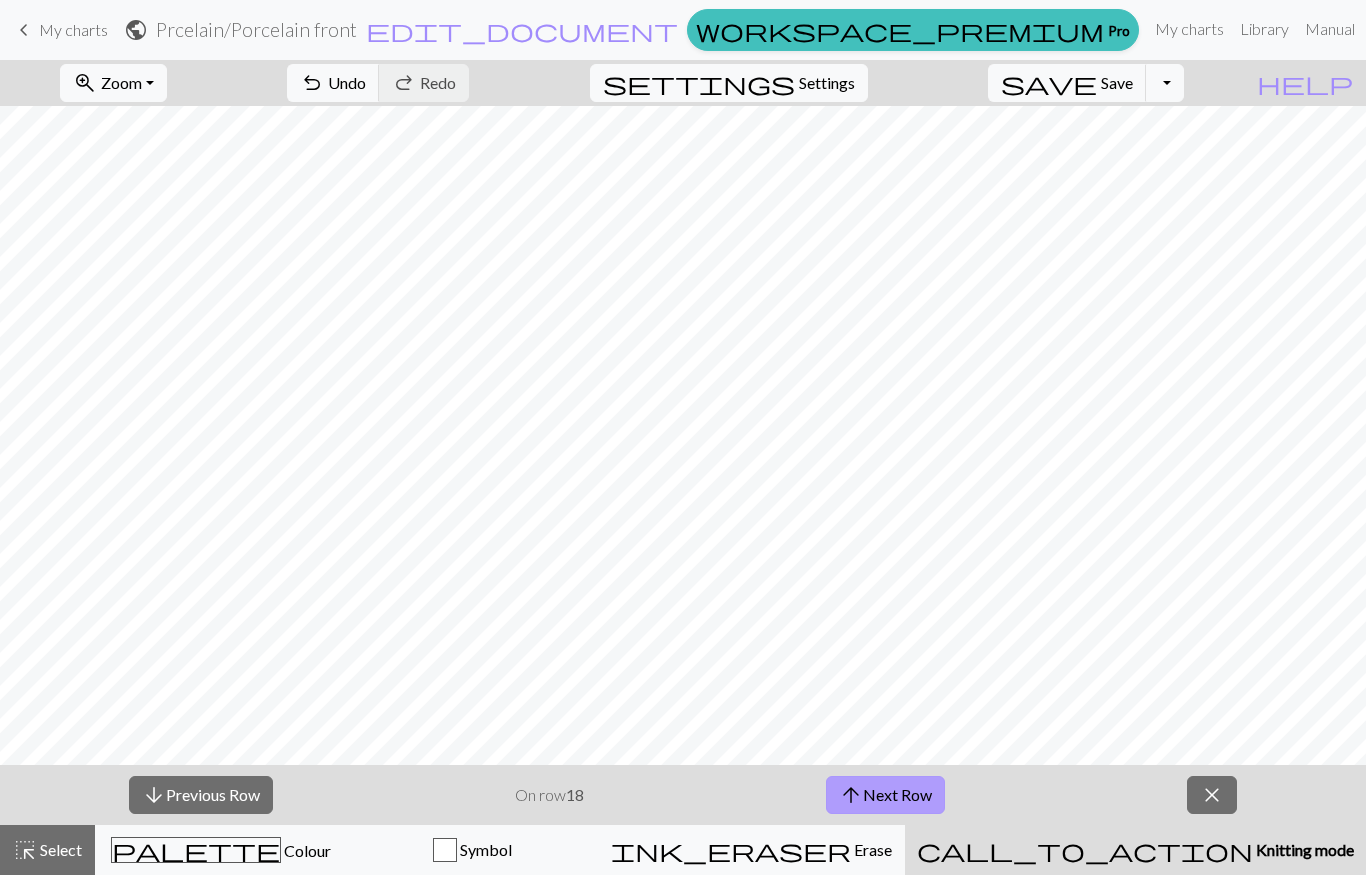 click on "arrow_upward  Next Row" at bounding box center [885, 795] 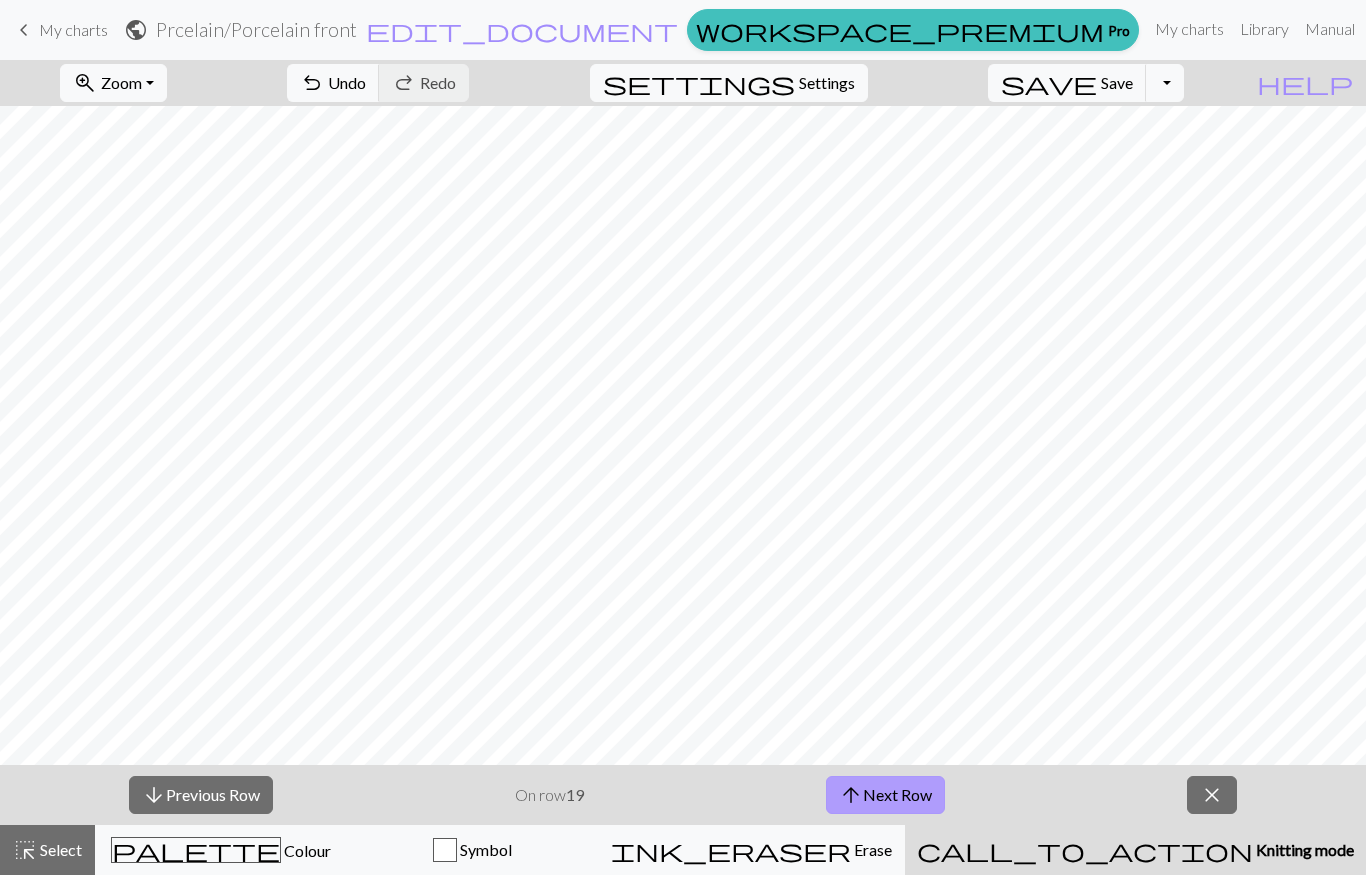 click on "arrow_upward  Next Row" at bounding box center (885, 795) 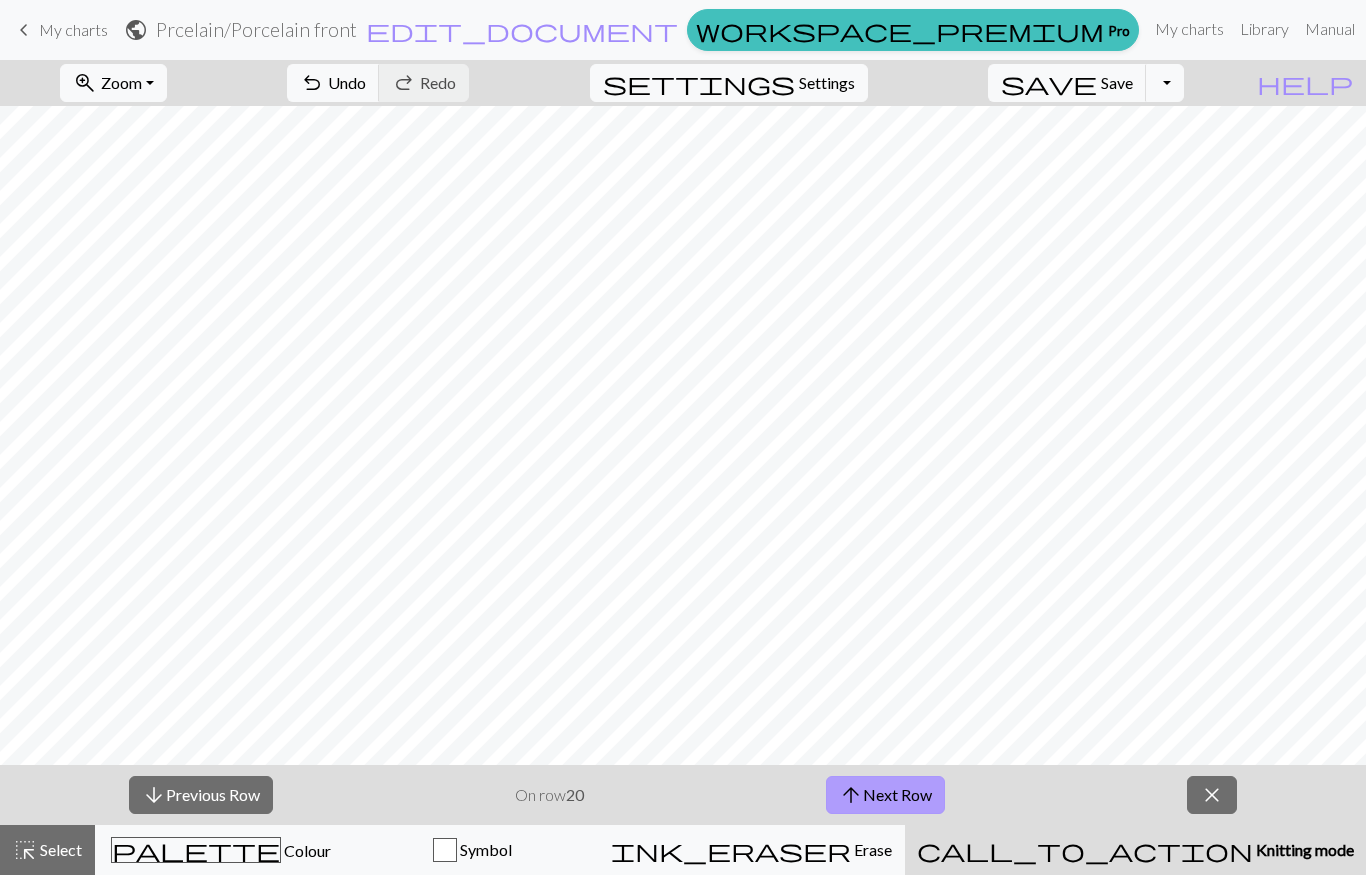 click on "arrow_upward  Next Row" at bounding box center (885, 795) 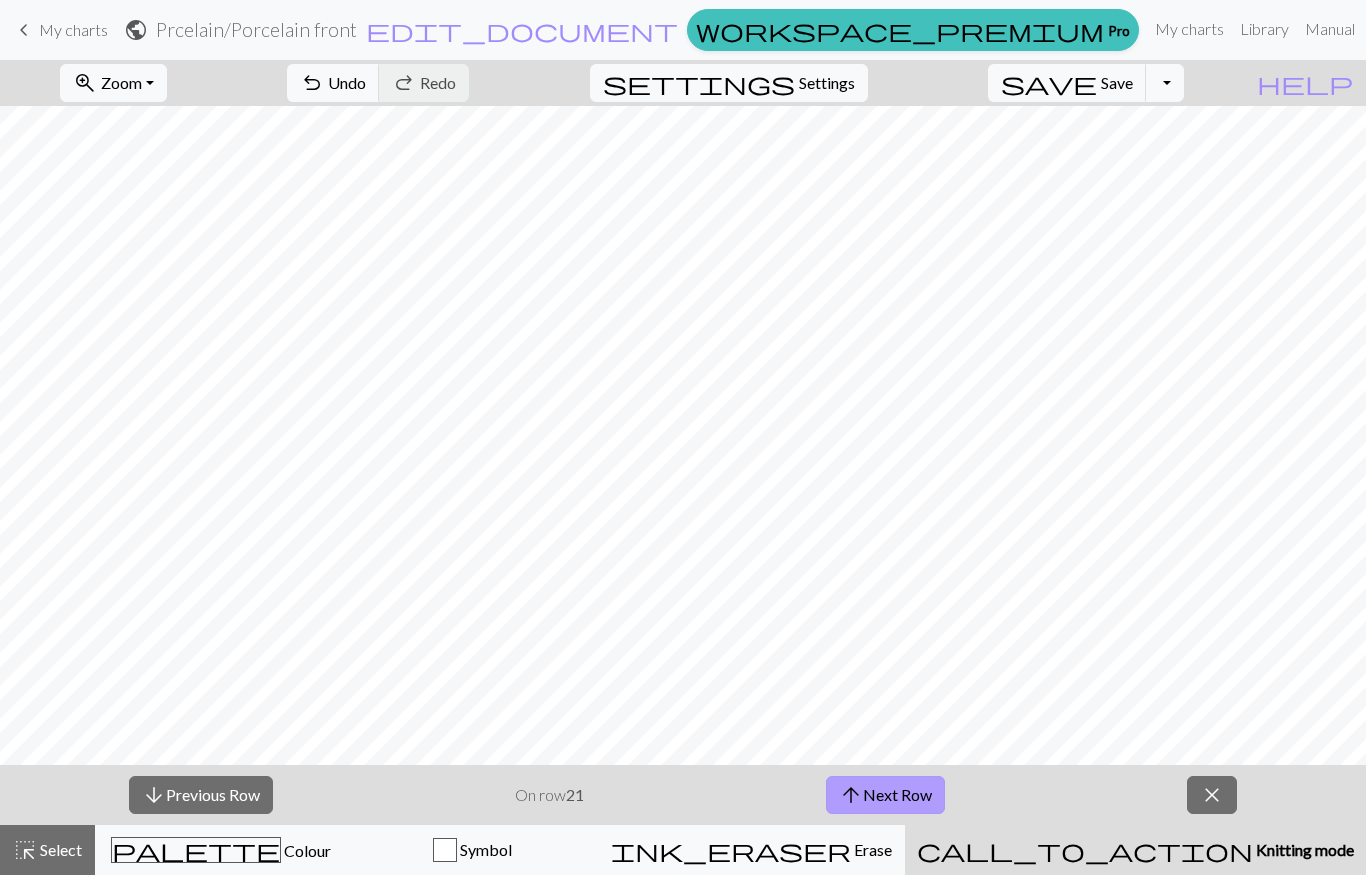 click on "arrow_upward  Next Row" at bounding box center [885, 795] 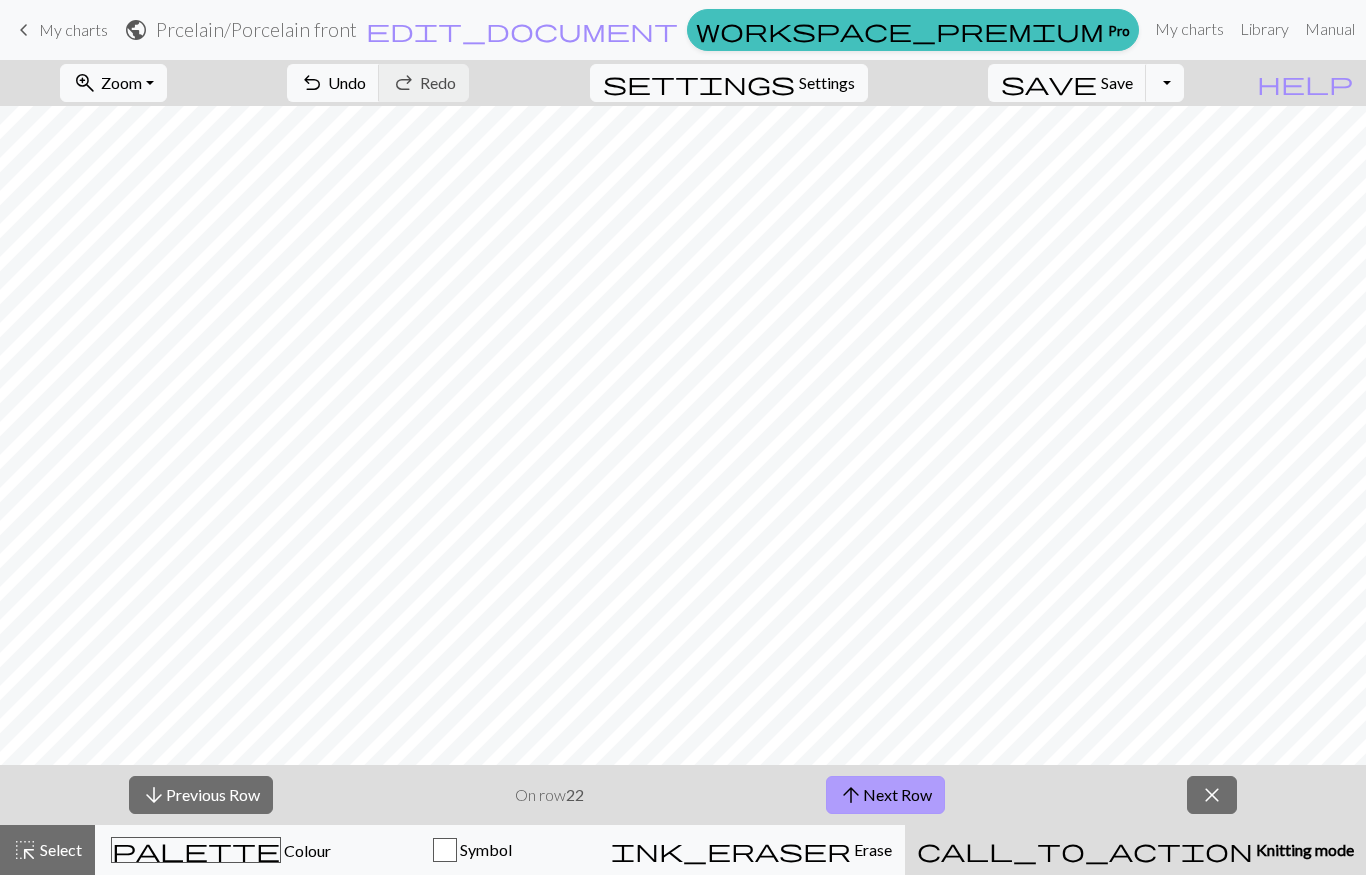 click on "arrow_upward  Next Row" at bounding box center (885, 795) 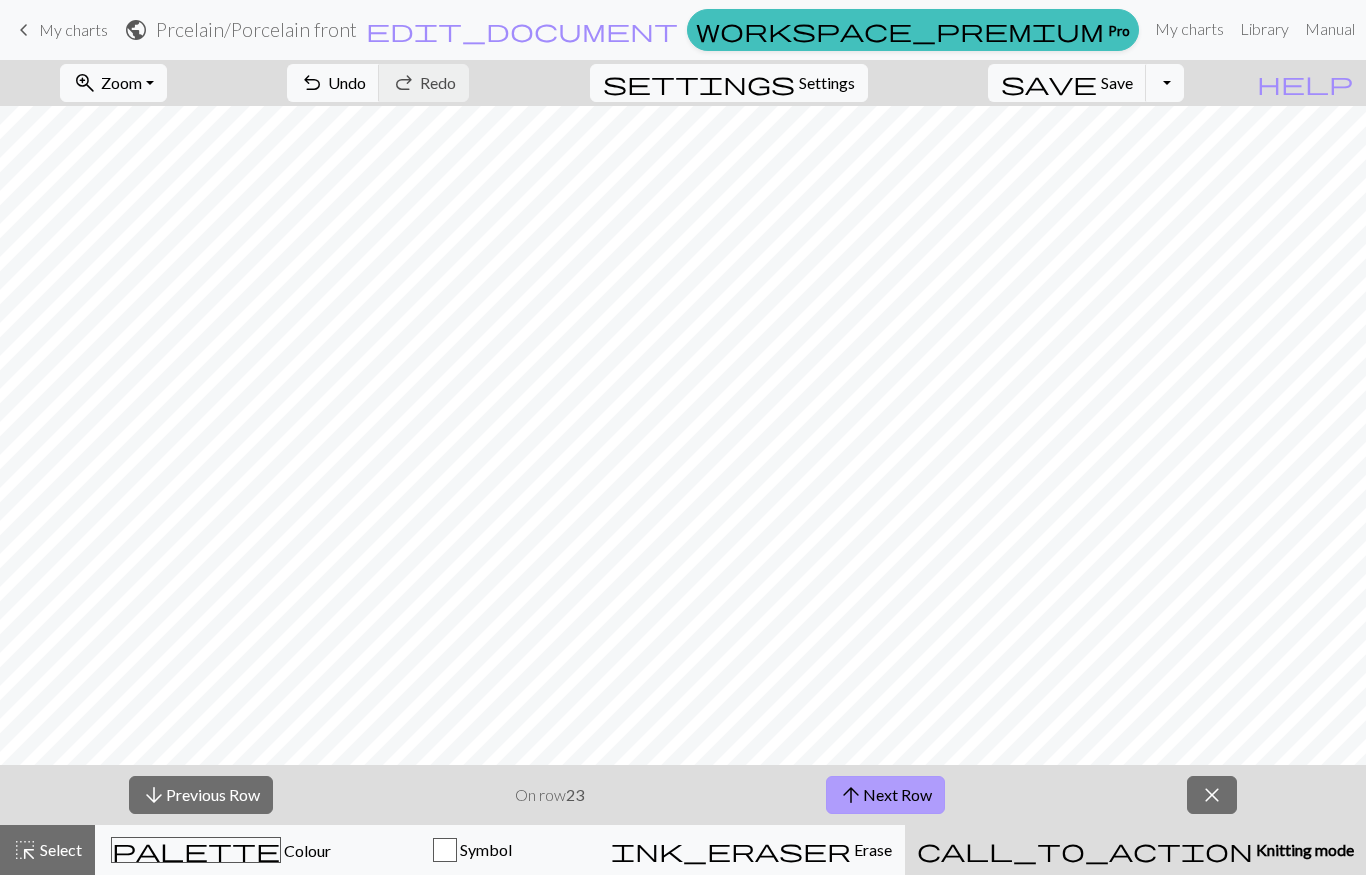 click on "arrow_upward  Next Row" at bounding box center [885, 795] 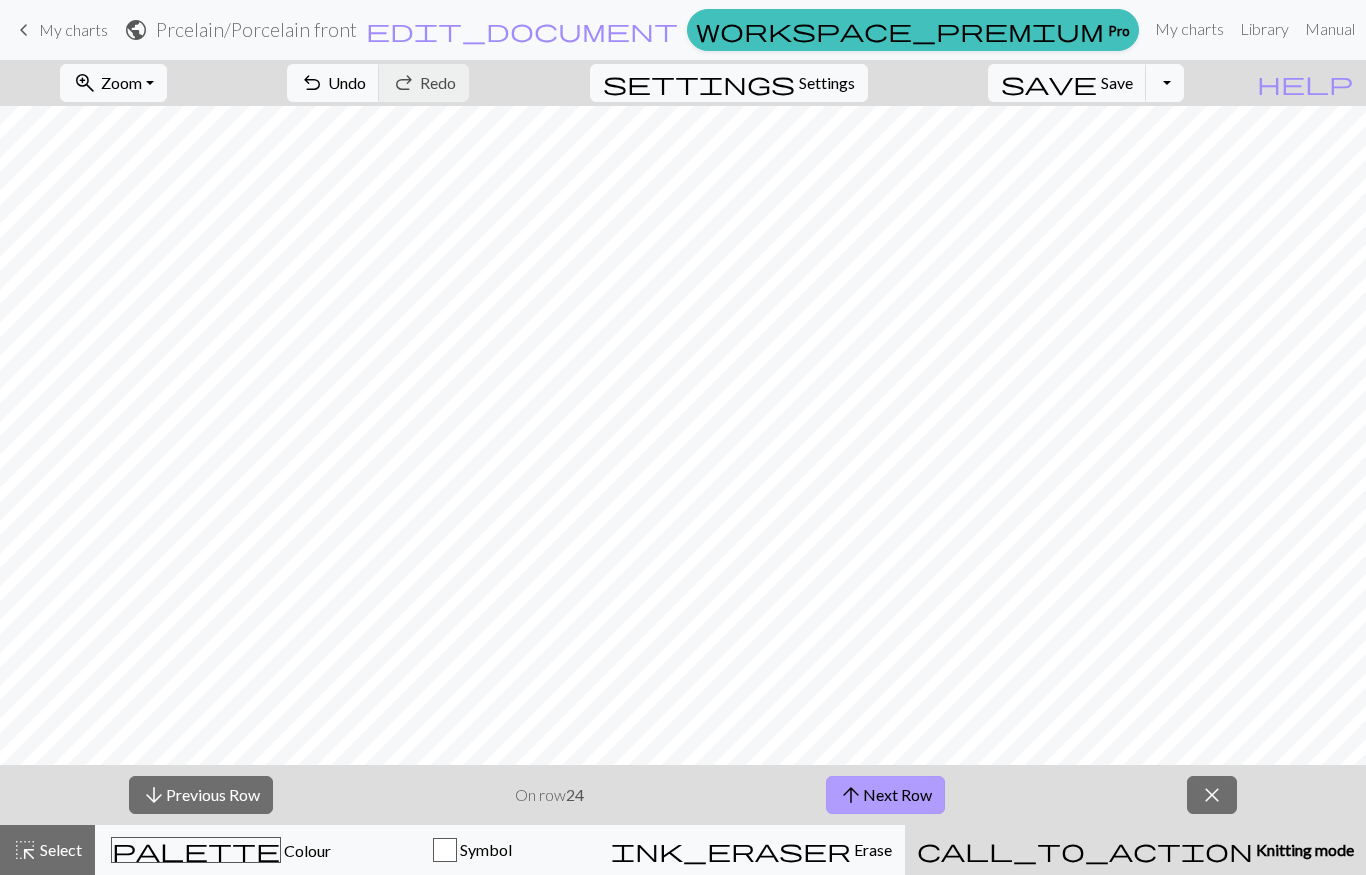 click on "arrow_upward  Next Row" at bounding box center [885, 795] 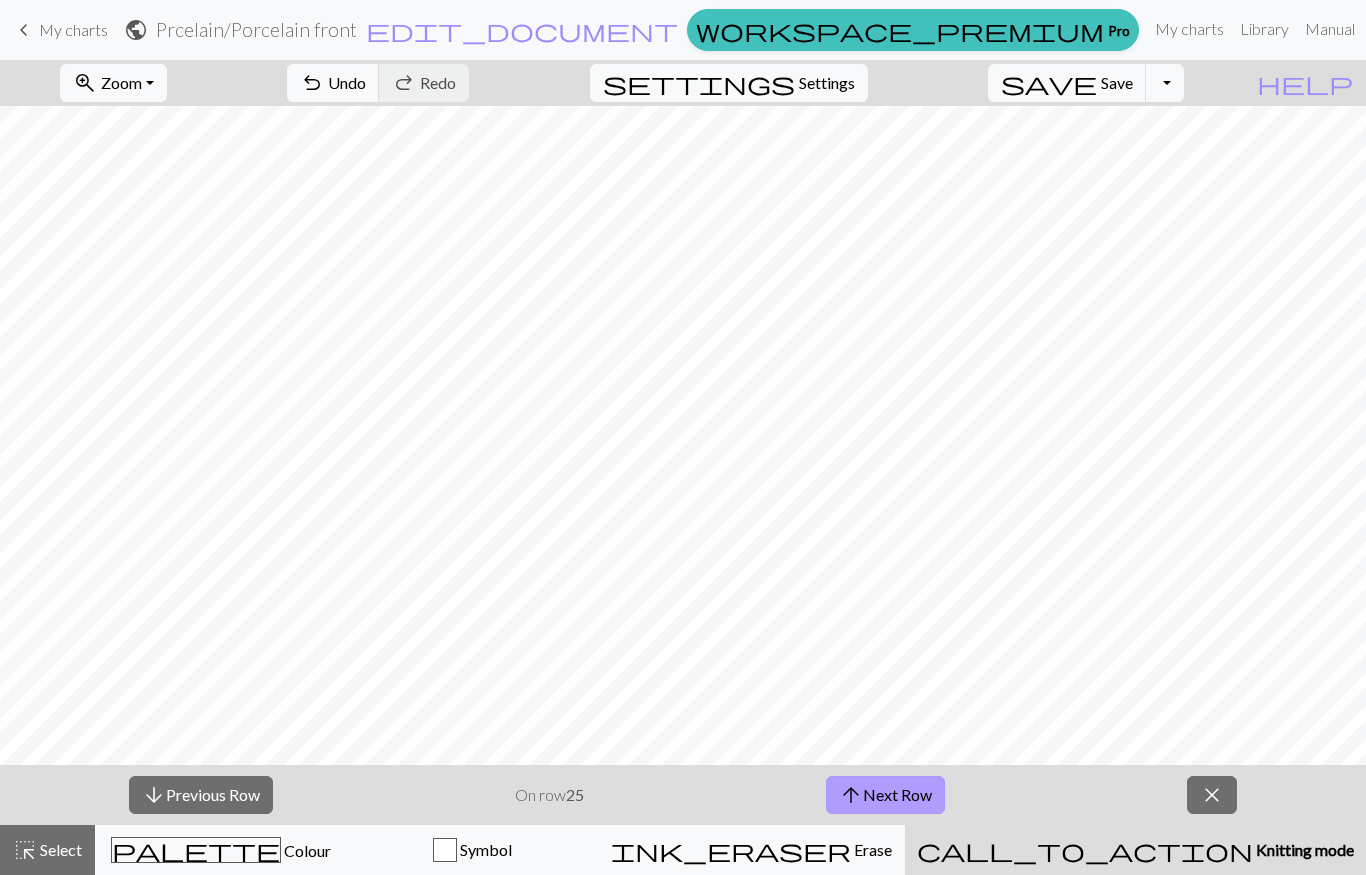 click on "arrow_upward  Next Row" at bounding box center [885, 795] 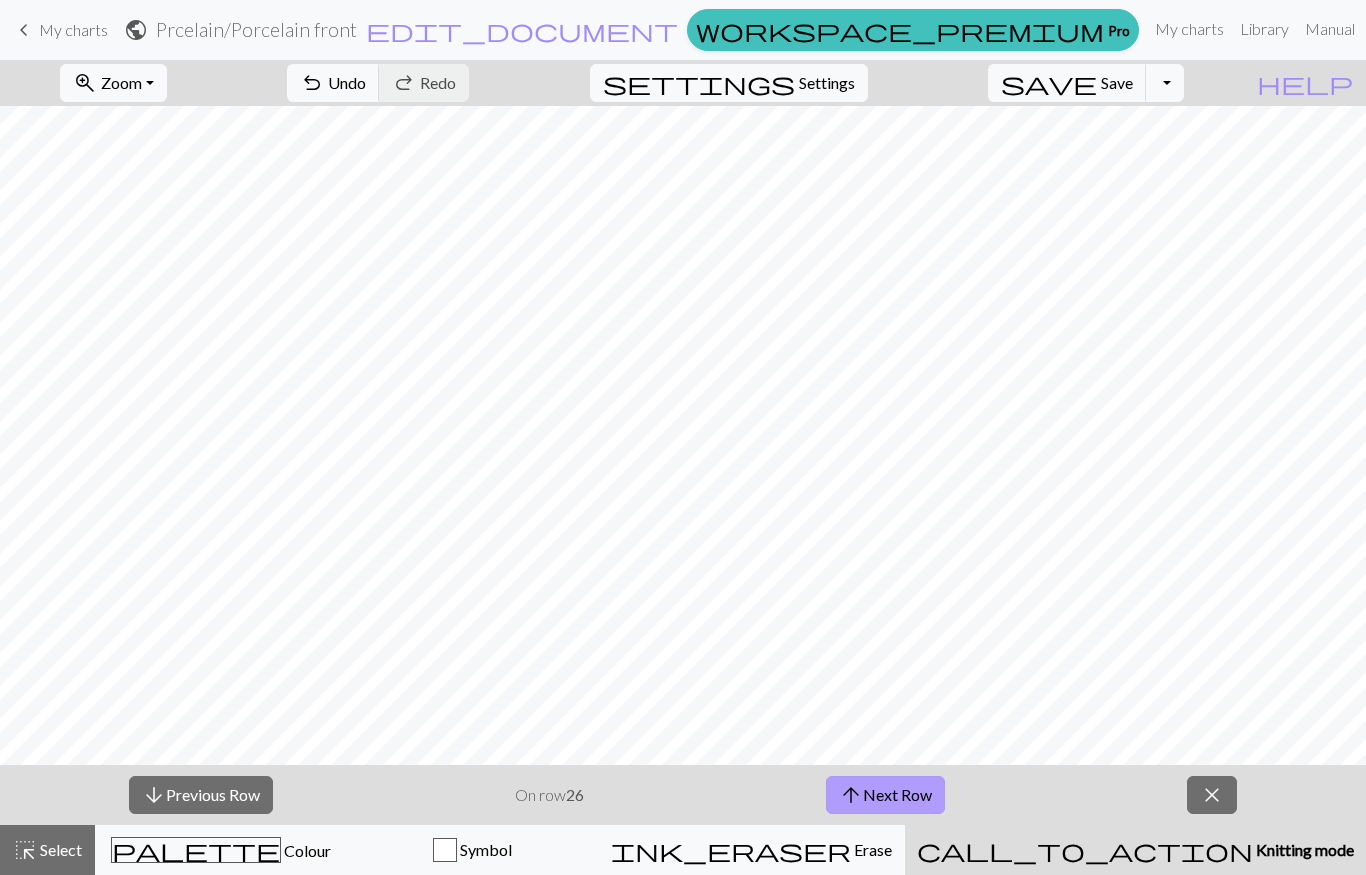 click on "arrow_upward  Next Row" at bounding box center (885, 795) 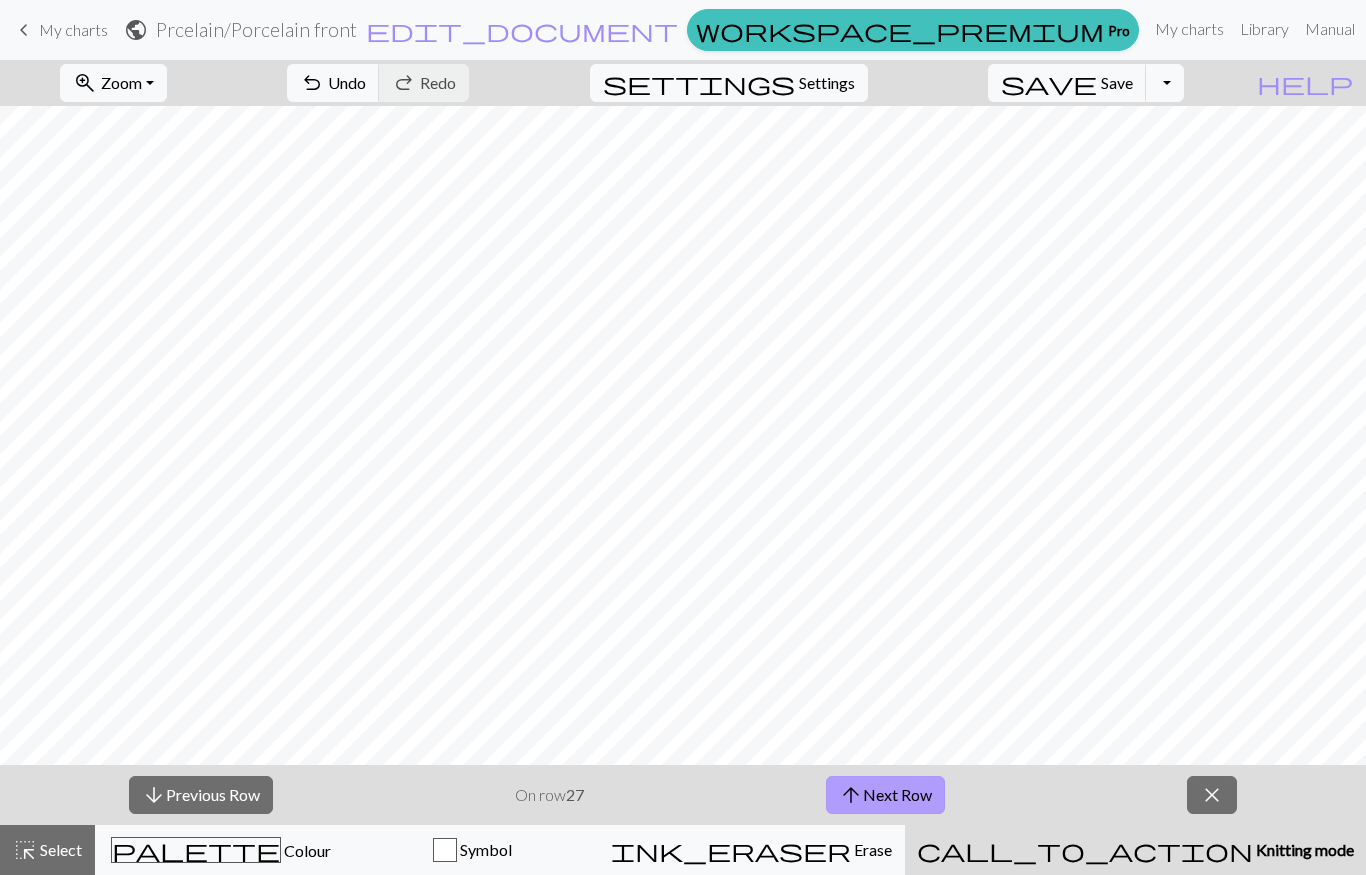 click on "arrow_upward  Next Row" at bounding box center [885, 795] 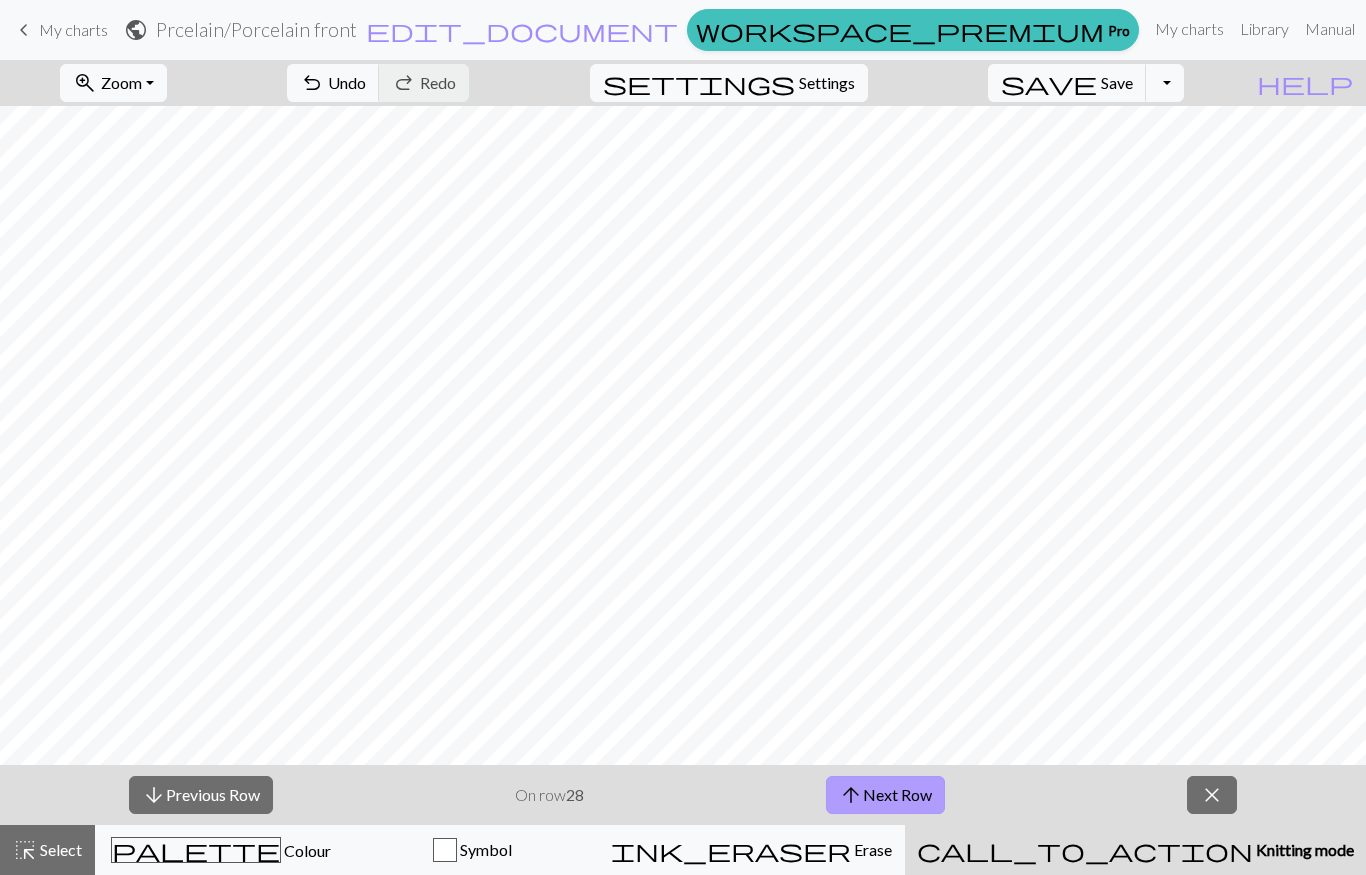 click on "arrow_upward  Next Row" at bounding box center [885, 795] 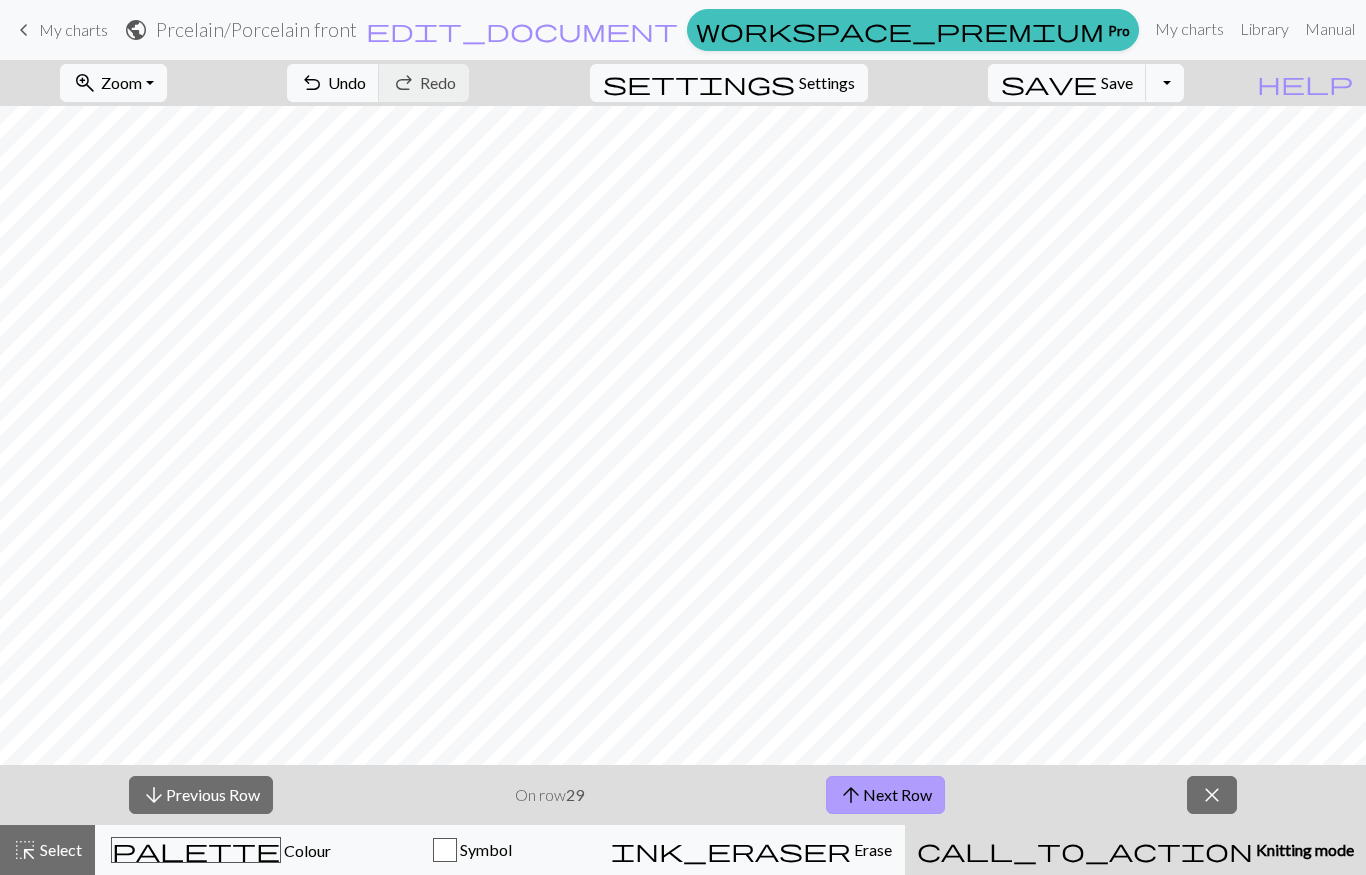click on "arrow_upward  Next Row" at bounding box center [885, 795] 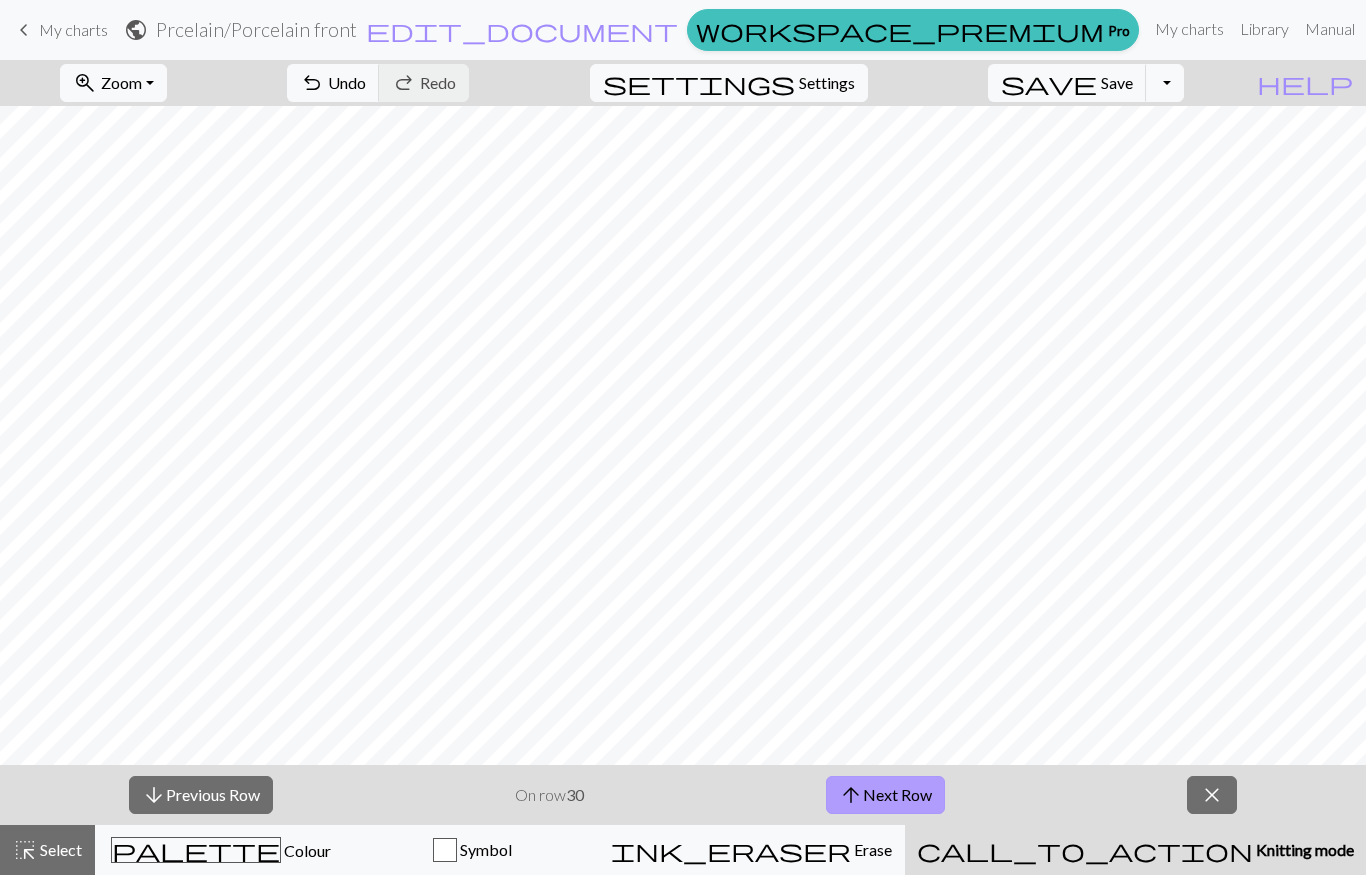 click on "arrow_upward  Next Row" at bounding box center [885, 795] 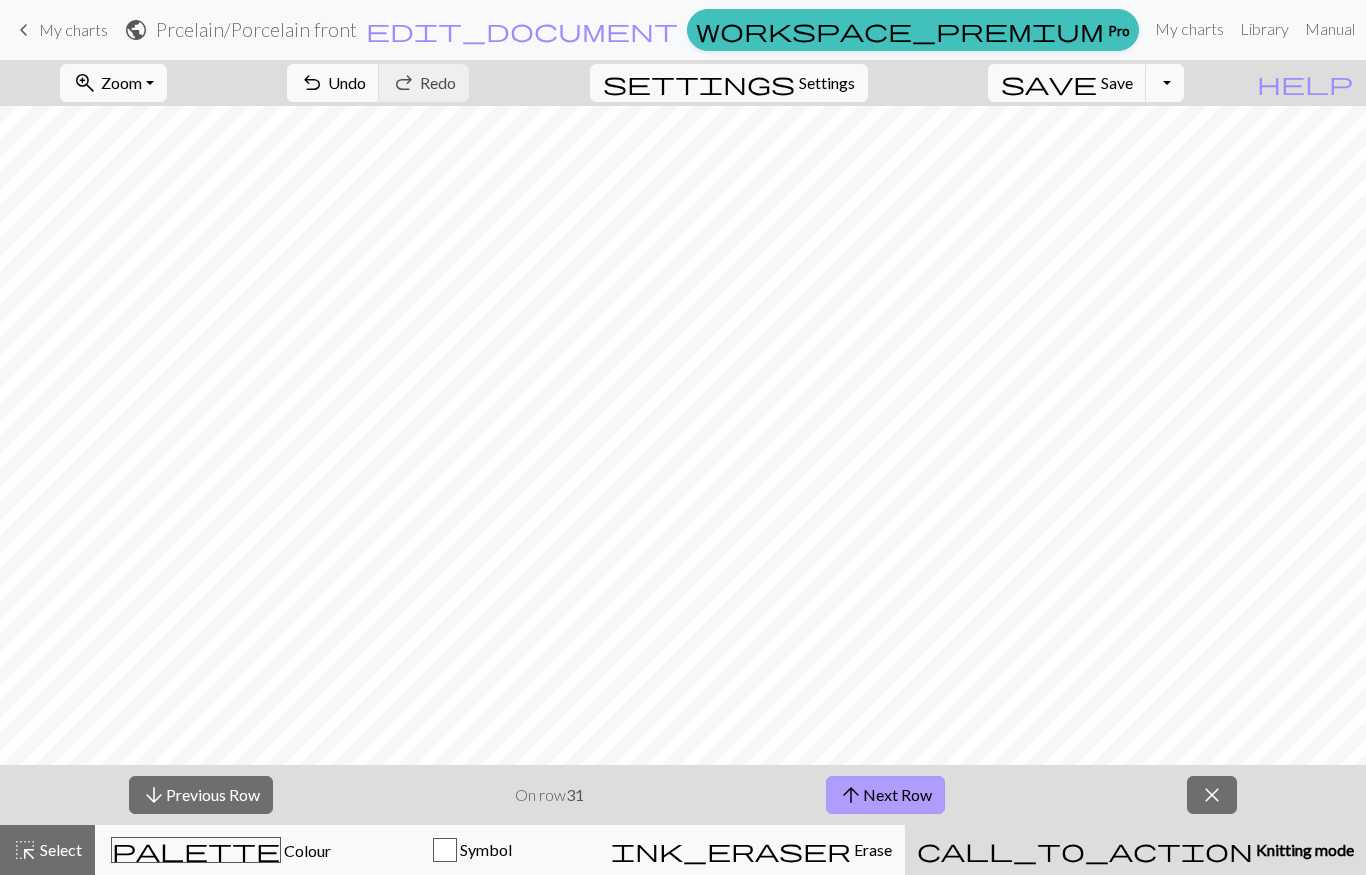 click on "arrow_upward  Next Row" at bounding box center (885, 795) 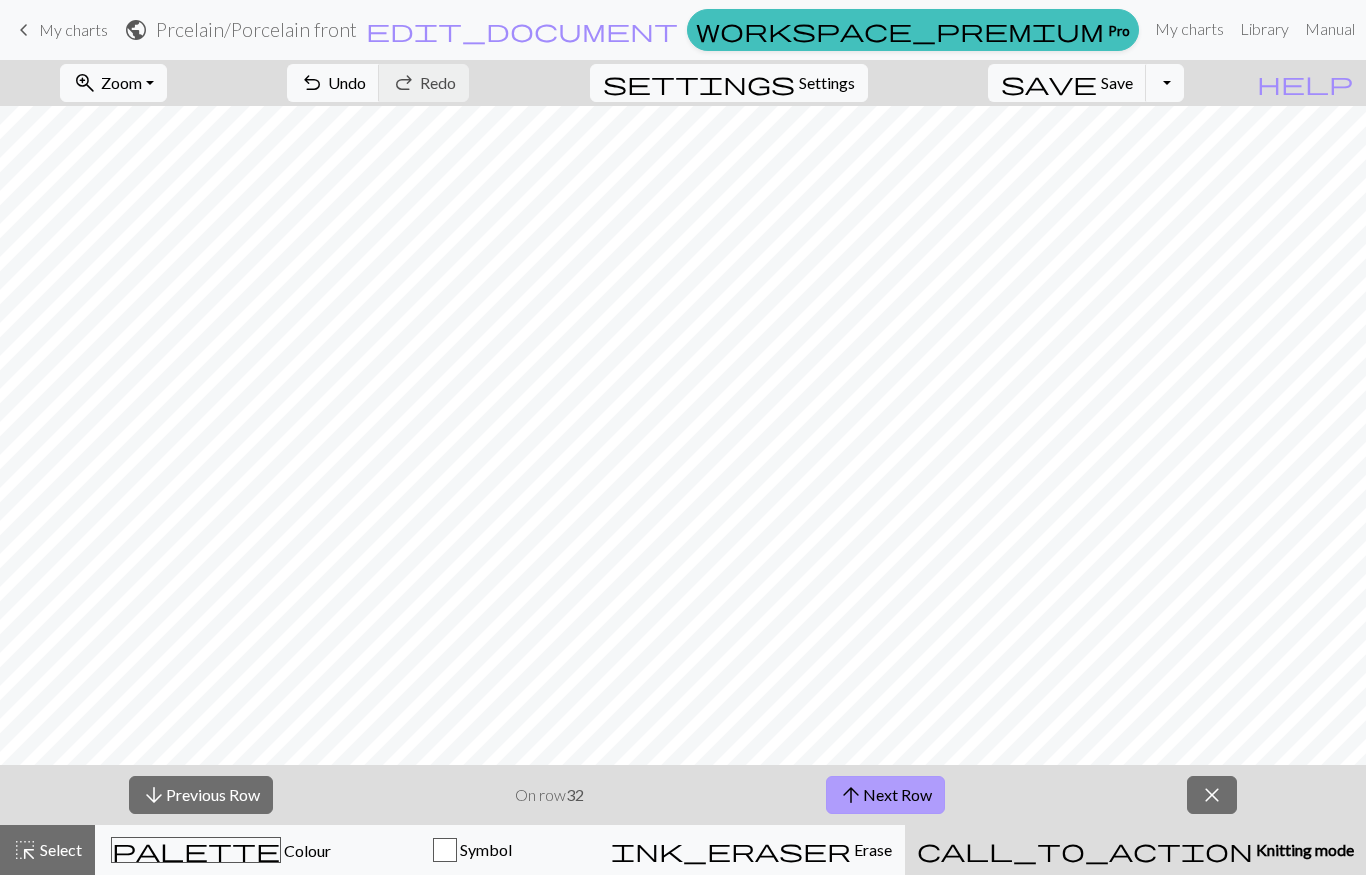 click on "arrow_upward  Next Row" at bounding box center [885, 795] 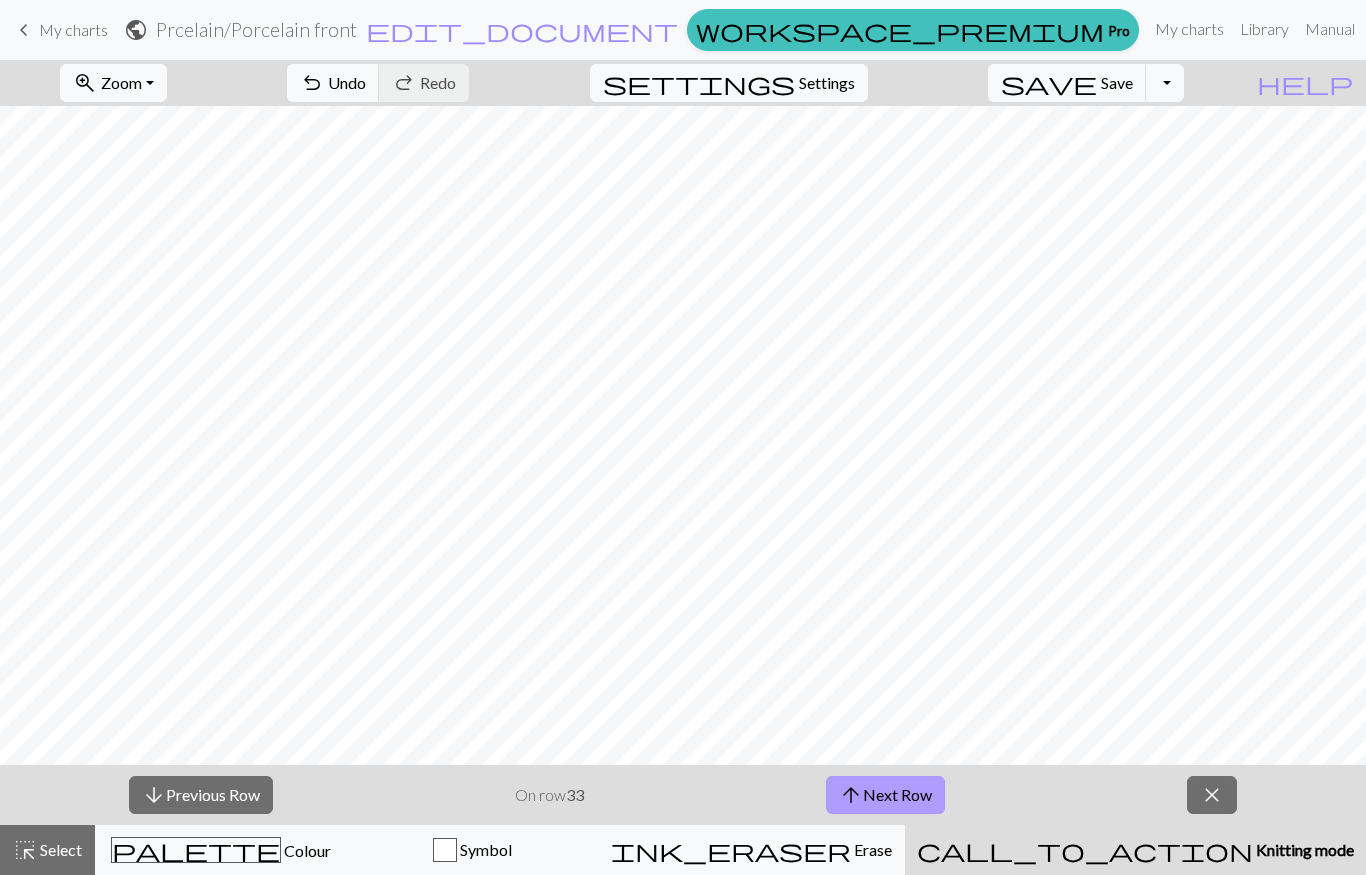 click on "arrow_upward  Next Row" at bounding box center [885, 795] 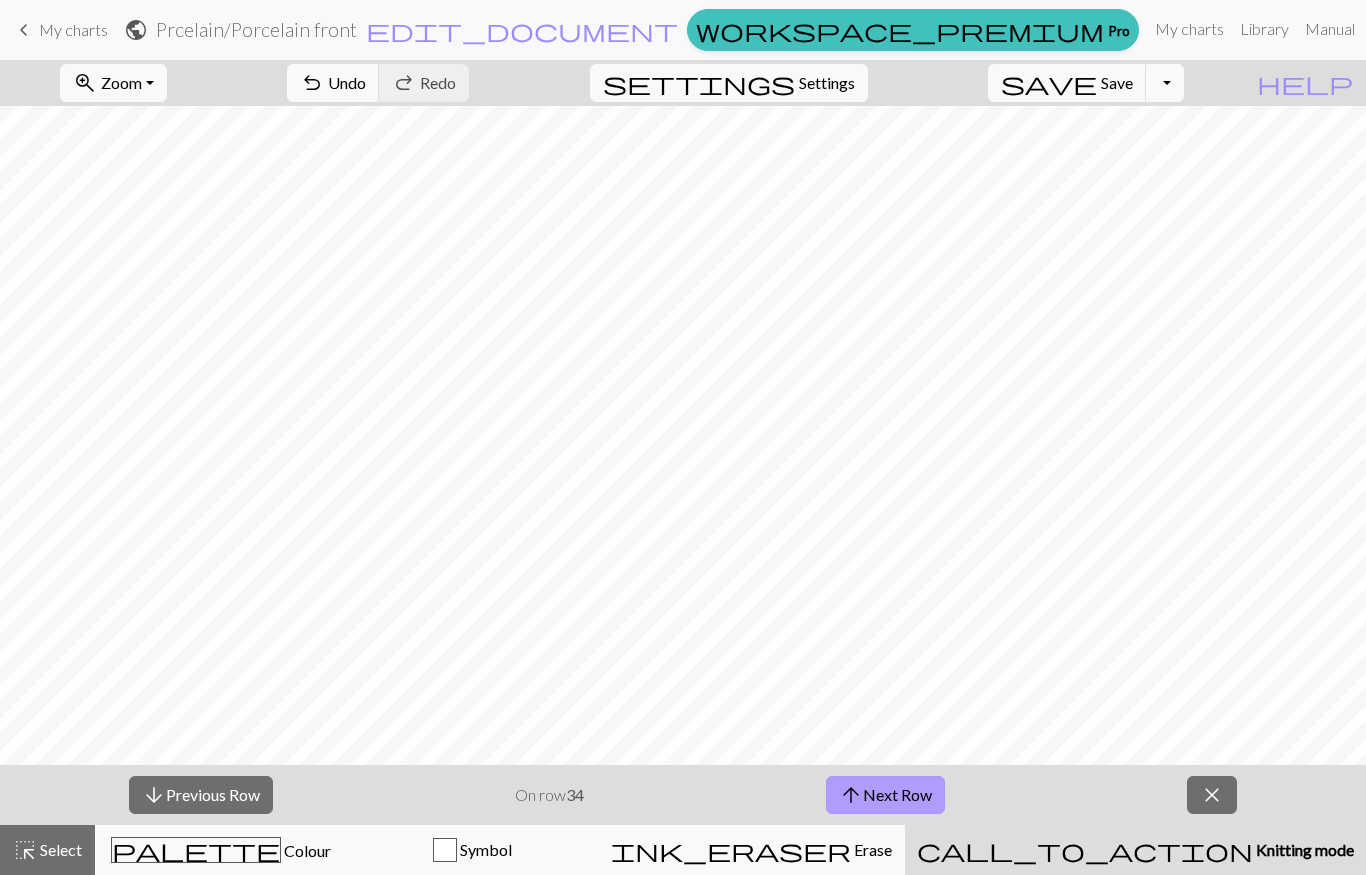click on "arrow_upward  Next Row" at bounding box center (885, 795) 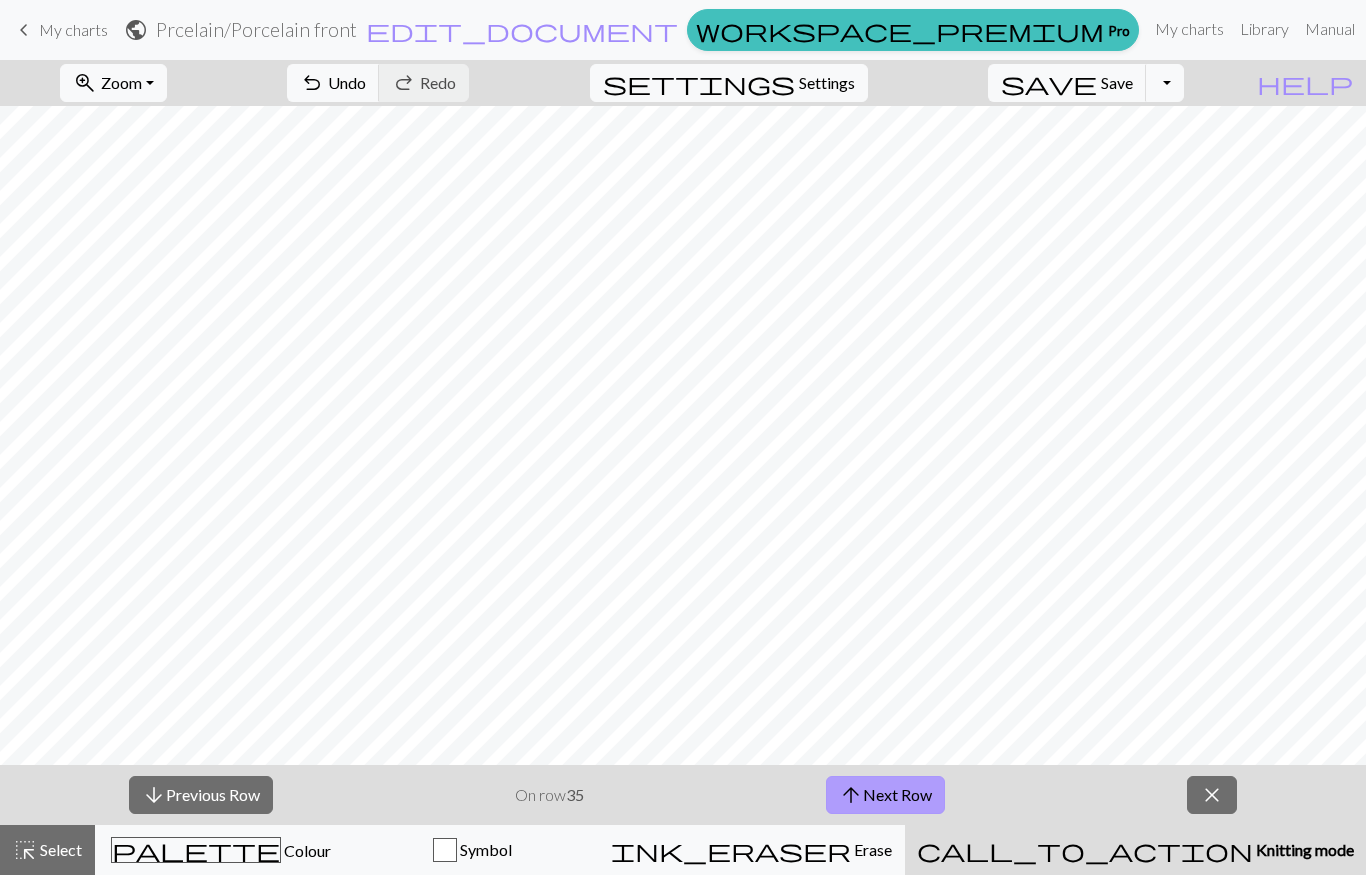 click on "arrow_upward  Next Row" at bounding box center [885, 795] 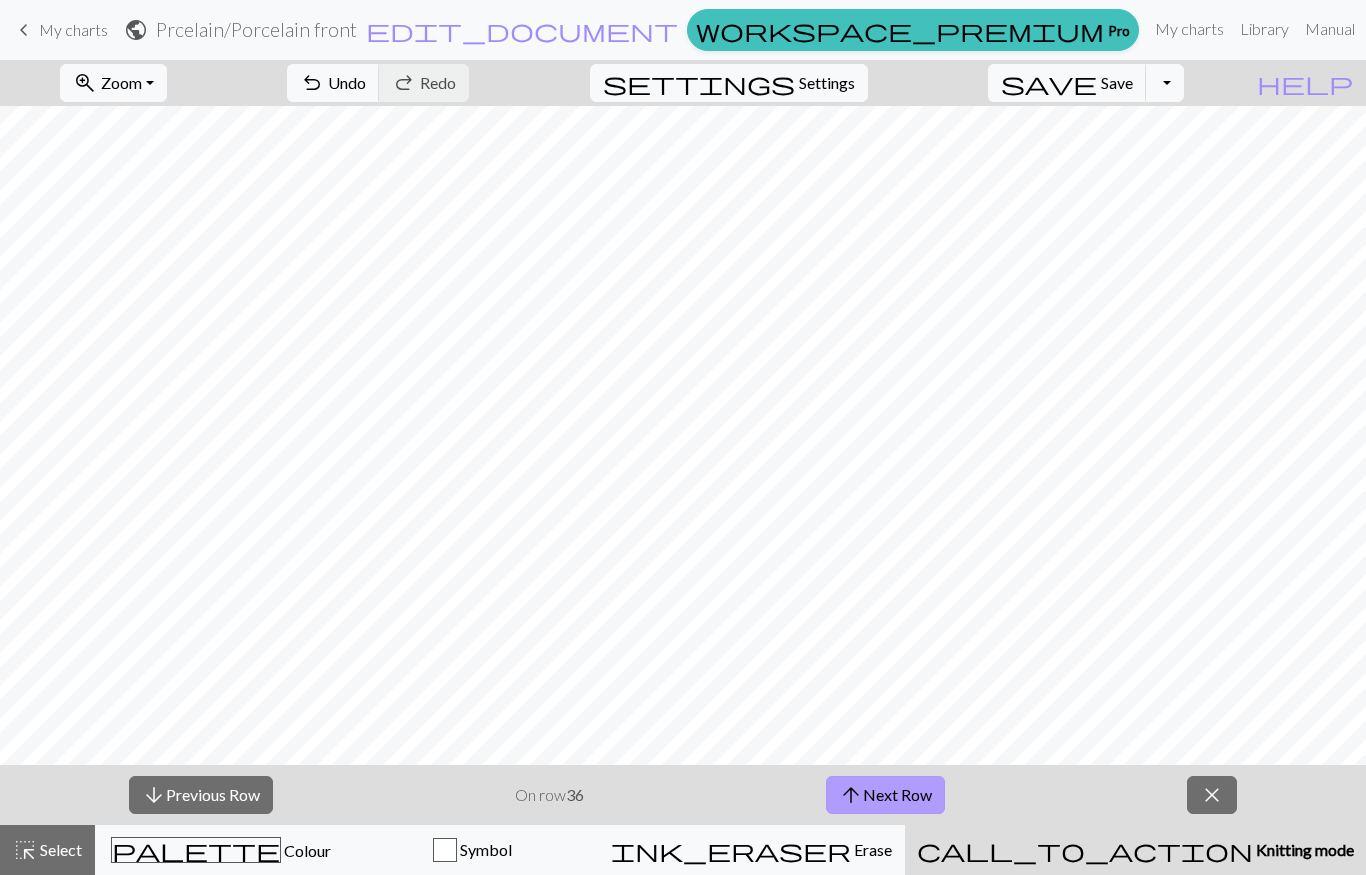 click on "arrow_upward  Next Row" at bounding box center [885, 795] 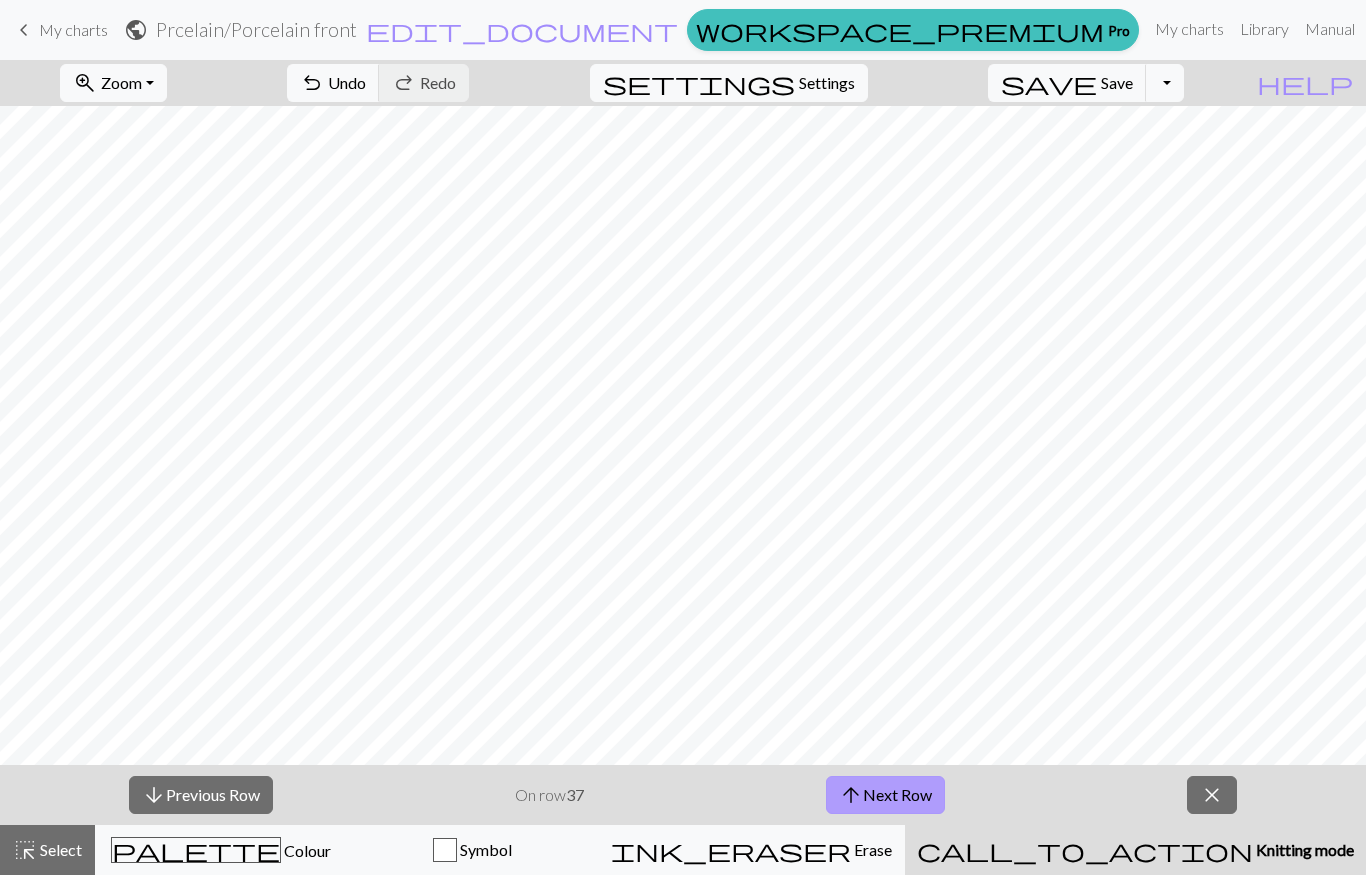 click on "arrow_upward  Next Row" at bounding box center [885, 795] 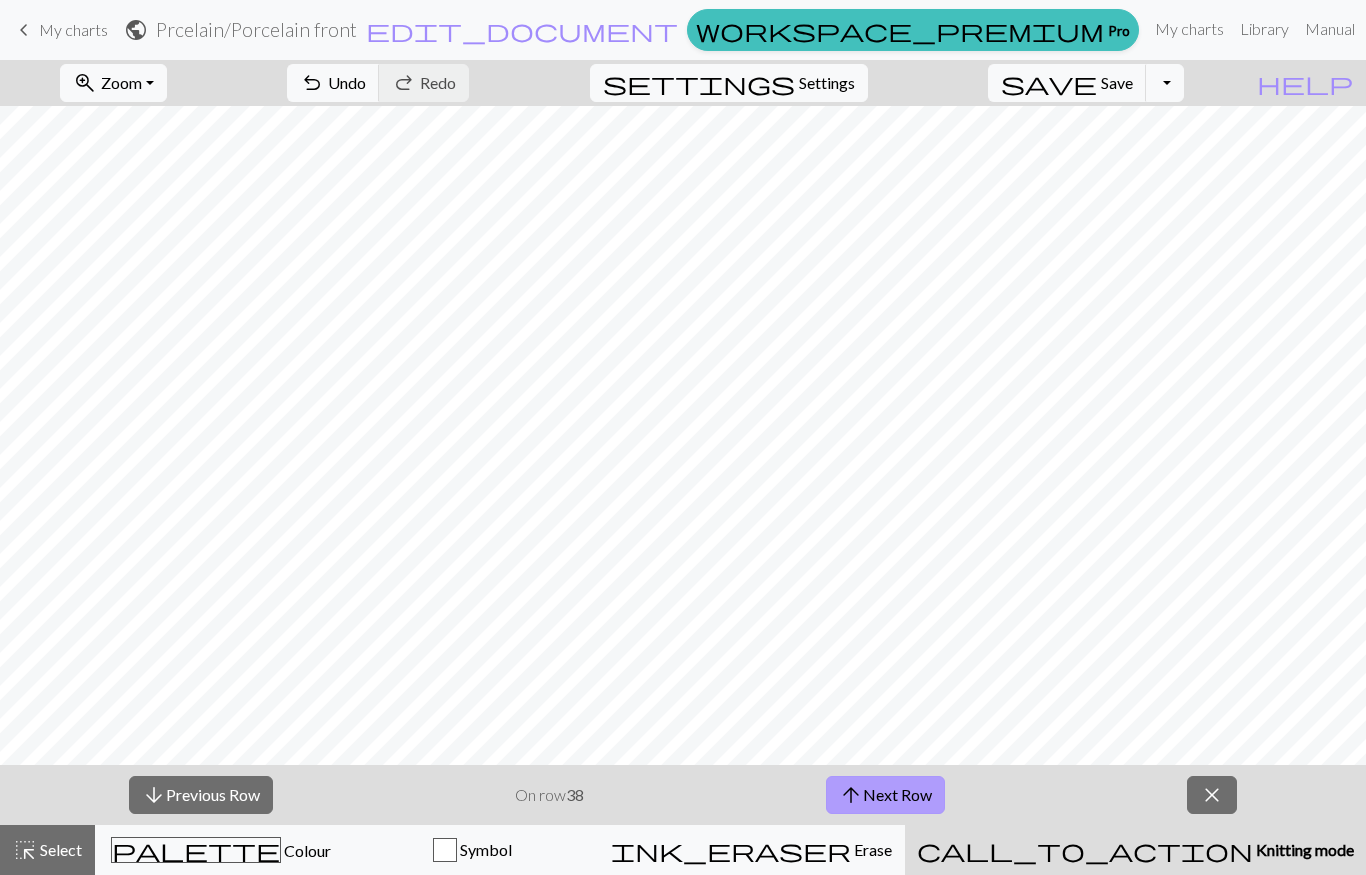 click on "arrow_upward  Next Row" at bounding box center [885, 795] 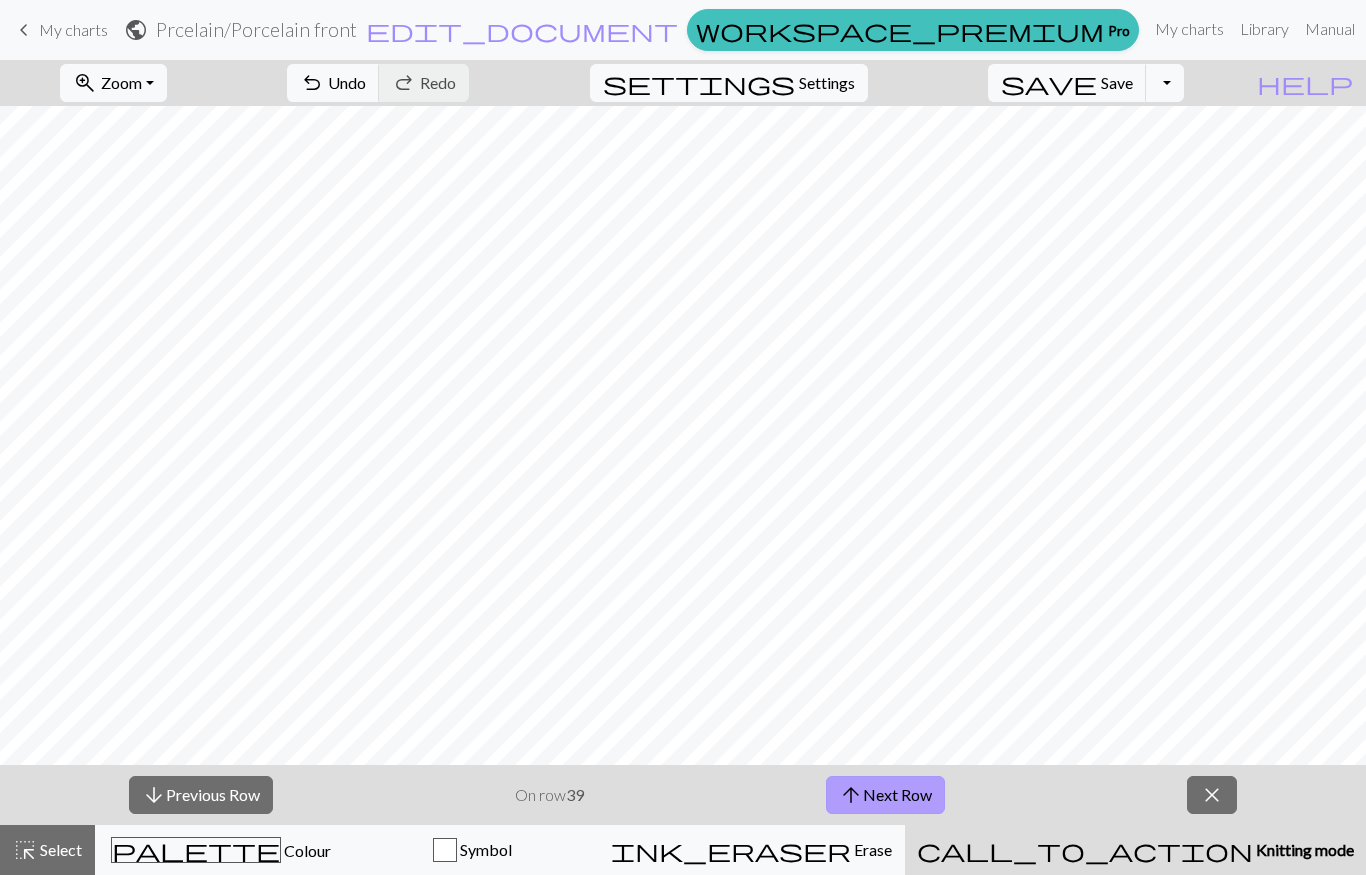 click on "arrow_upward  Next Row" at bounding box center [885, 795] 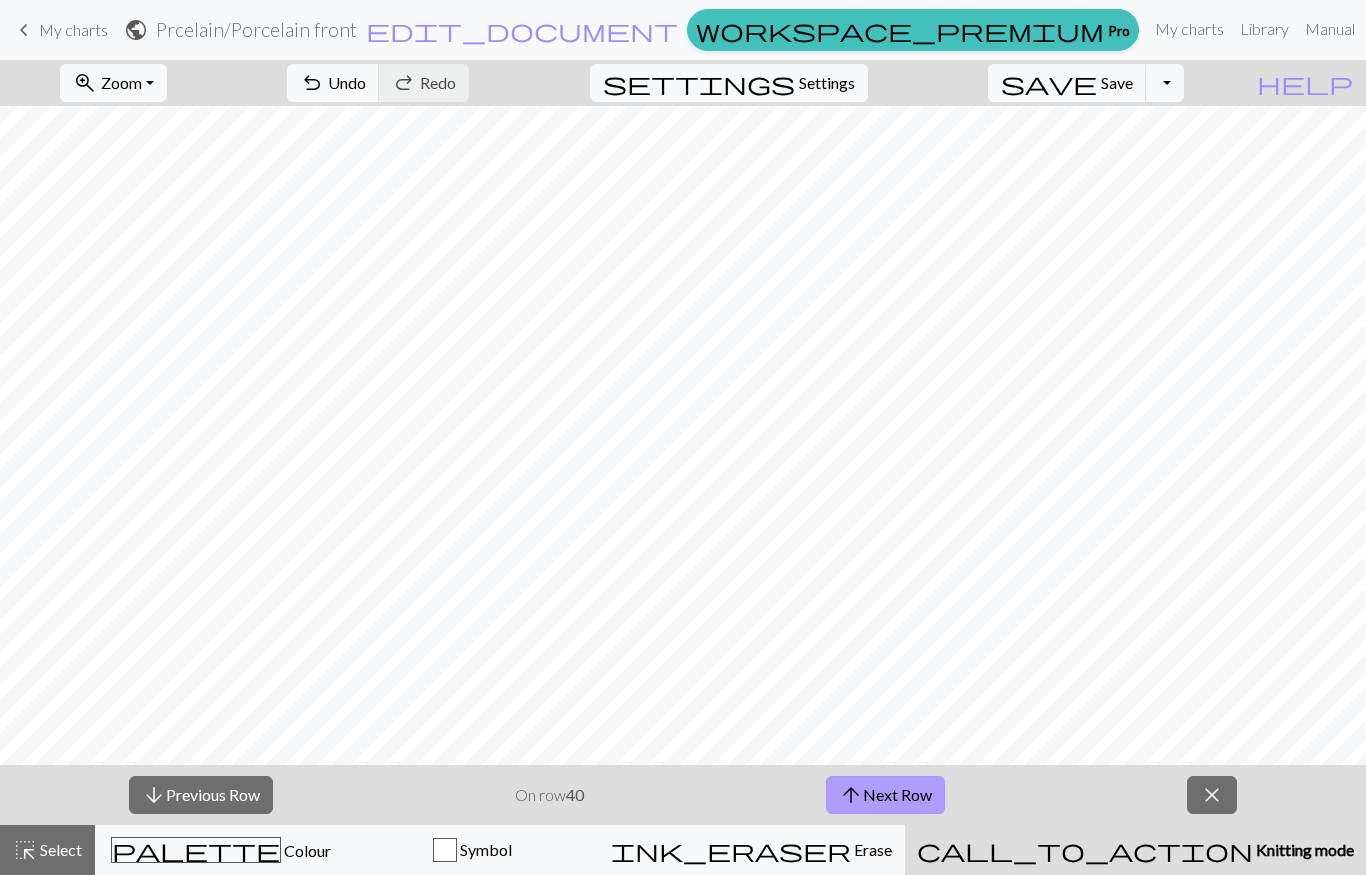click on "arrow_upward  Next Row" at bounding box center [885, 795] 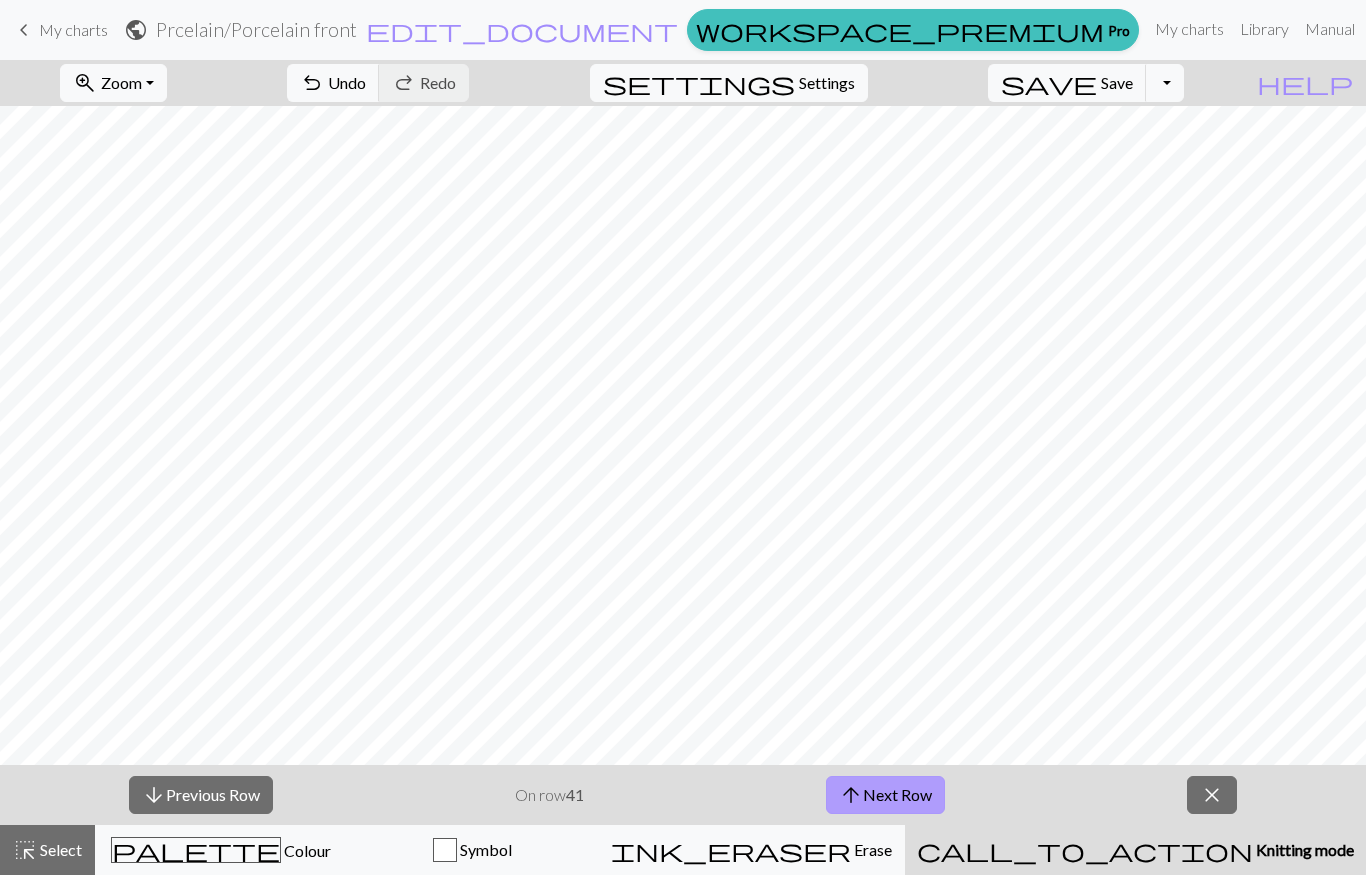click on "arrow_upward  Next Row" at bounding box center [885, 795] 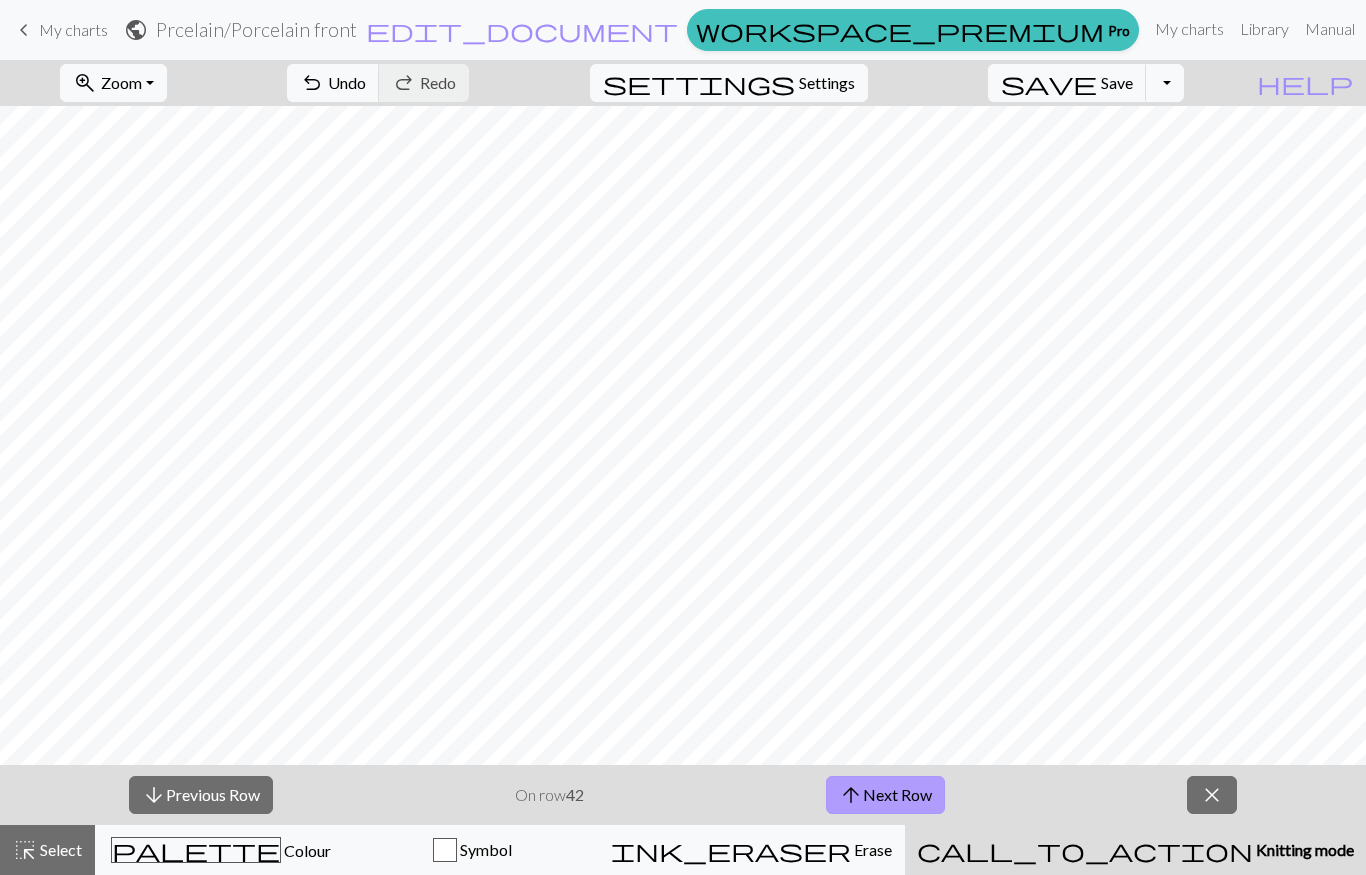 click on "arrow_upward  Next Row" at bounding box center [885, 795] 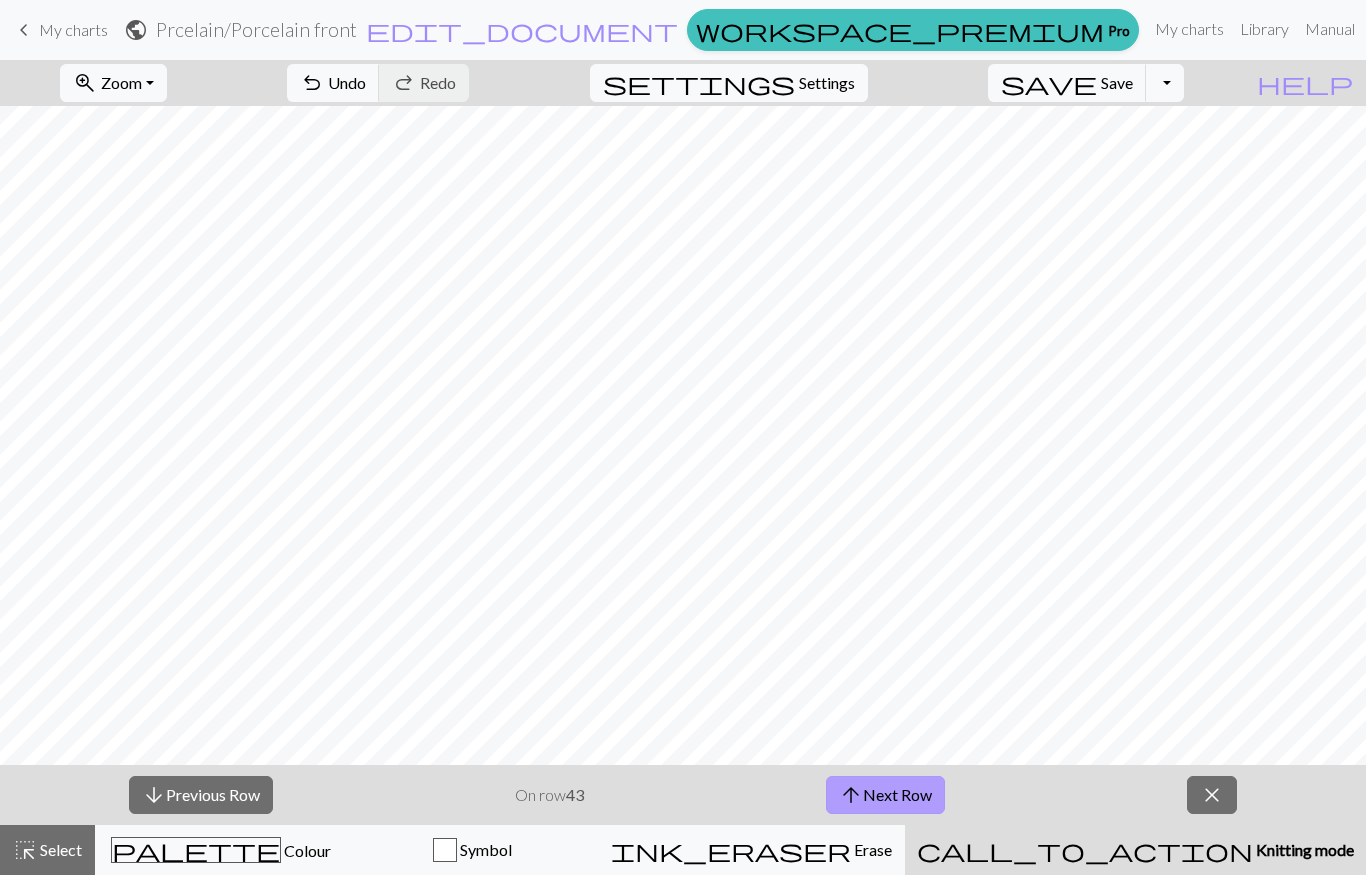 click on "arrow_upward  Next Row" at bounding box center [885, 795] 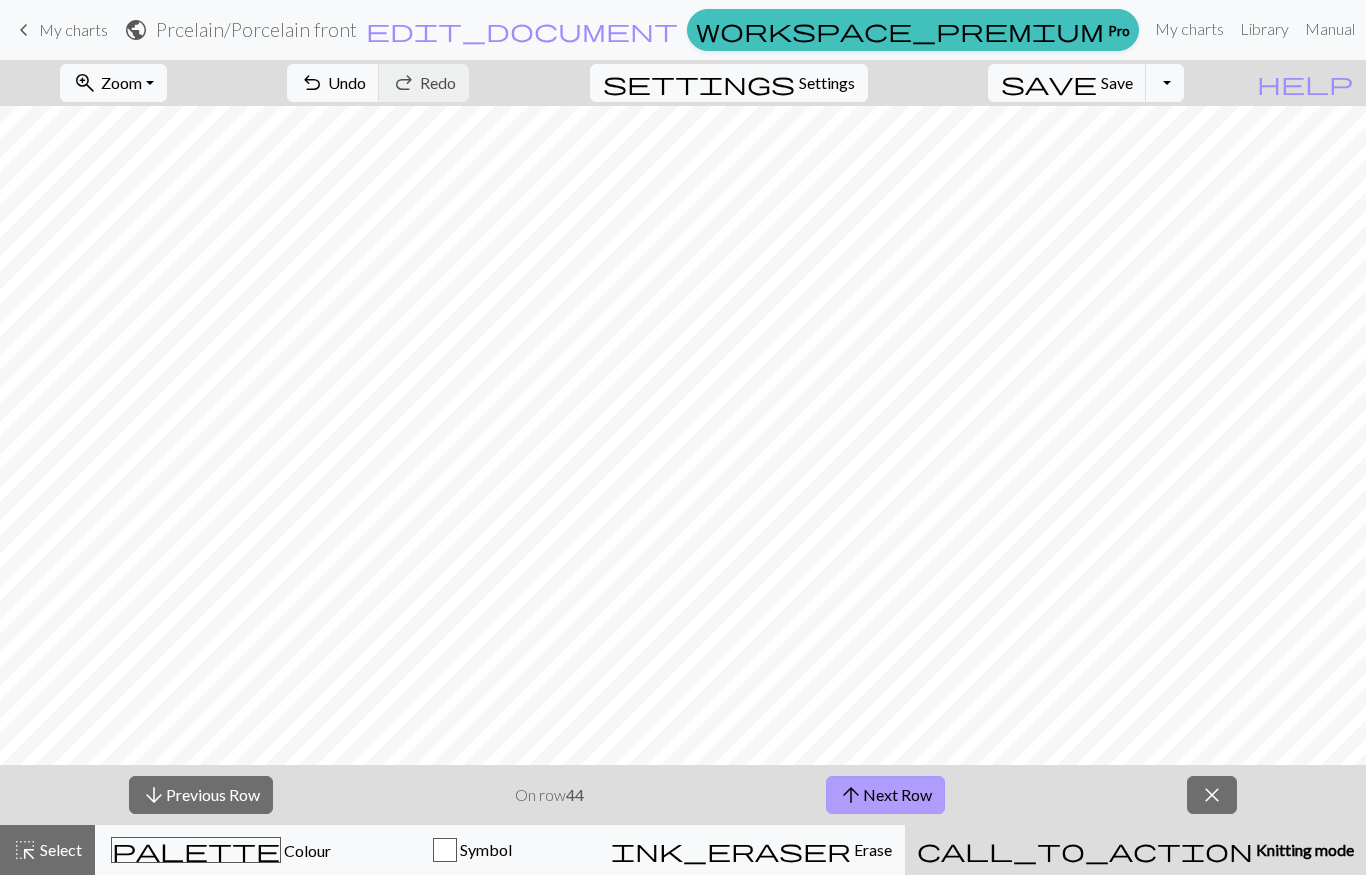 click on "arrow_upward  Next Row" at bounding box center [885, 795] 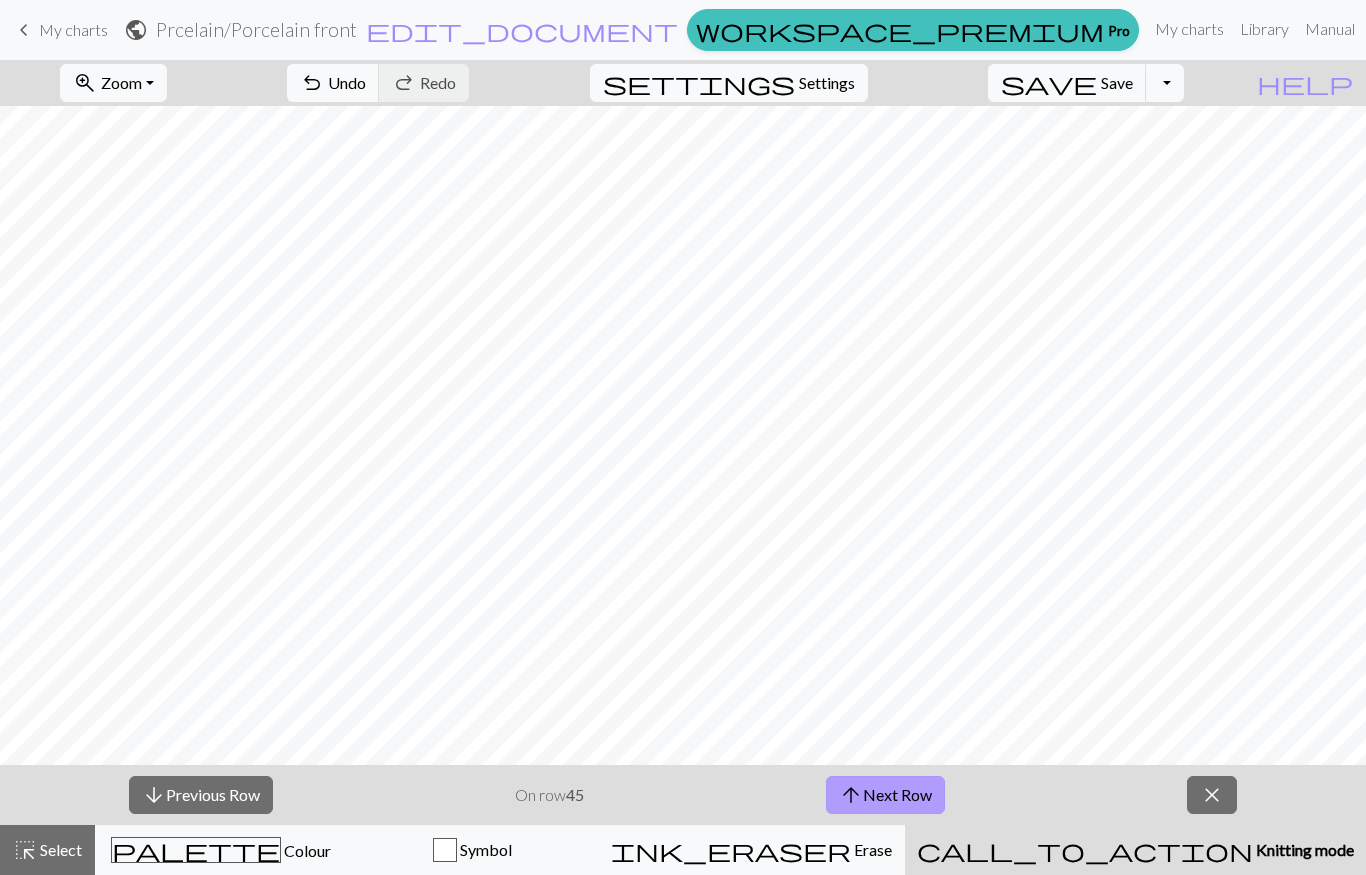 click on "arrow_upward  Next Row" at bounding box center [885, 795] 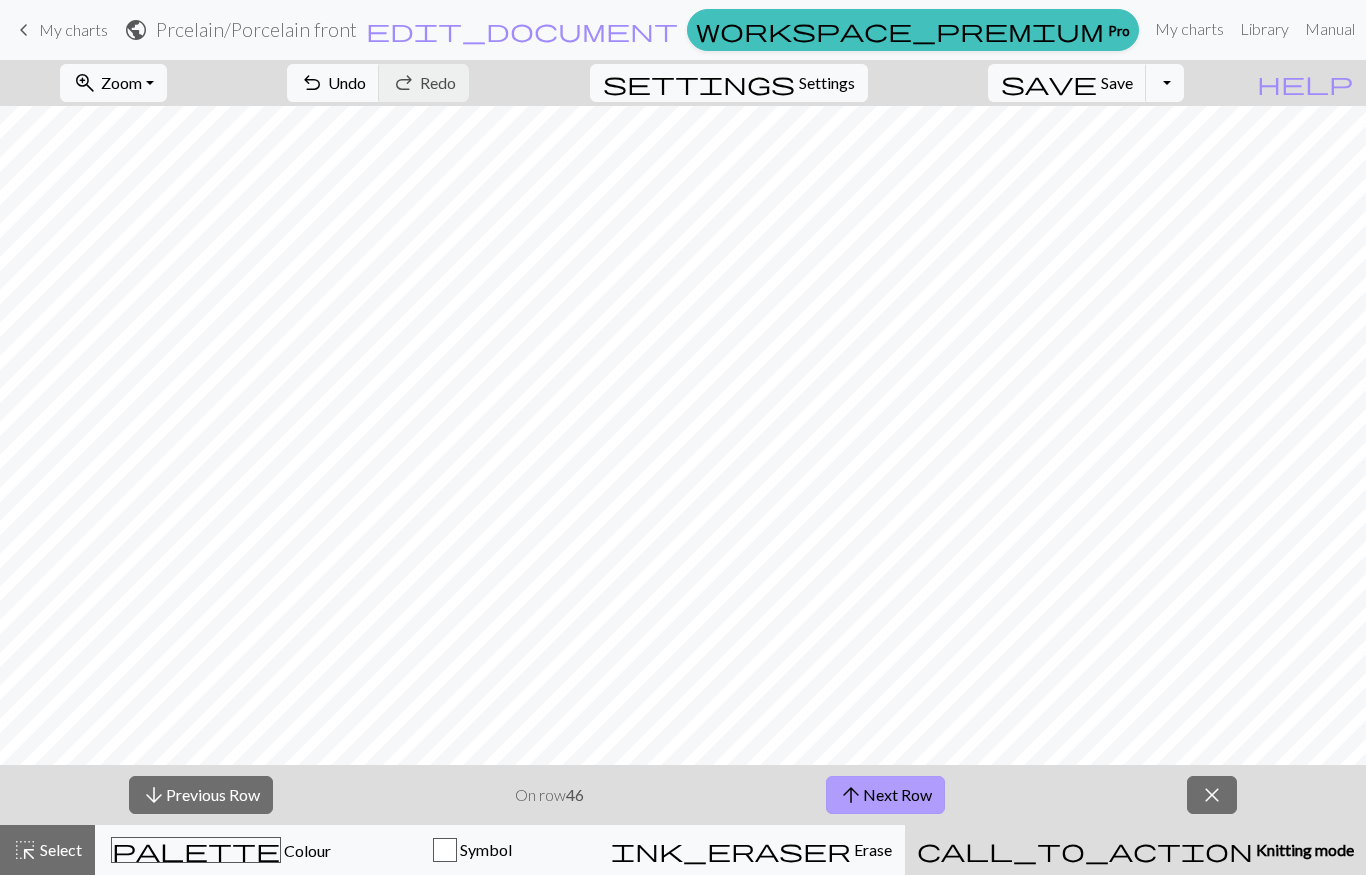 click on "arrow_upward  Next Row" at bounding box center (885, 795) 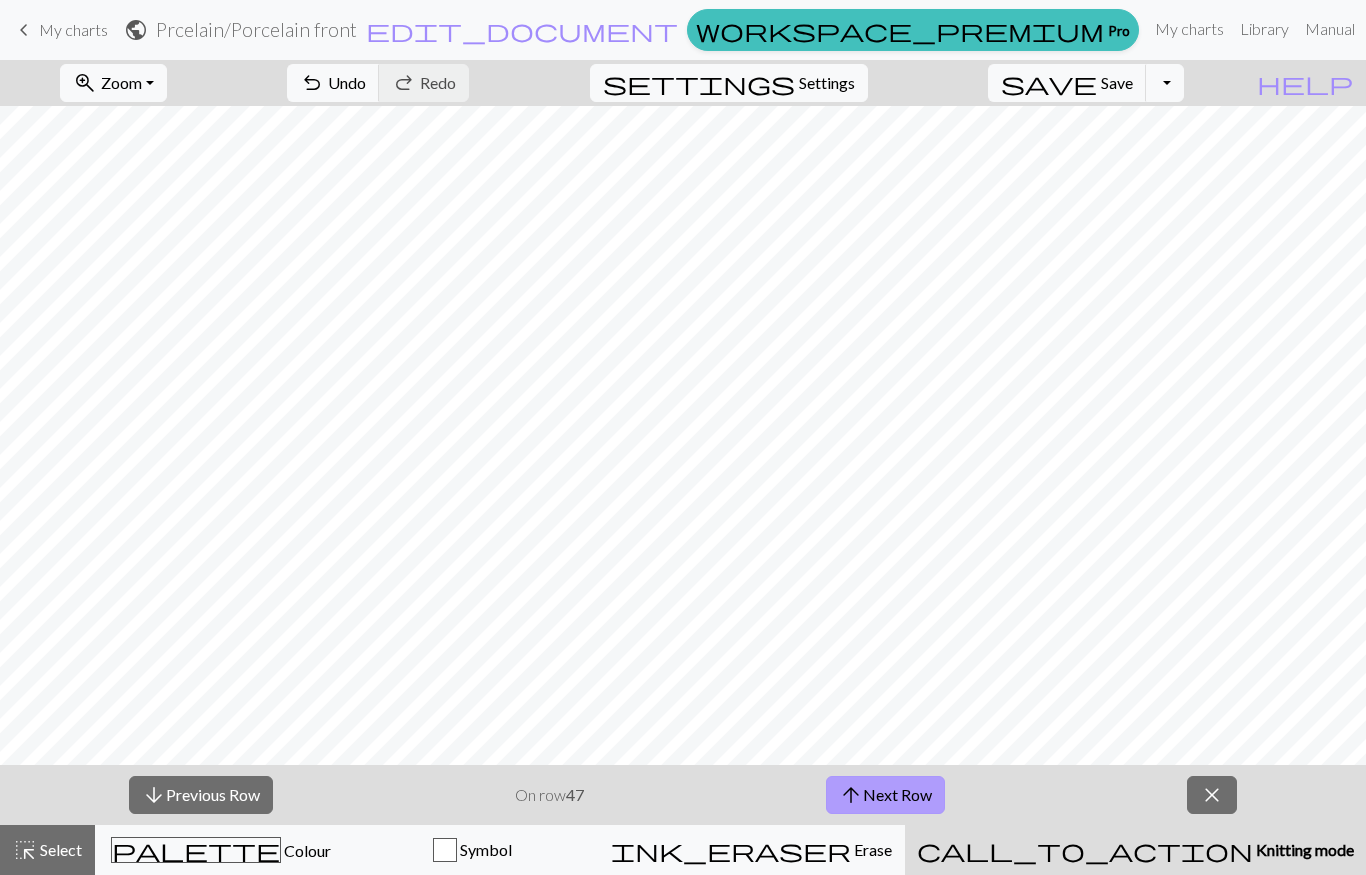 click on "arrow_upward  Next Row" at bounding box center [885, 795] 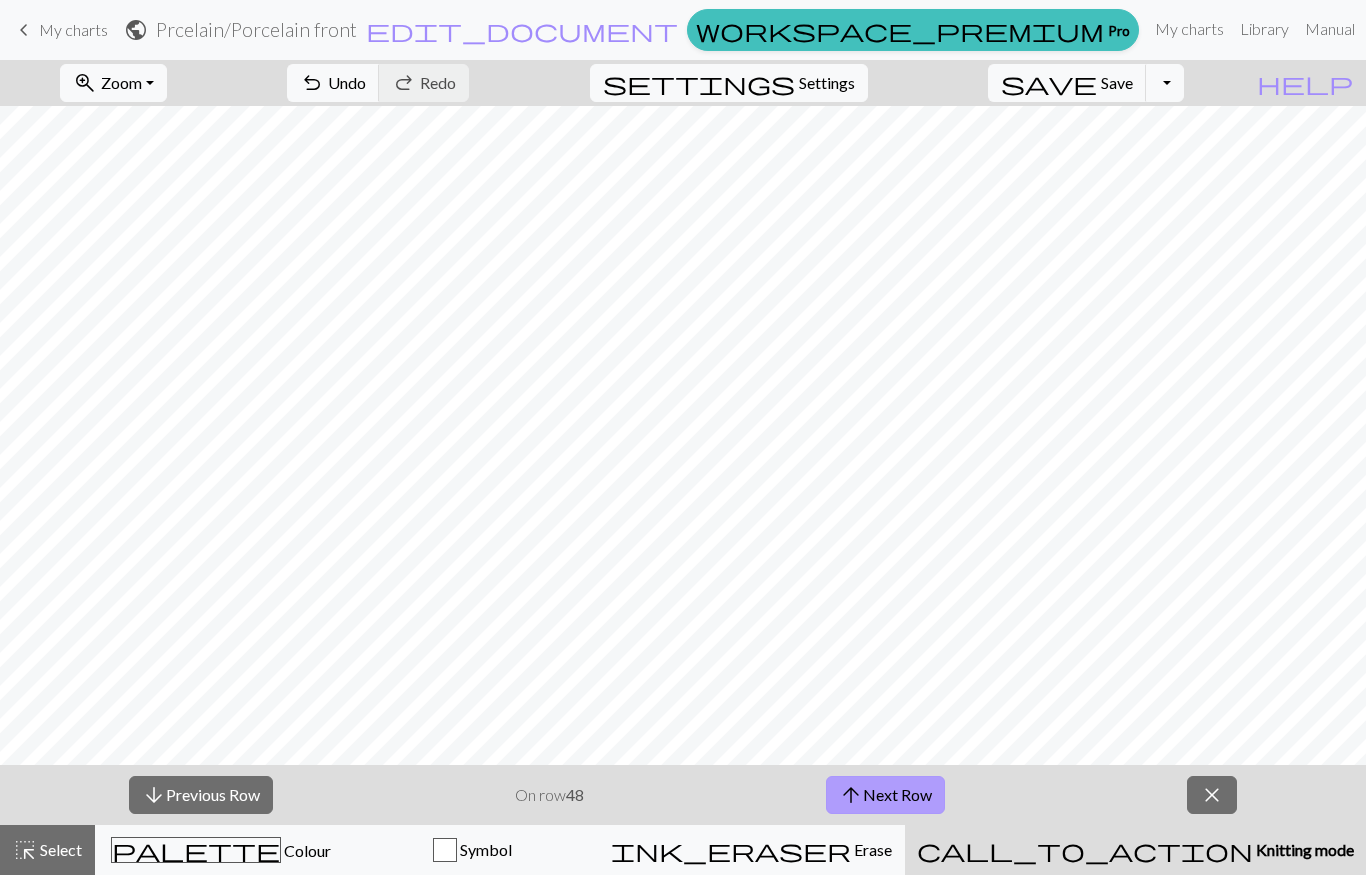 click on "arrow_upward  Next Row" at bounding box center (885, 795) 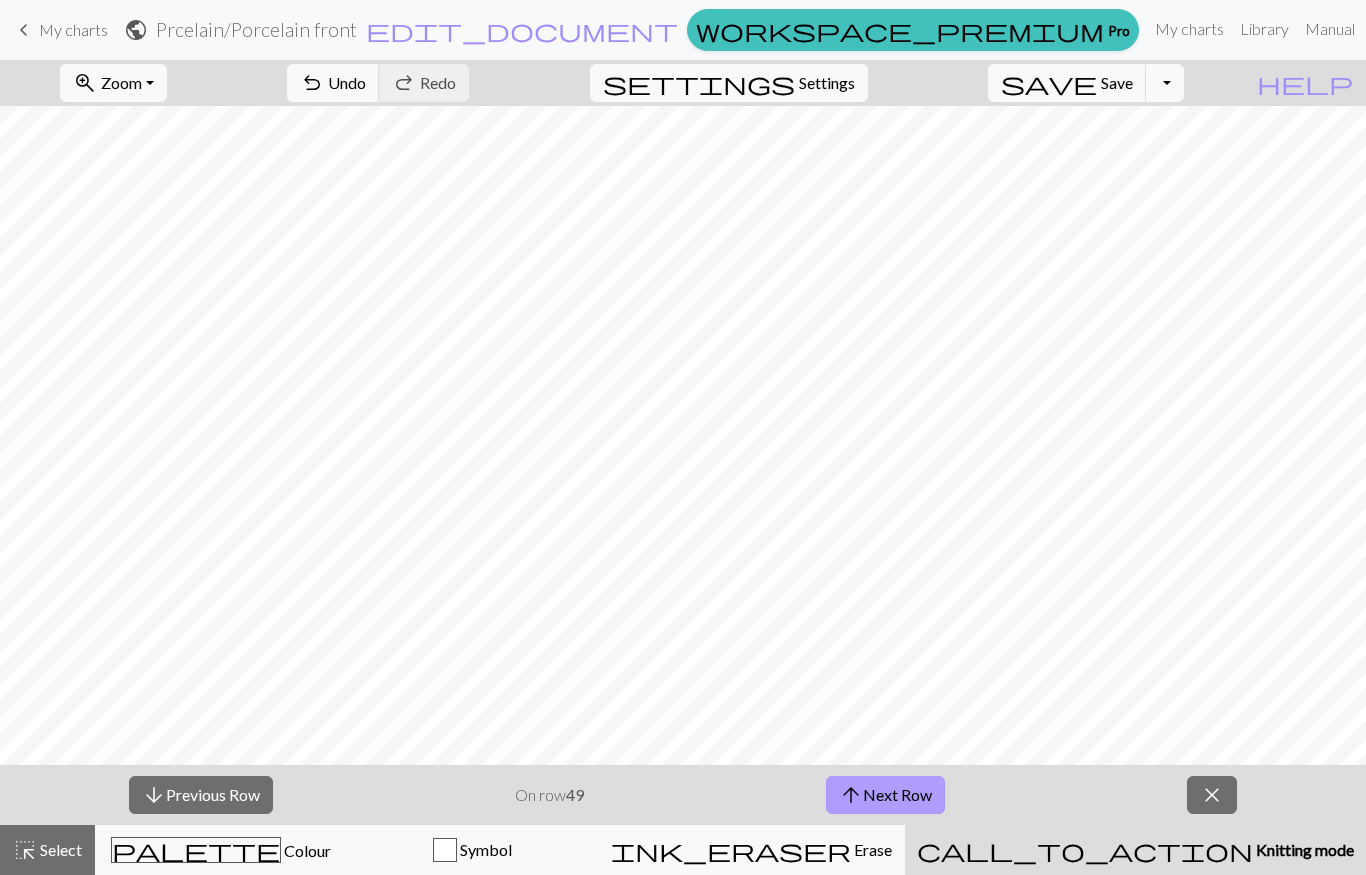 click on "arrow_upward  Next Row" at bounding box center [885, 795] 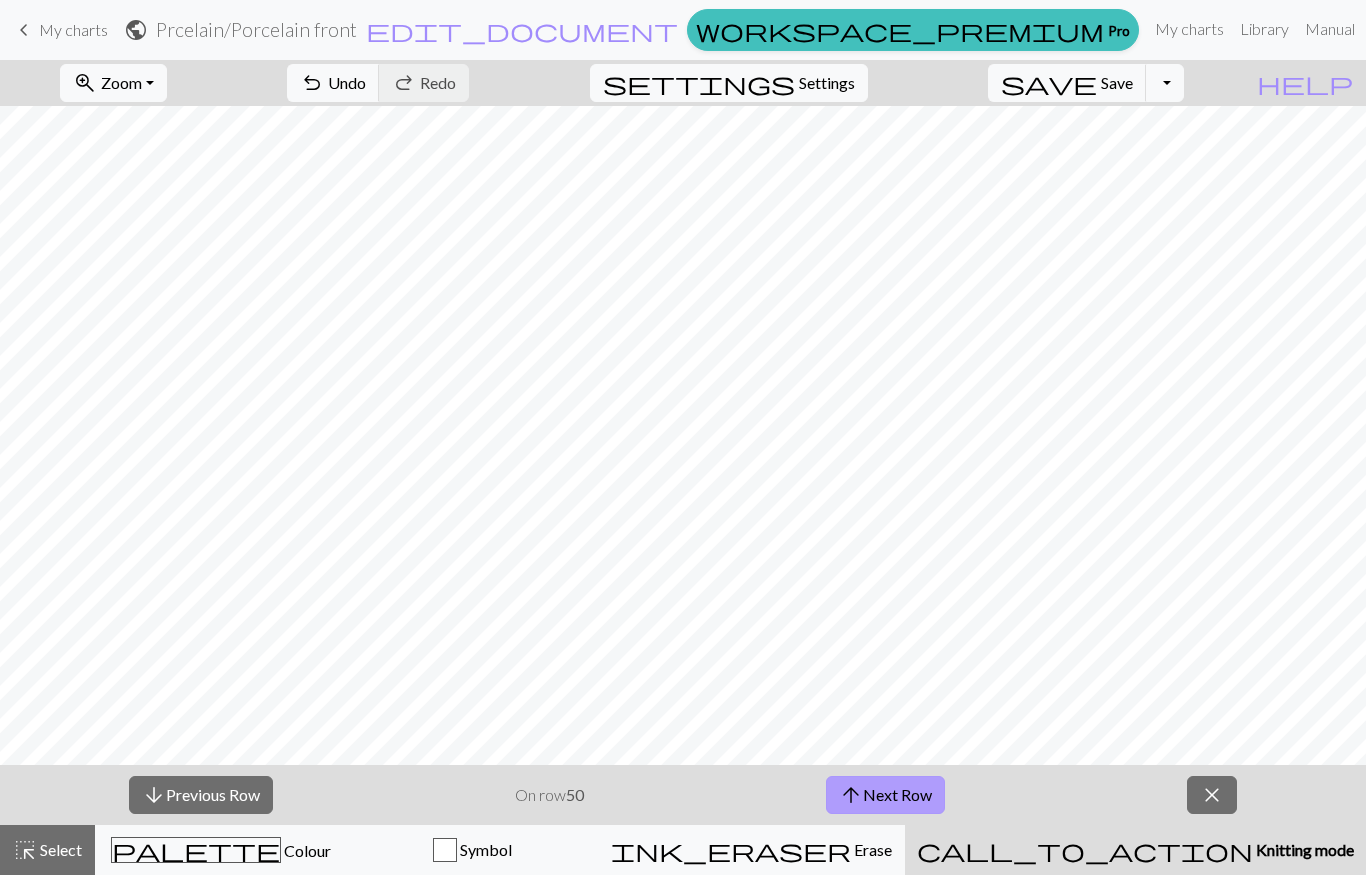 click on "arrow_upward  Next Row" at bounding box center (885, 795) 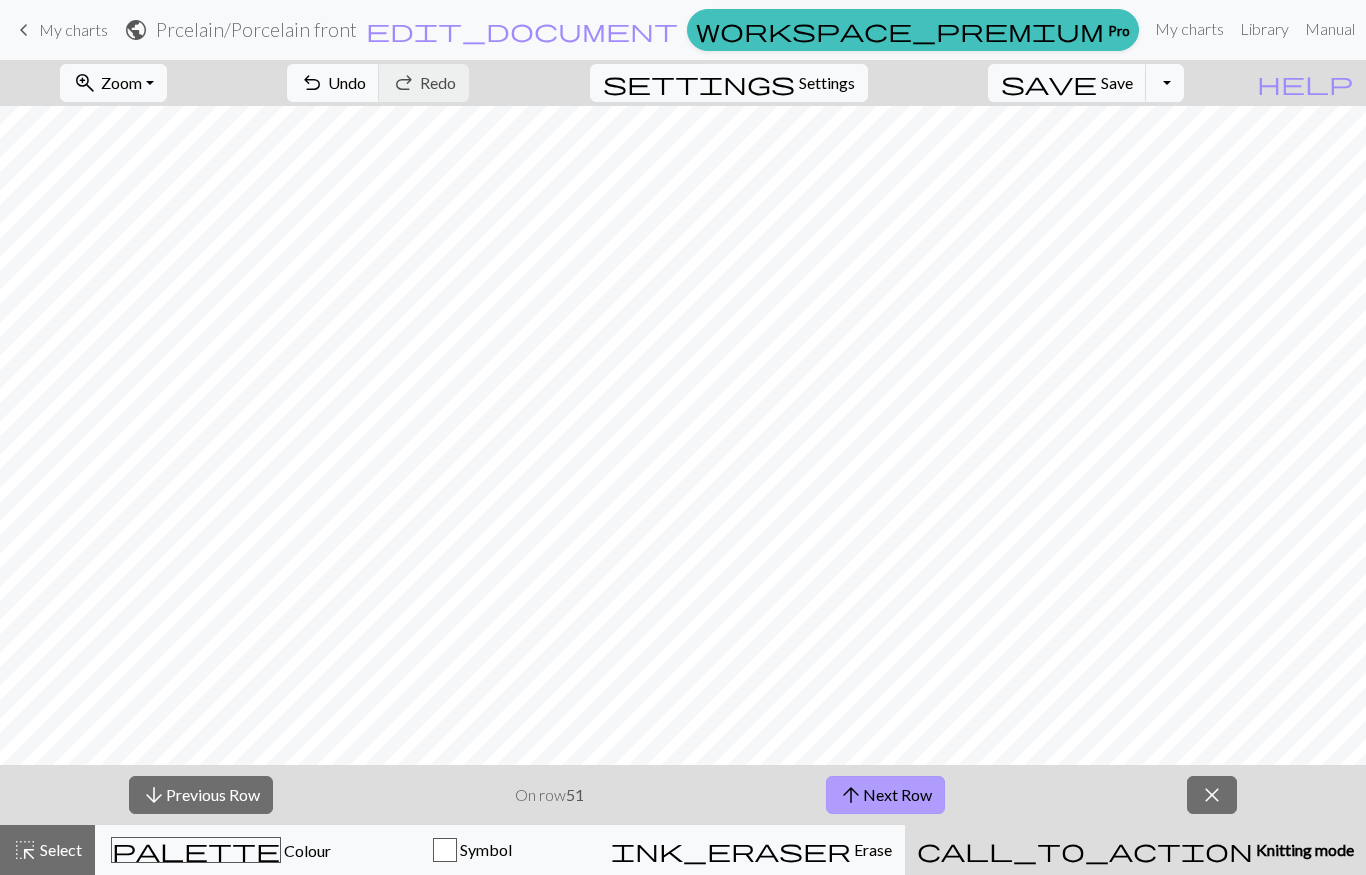 click on "arrow_upward  Next Row" at bounding box center (885, 795) 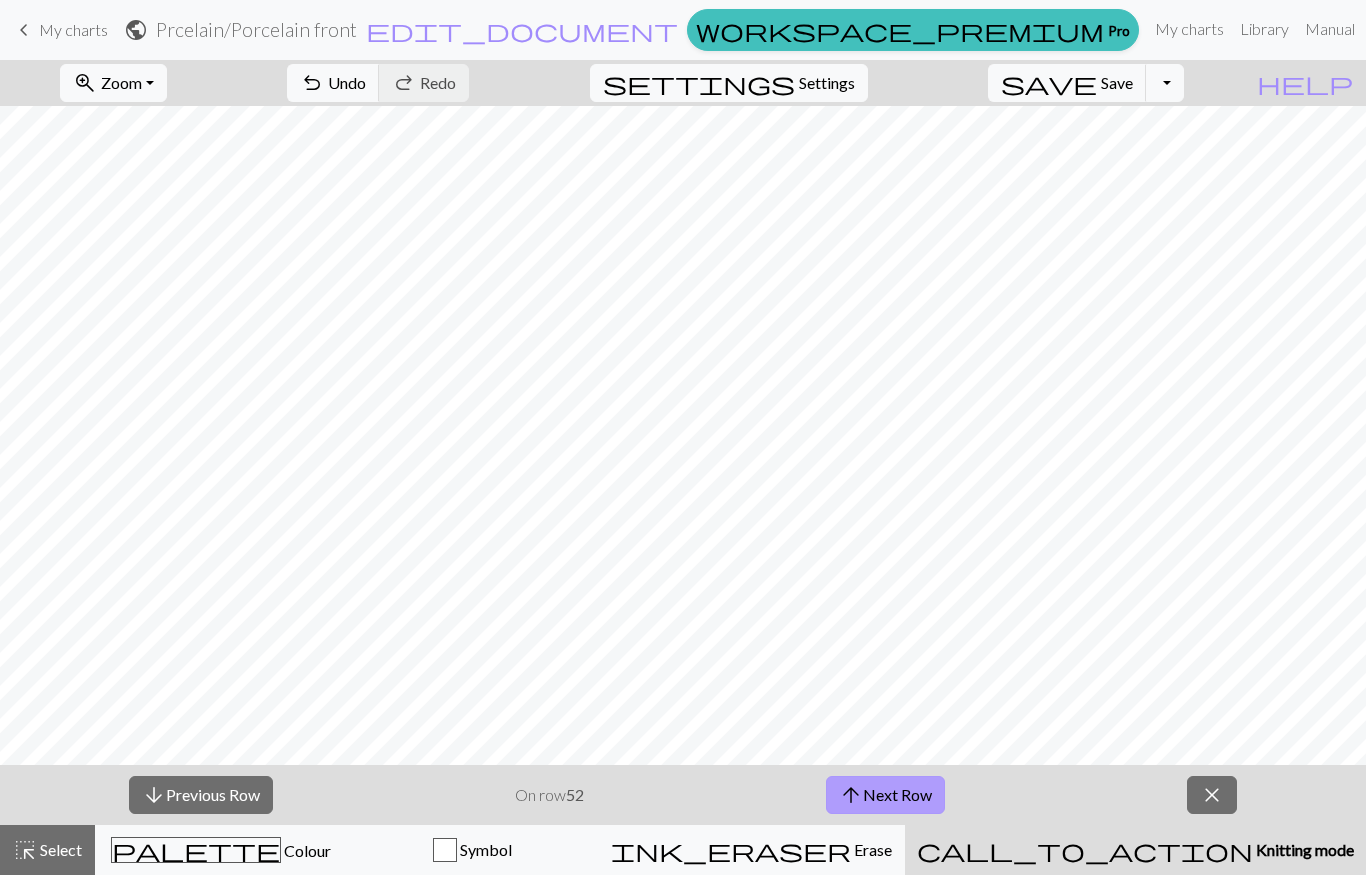 click on "arrow_upward  Next Row" at bounding box center (885, 795) 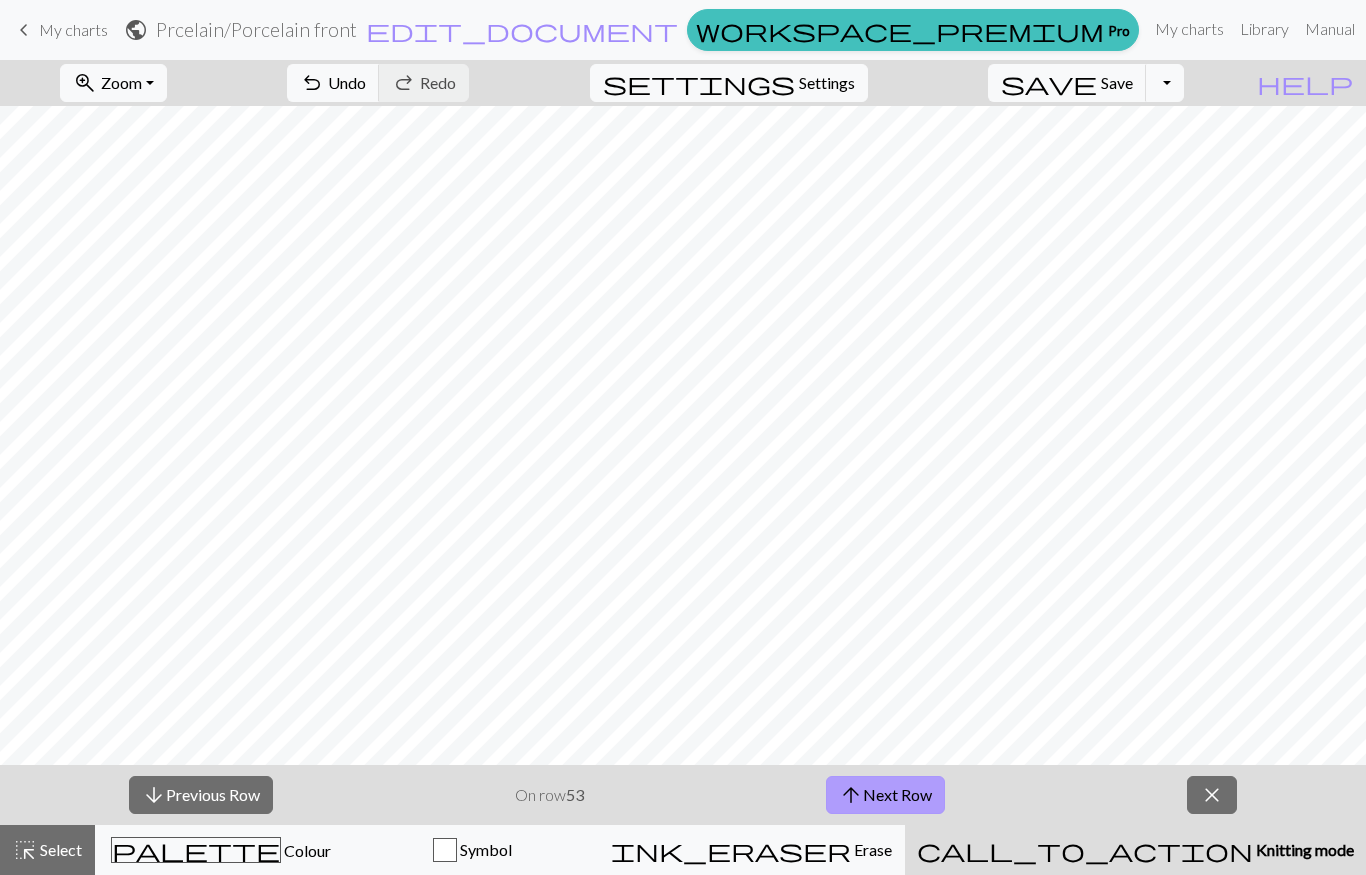 click on "arrow_upward  Next Row" at bounding box center (885, 795) 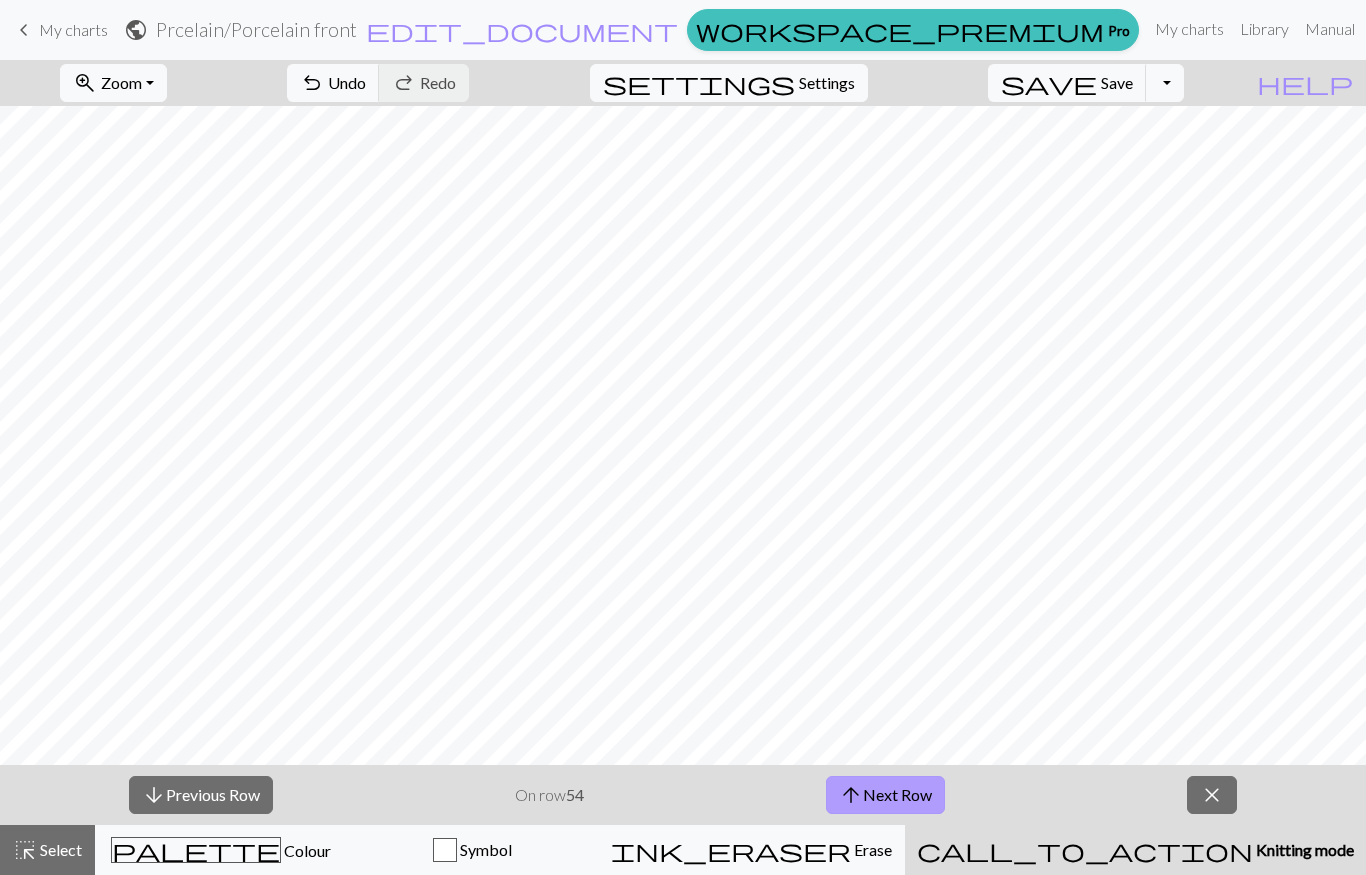 click on "arrow_upward  Next Row" at bounding box center (885, 795) 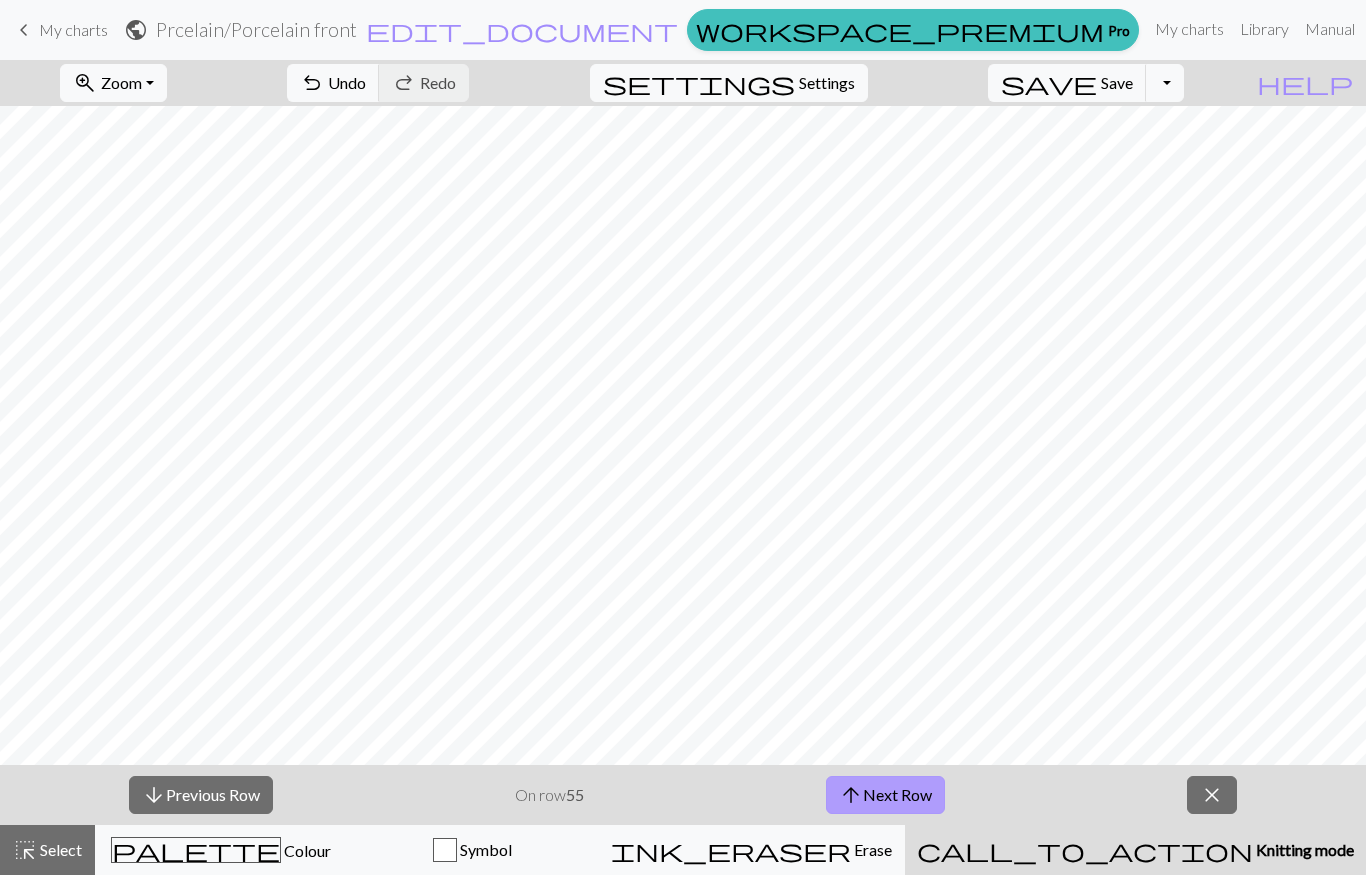click on "arrow_upward  Next Row" at bounding box center (885, 795) 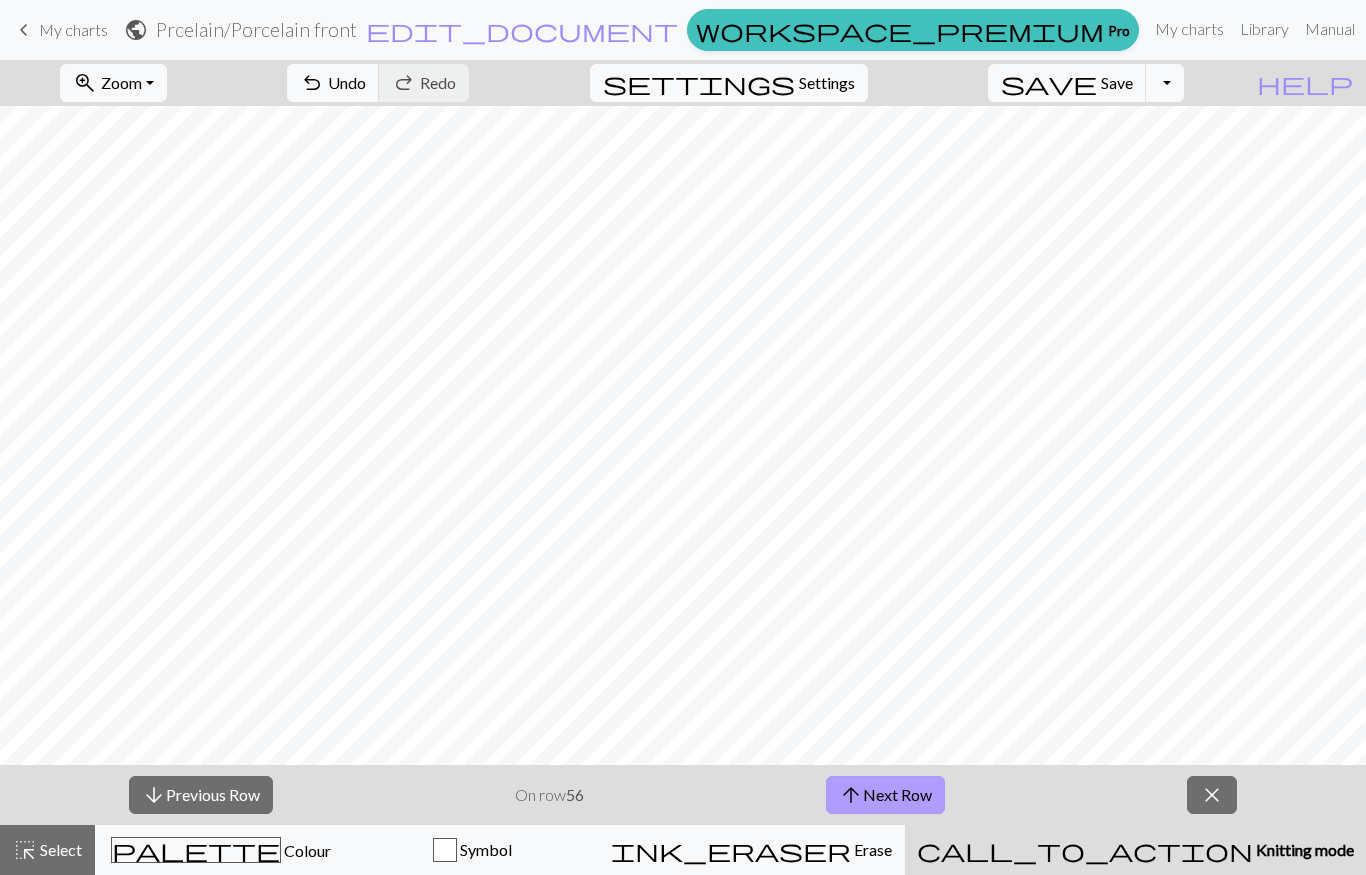 click on "arrow_upward  Next Row" at bounding box center [885, 795] 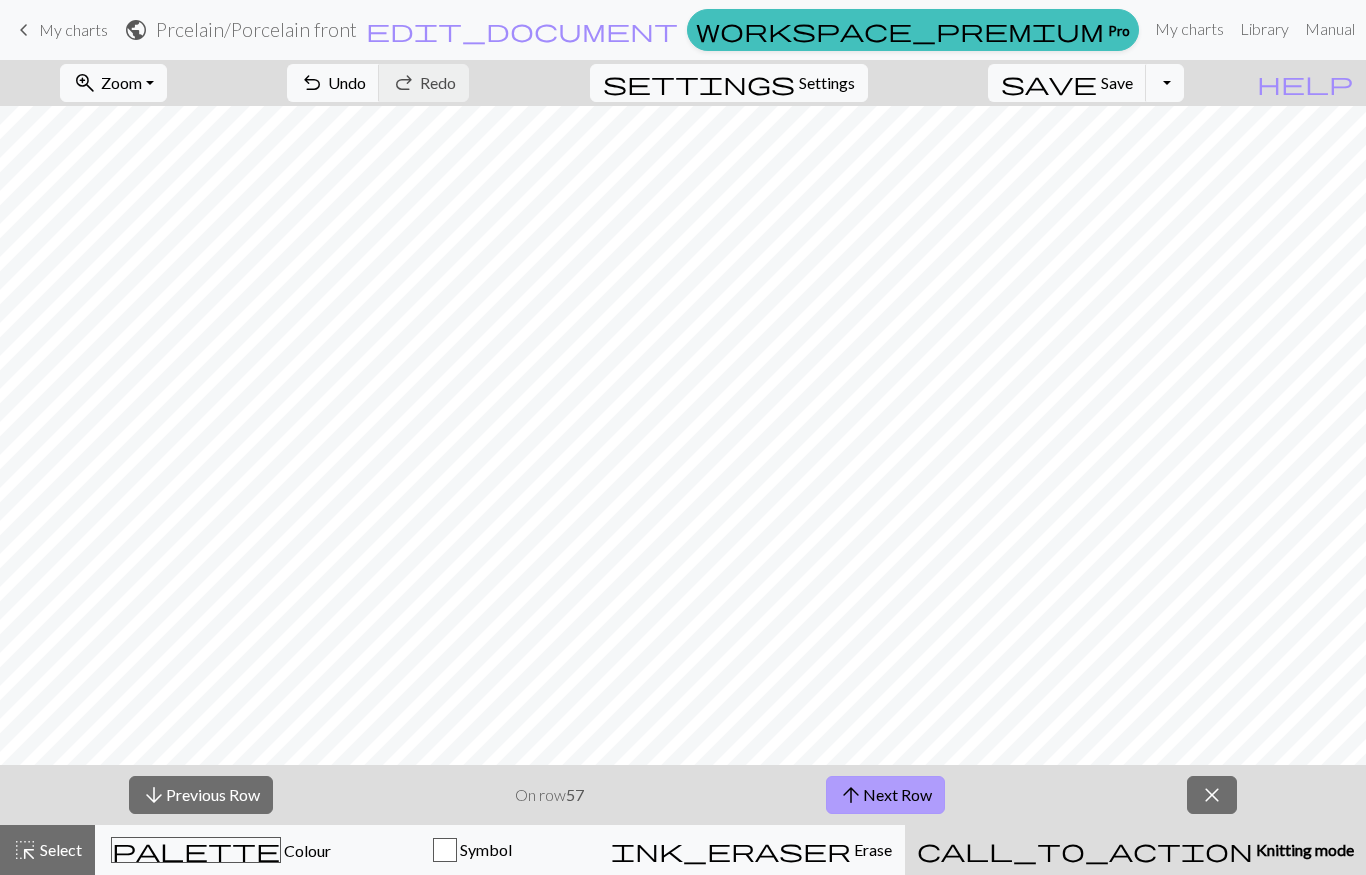 click on "arrow_upward  Next Row" at bounding box center [885, 795] 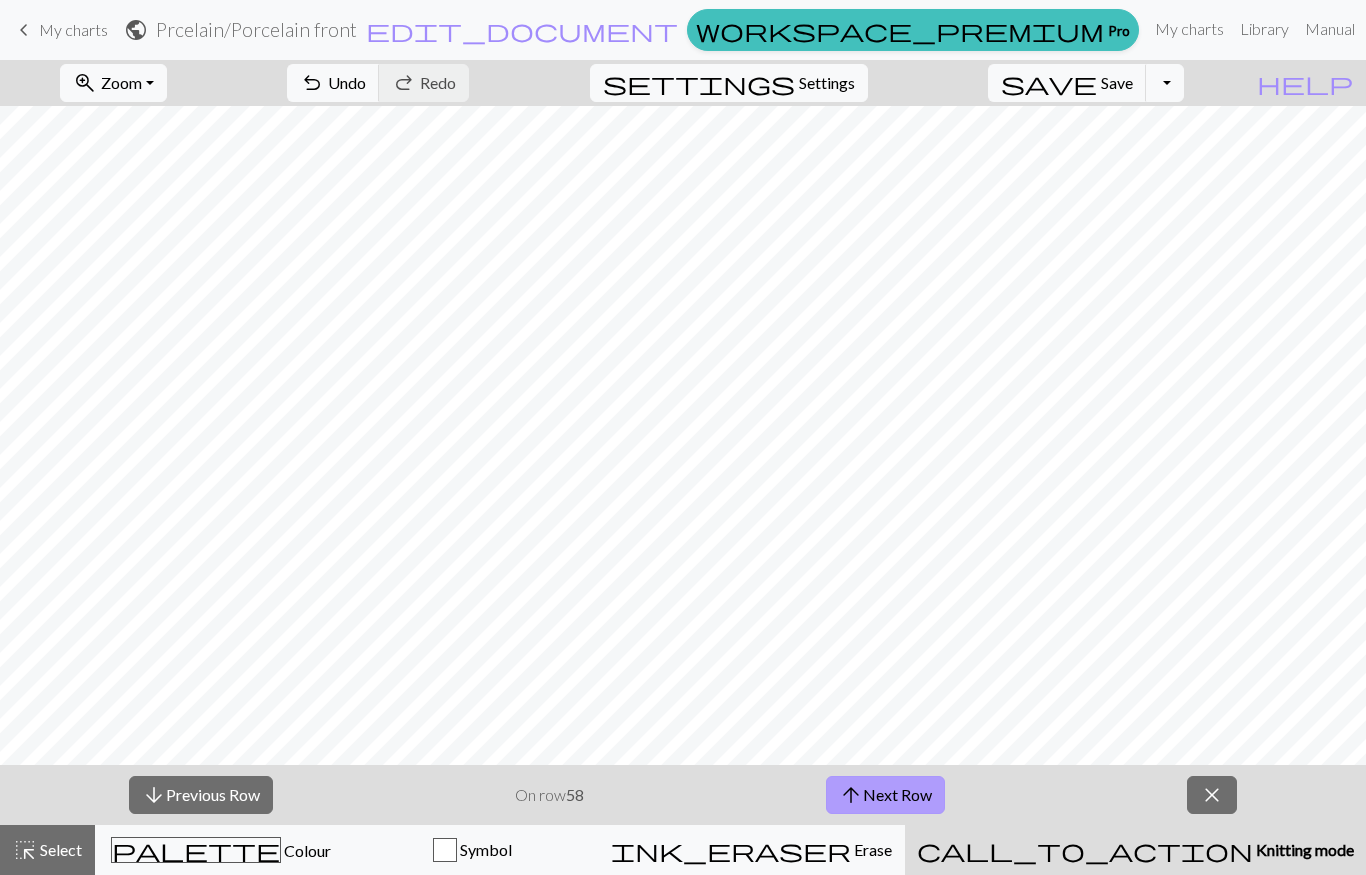 click on "arrow_upward  Next Row" at bounding box center [885, 795] 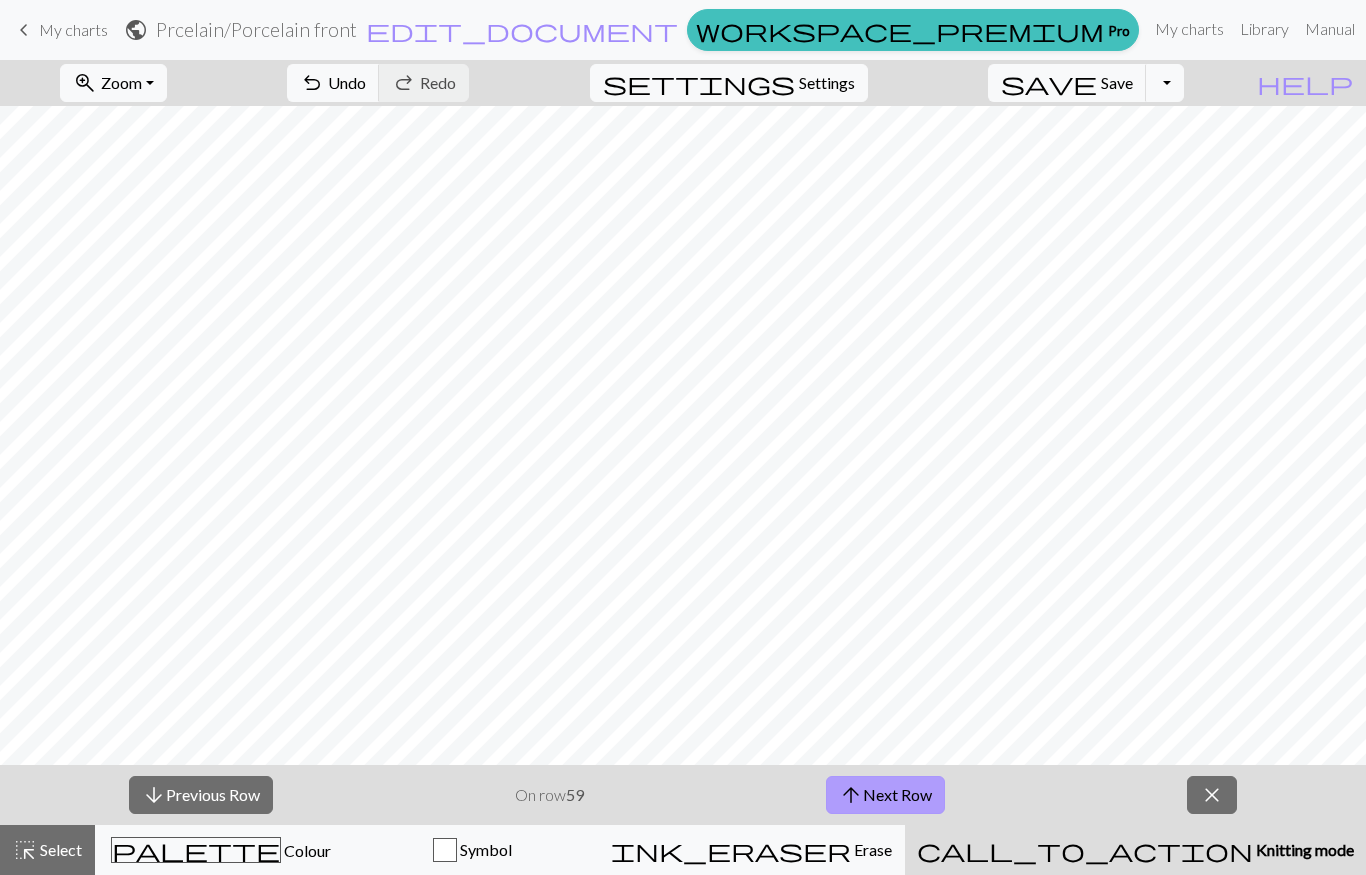 click on "arrow_upward  Next Row" at bounding box center (885, 795) 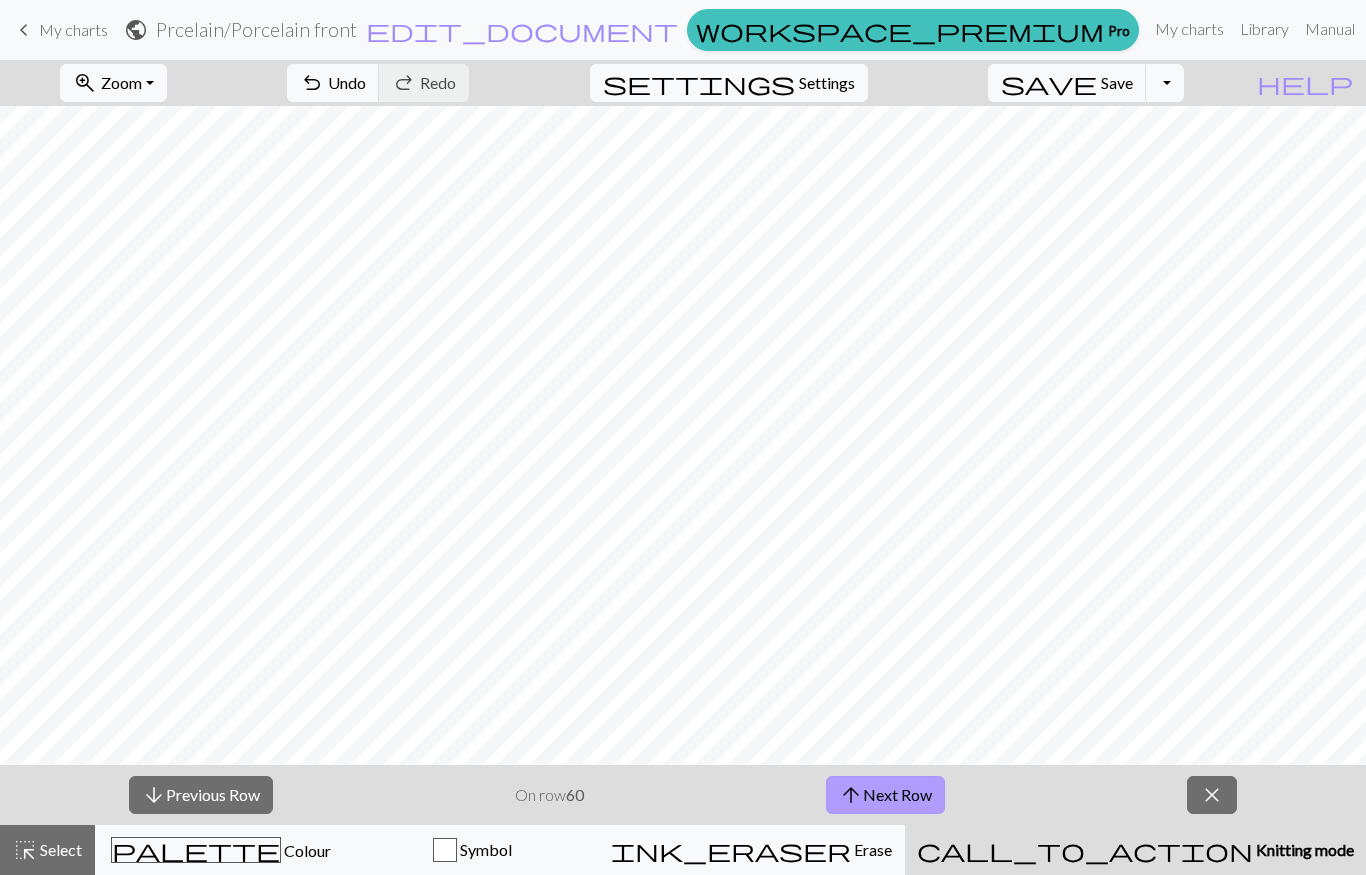 click on "arrow_upward  Next Row" at bounding box center (885, 795) 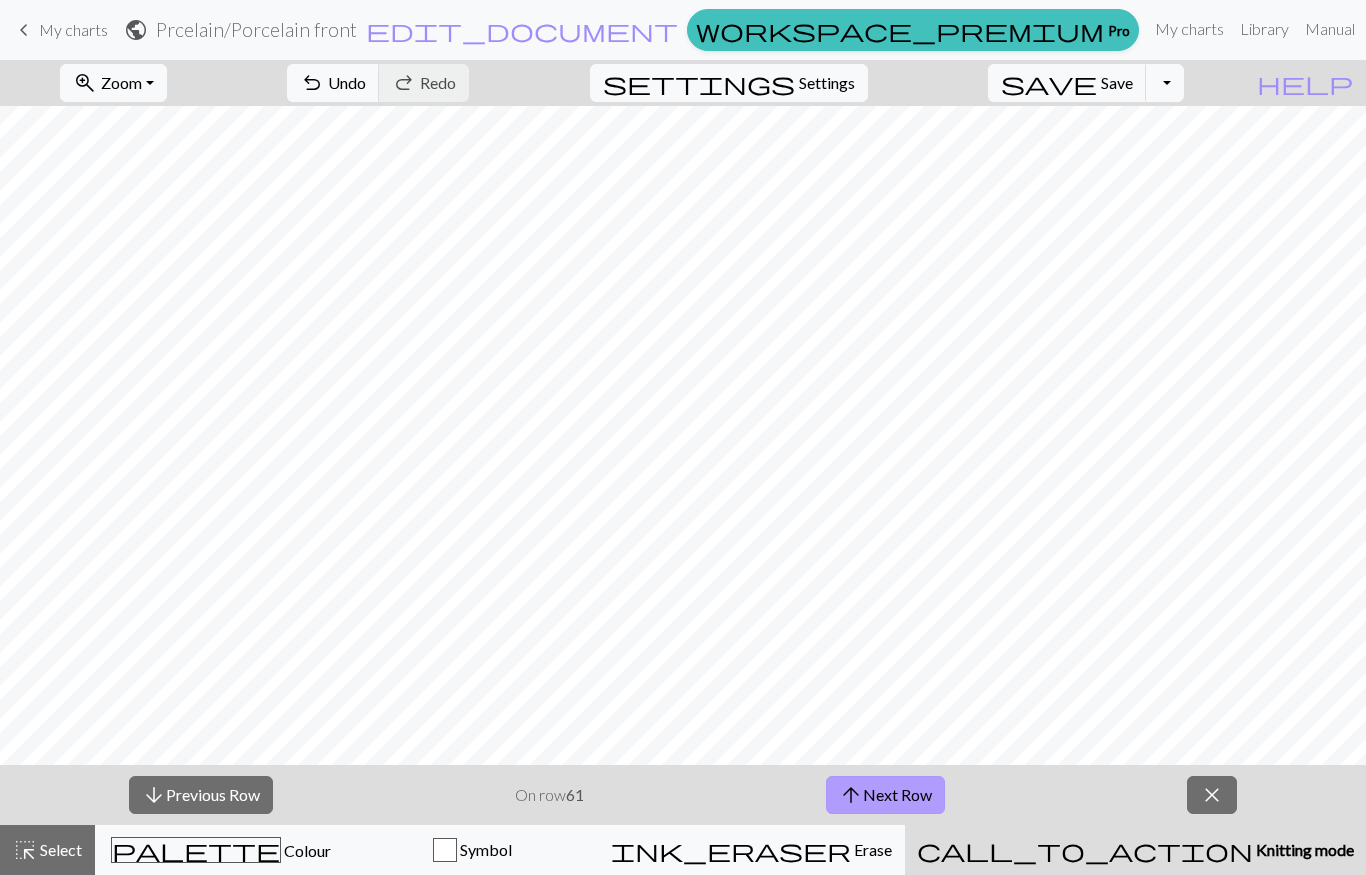 click on "arrow_upward  Next Row" at bounding box center (885, 795) 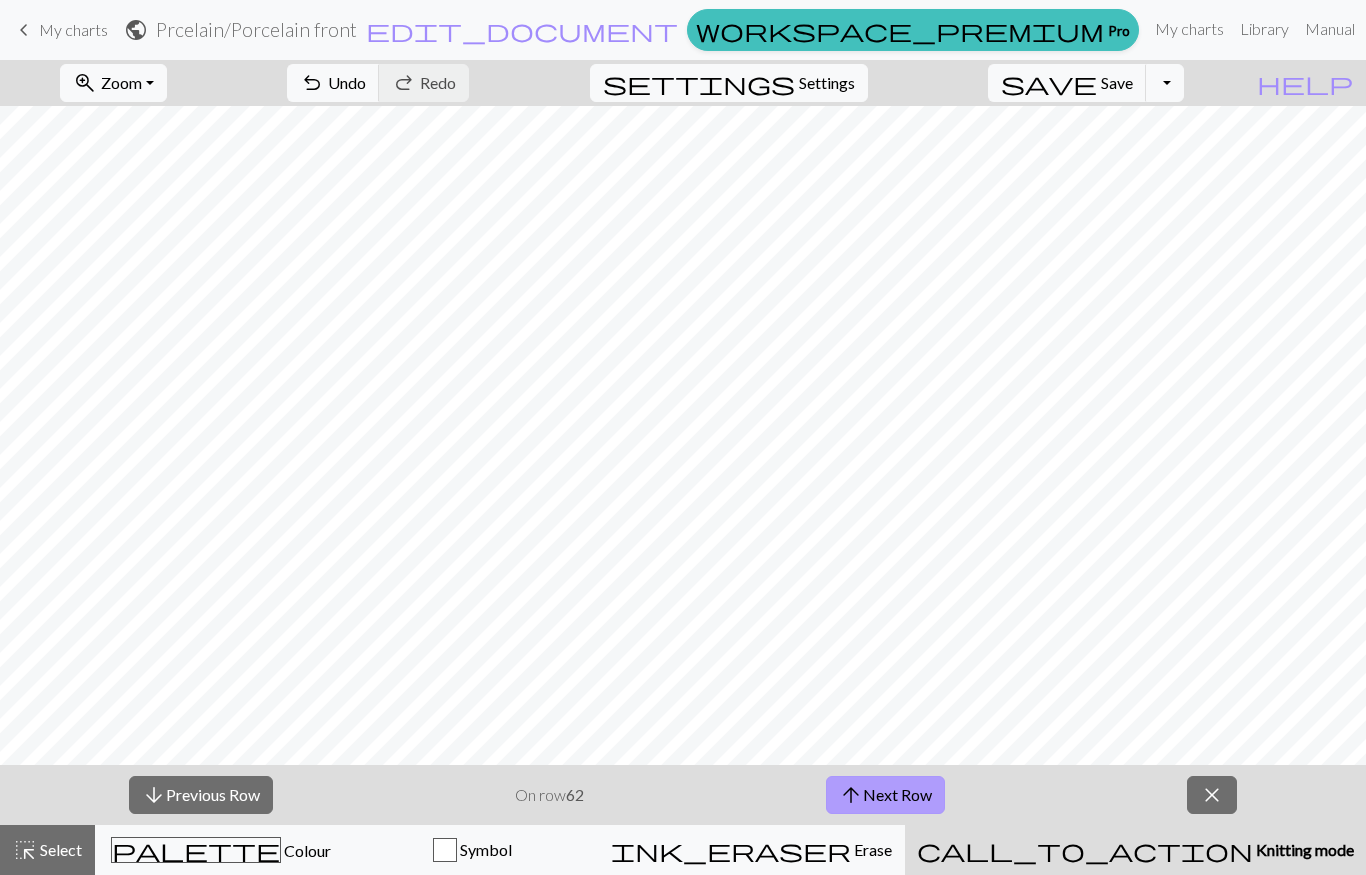click on "arrow_upward  Next Row" at bounding box center (885, 795) 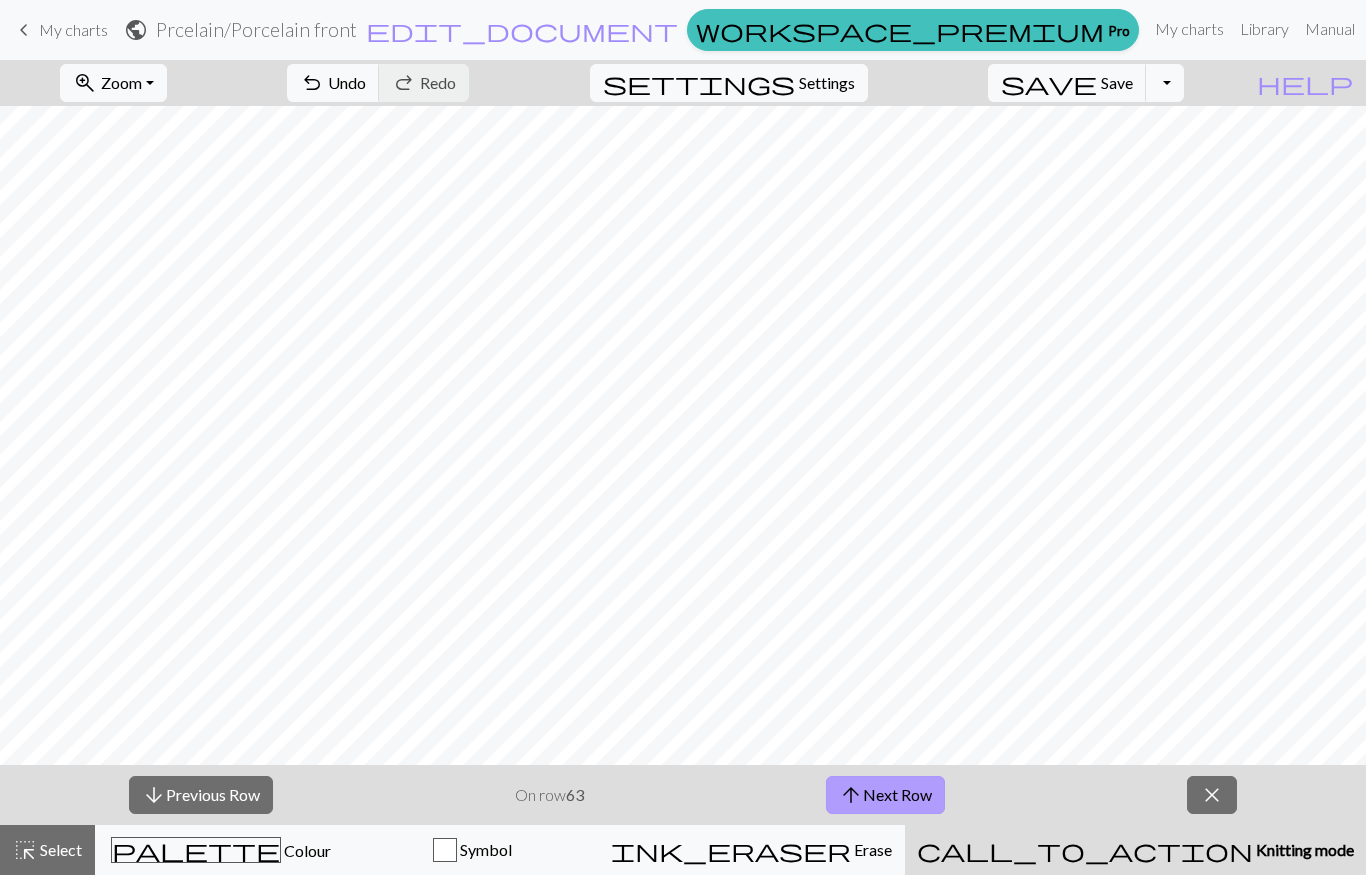 click on "arrow_upward  Next Row" at bounding box center [885, 795] 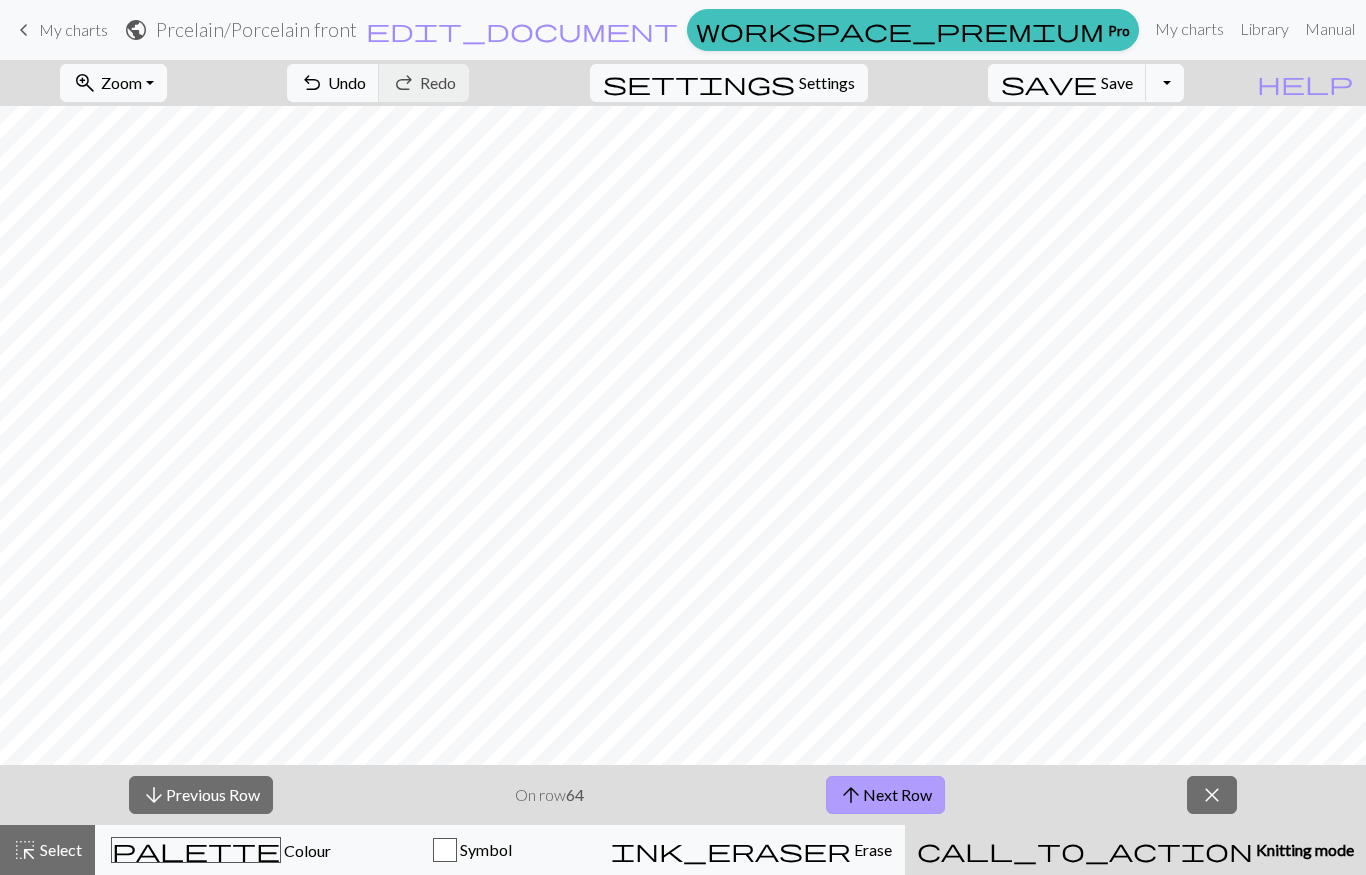 click on "arrow_upward  Next Row" at bounding box center [885, 795] 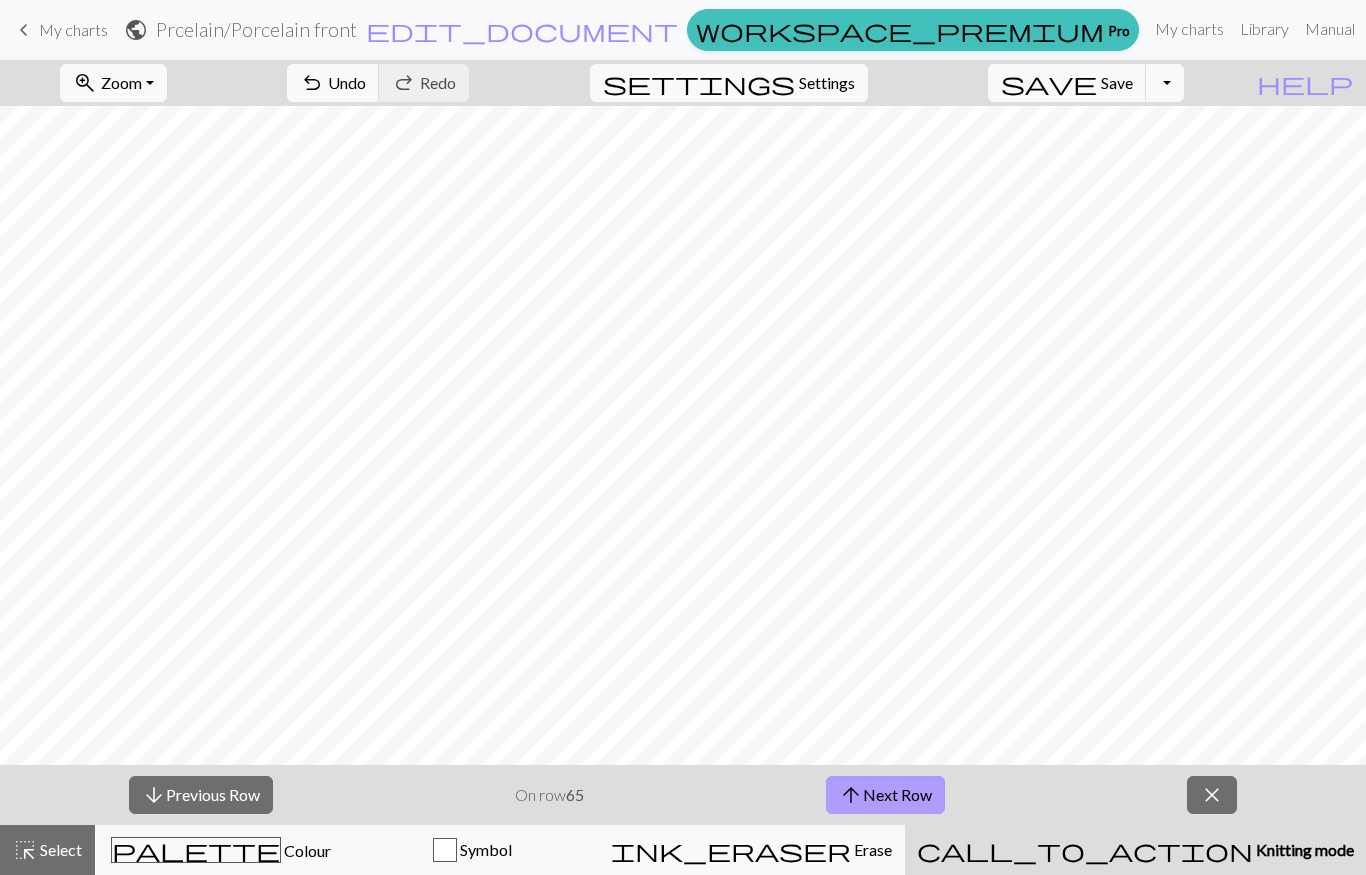 click on "arrow_upward  Next Row" at bounding box center (885, 795) 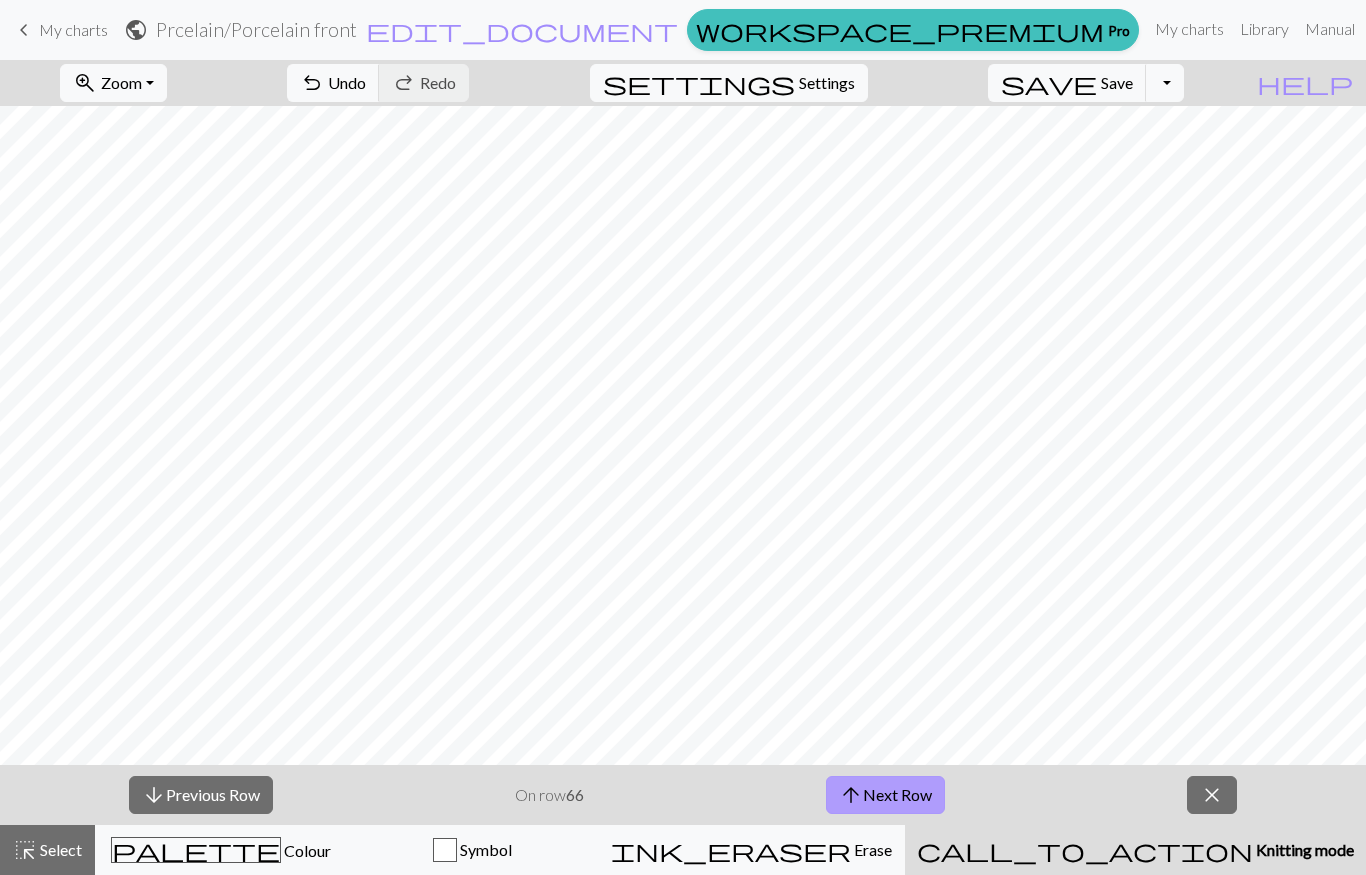 click on "arrow_upward  Next Row" at bounding box center [885, 795] 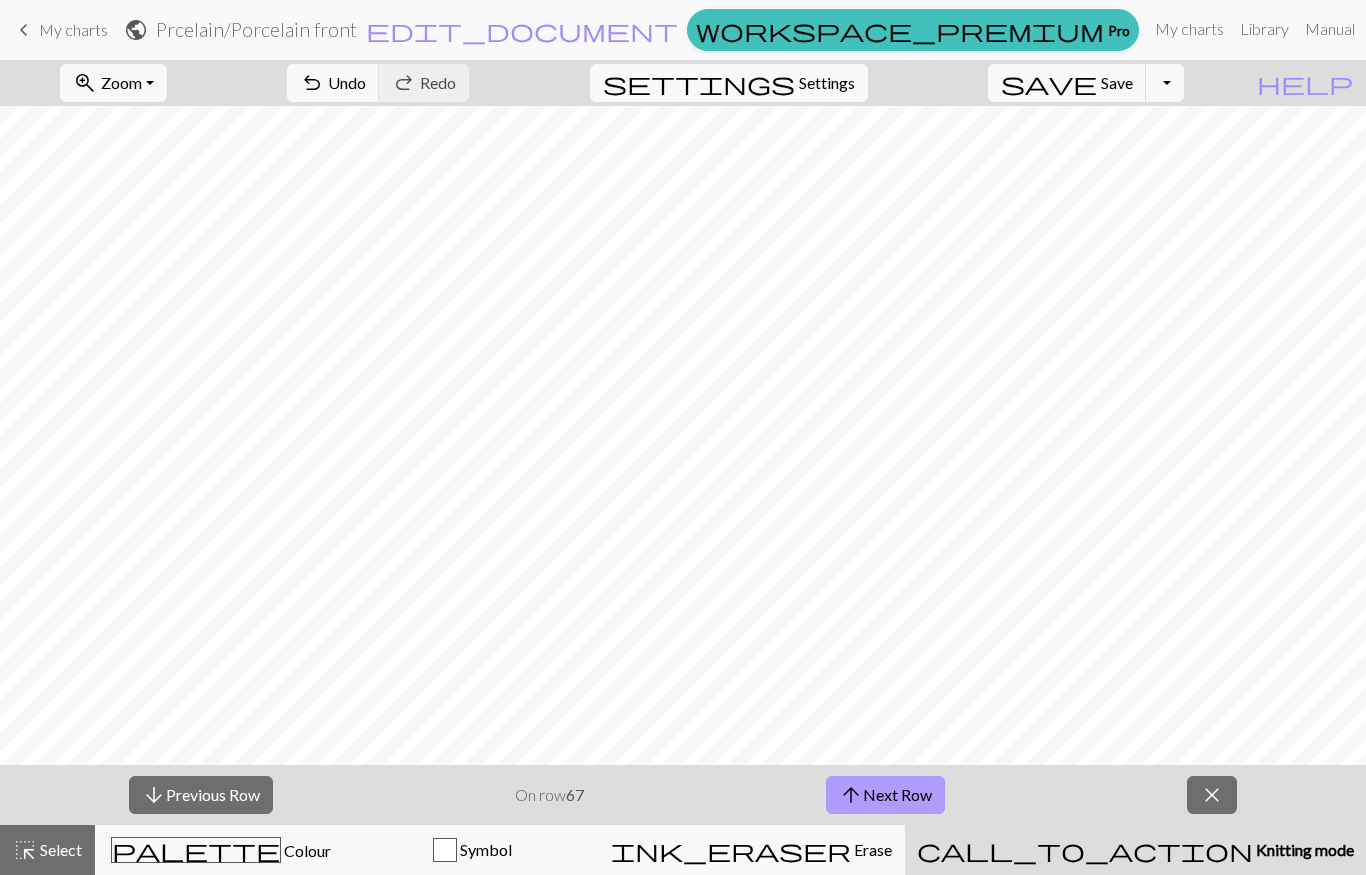 click on "arrow_upward  Next Row" at bounding box center [885, 795] 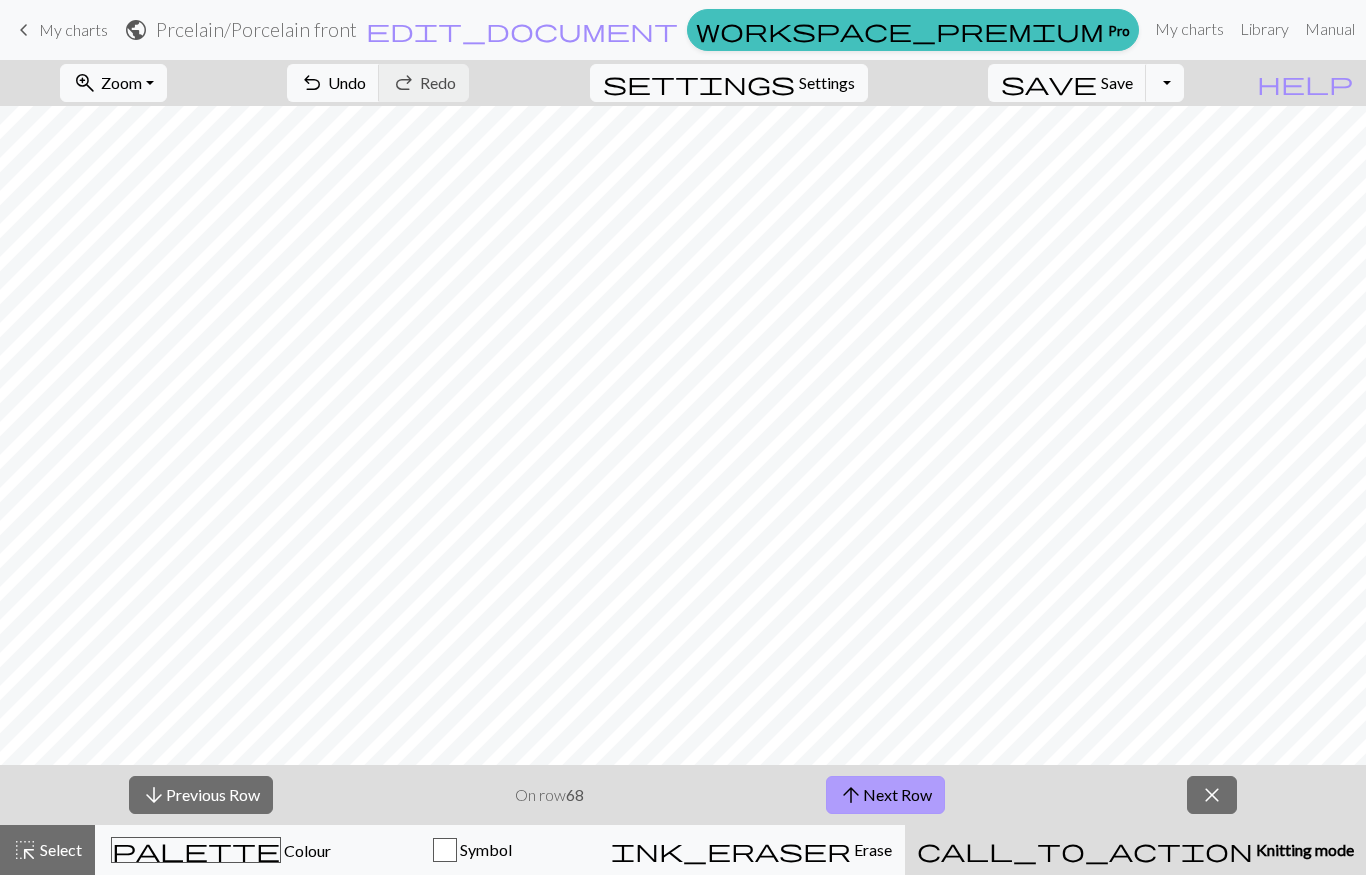 click on "arrow_upward  Next Row" at bounding box center (885, 795) 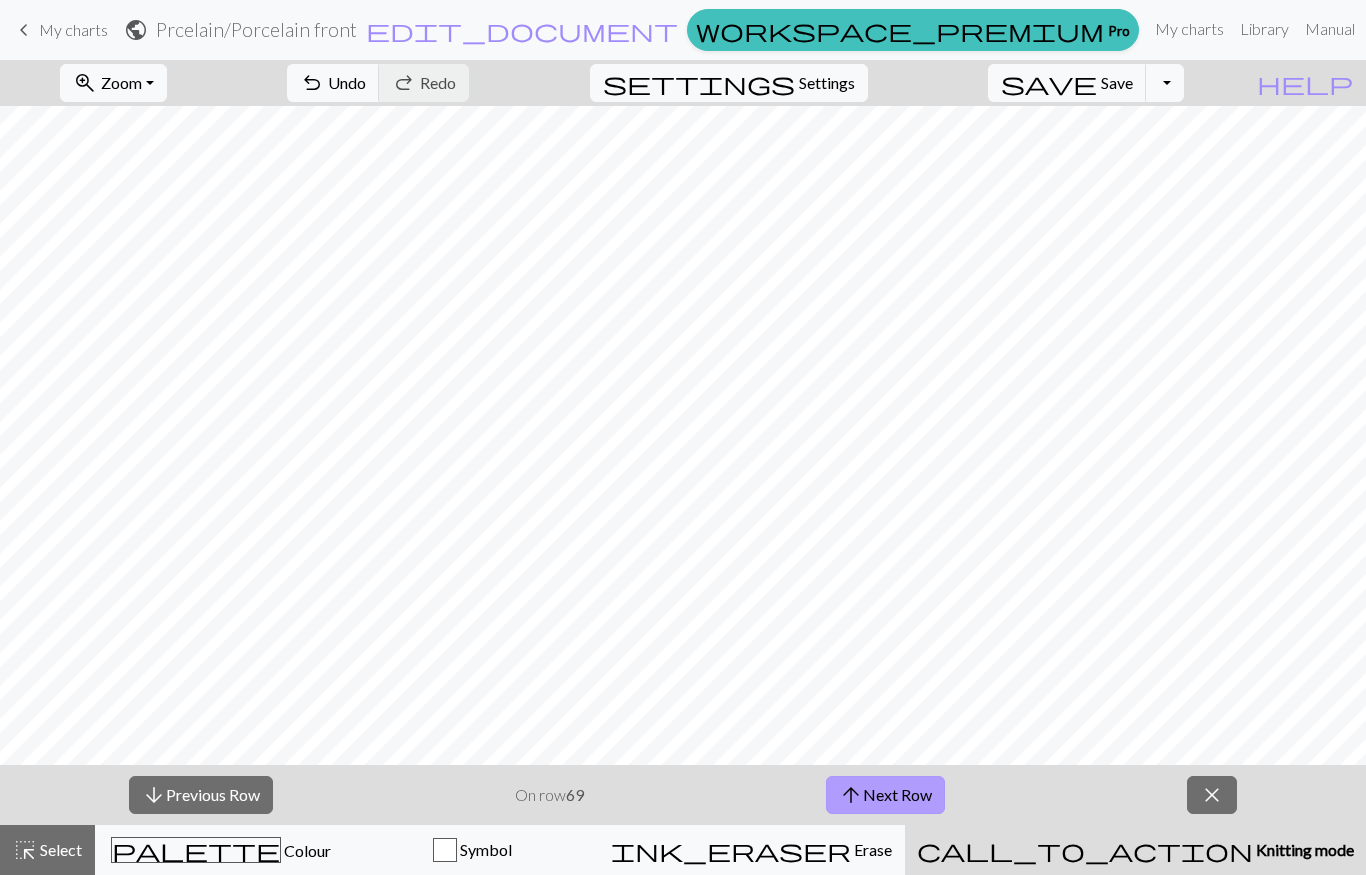 click on "arrow_upward  Next Row" at bounding box center [885, 795] 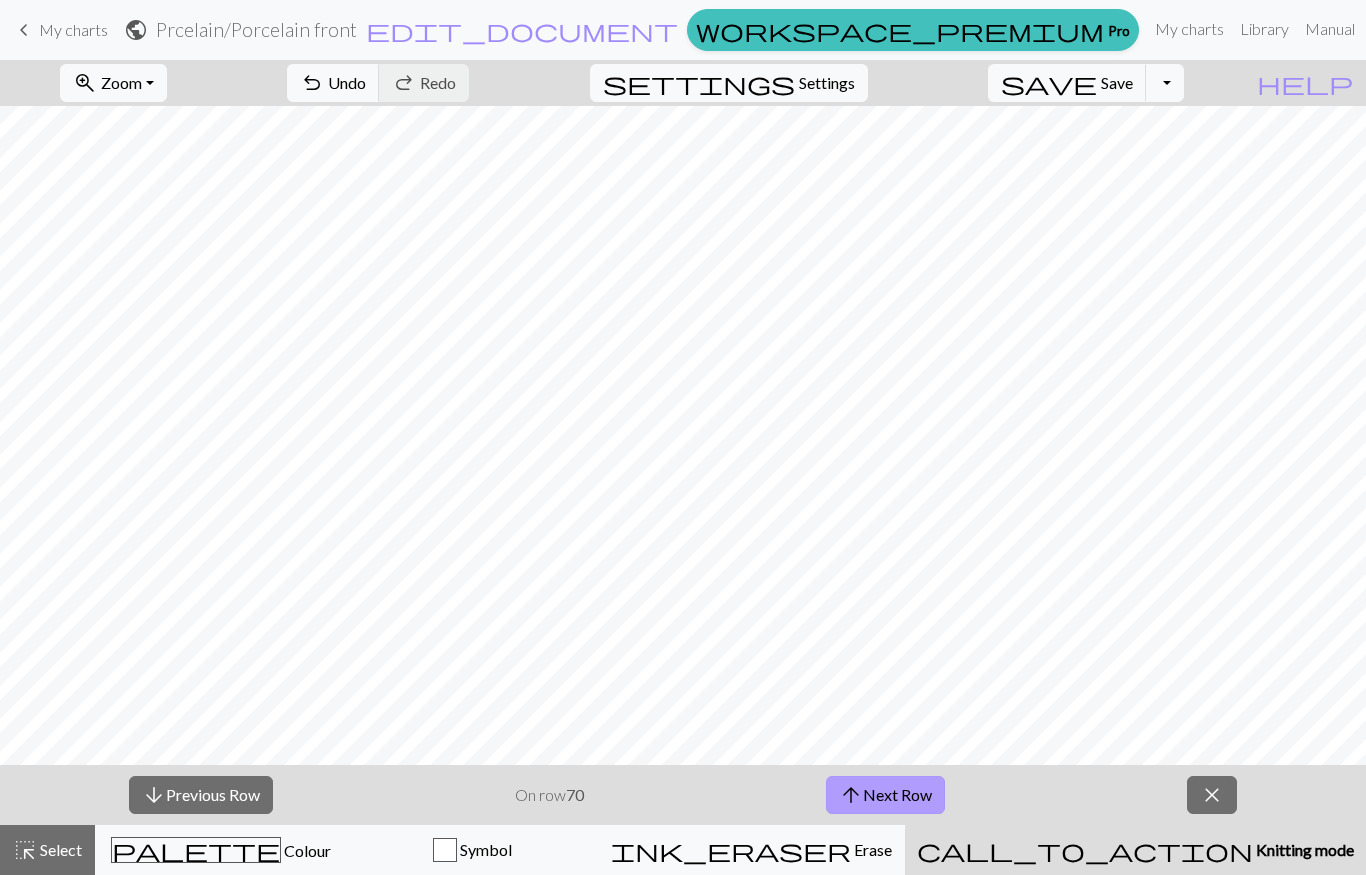 click on "arrow_upward  Next Row" at bounding box center (885, 795) 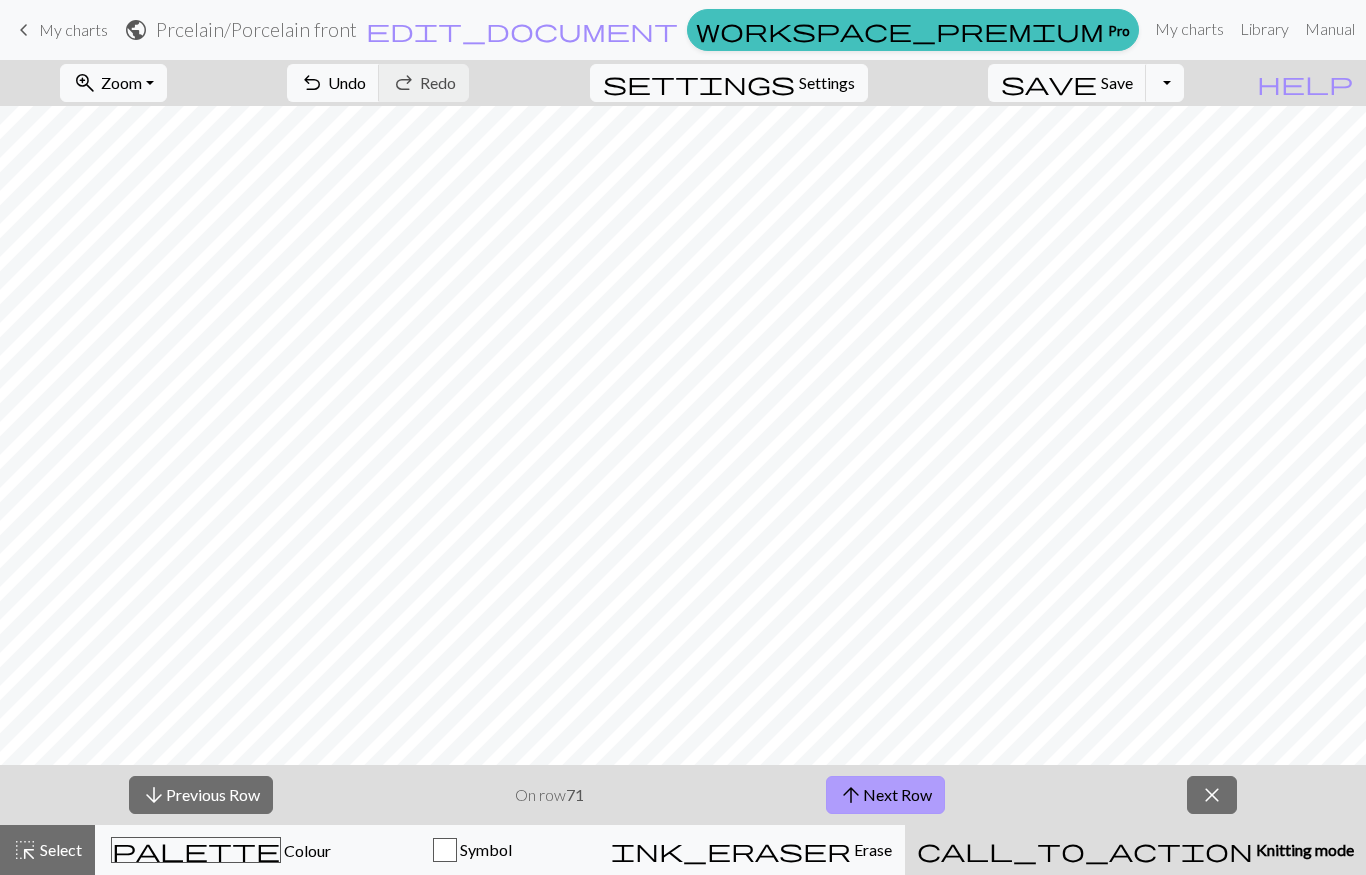 click on "arrow_upward  Next Row" at bounding box center (885, 795) 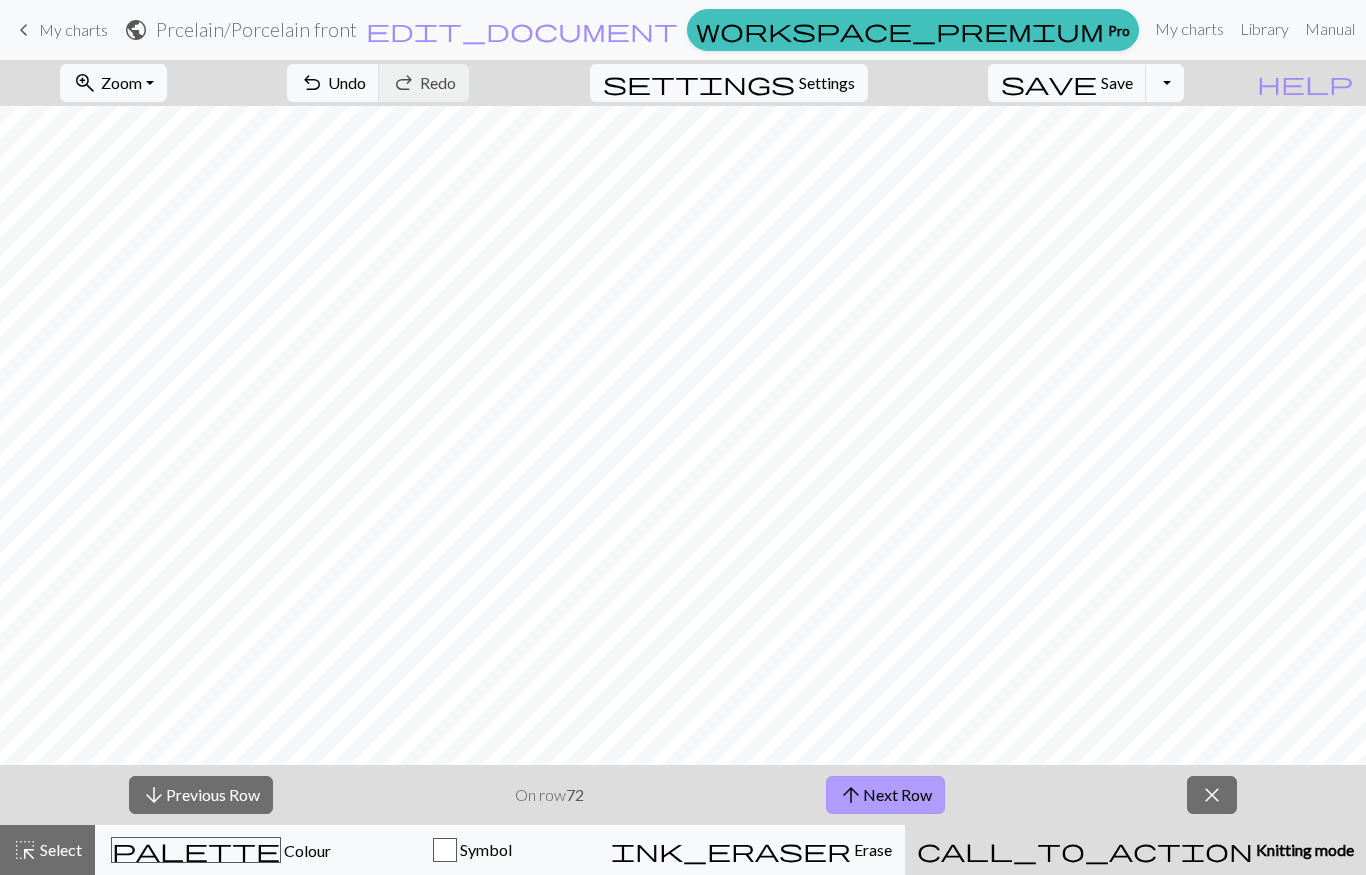 click on "arrow_upward  Next Row" at bounding box center (885, 795) 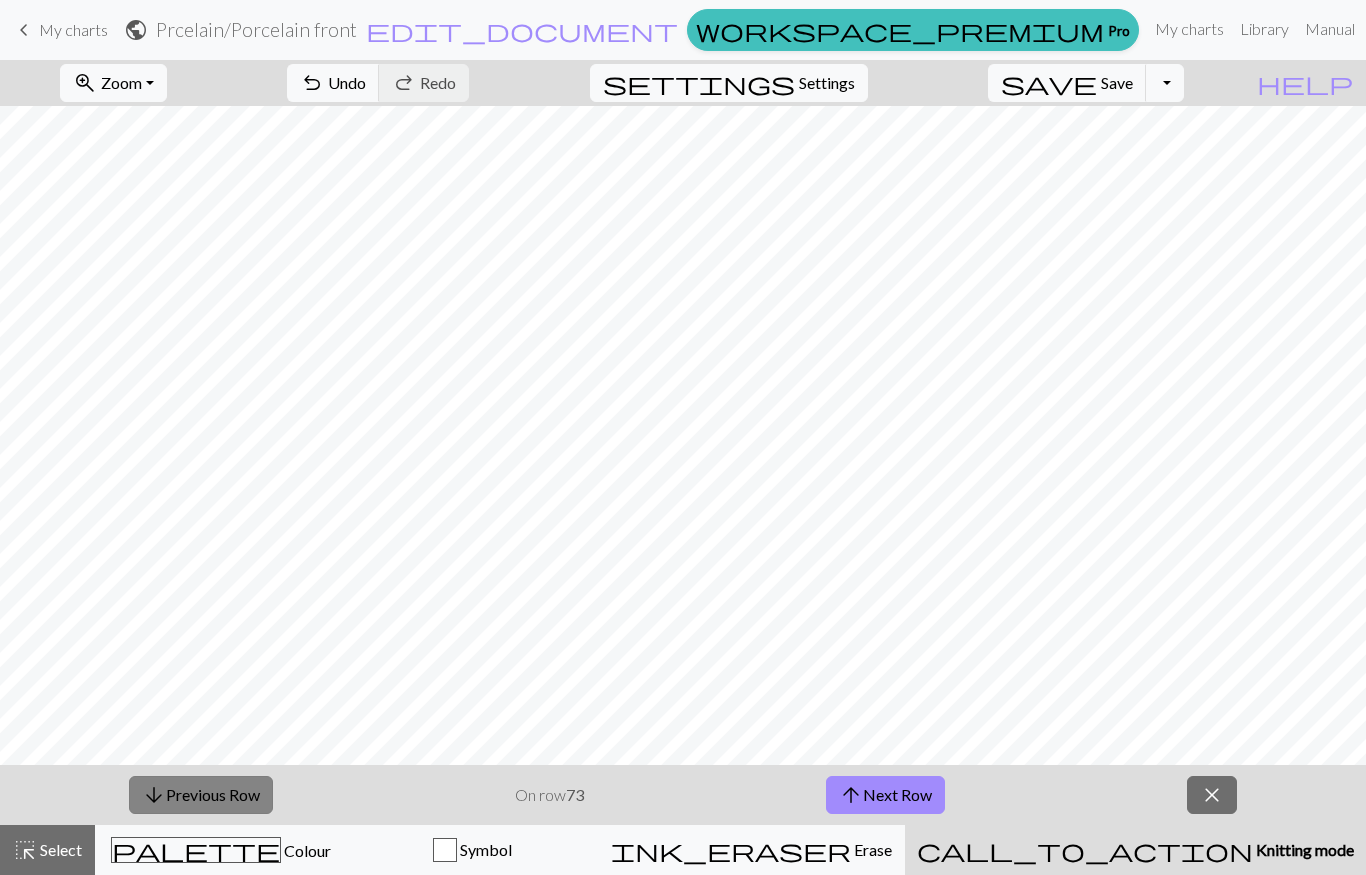 drag, startPoint x: 885, startPoint y: 802, endPoint x: 221, endPoint y: 796, distance: 664.0271 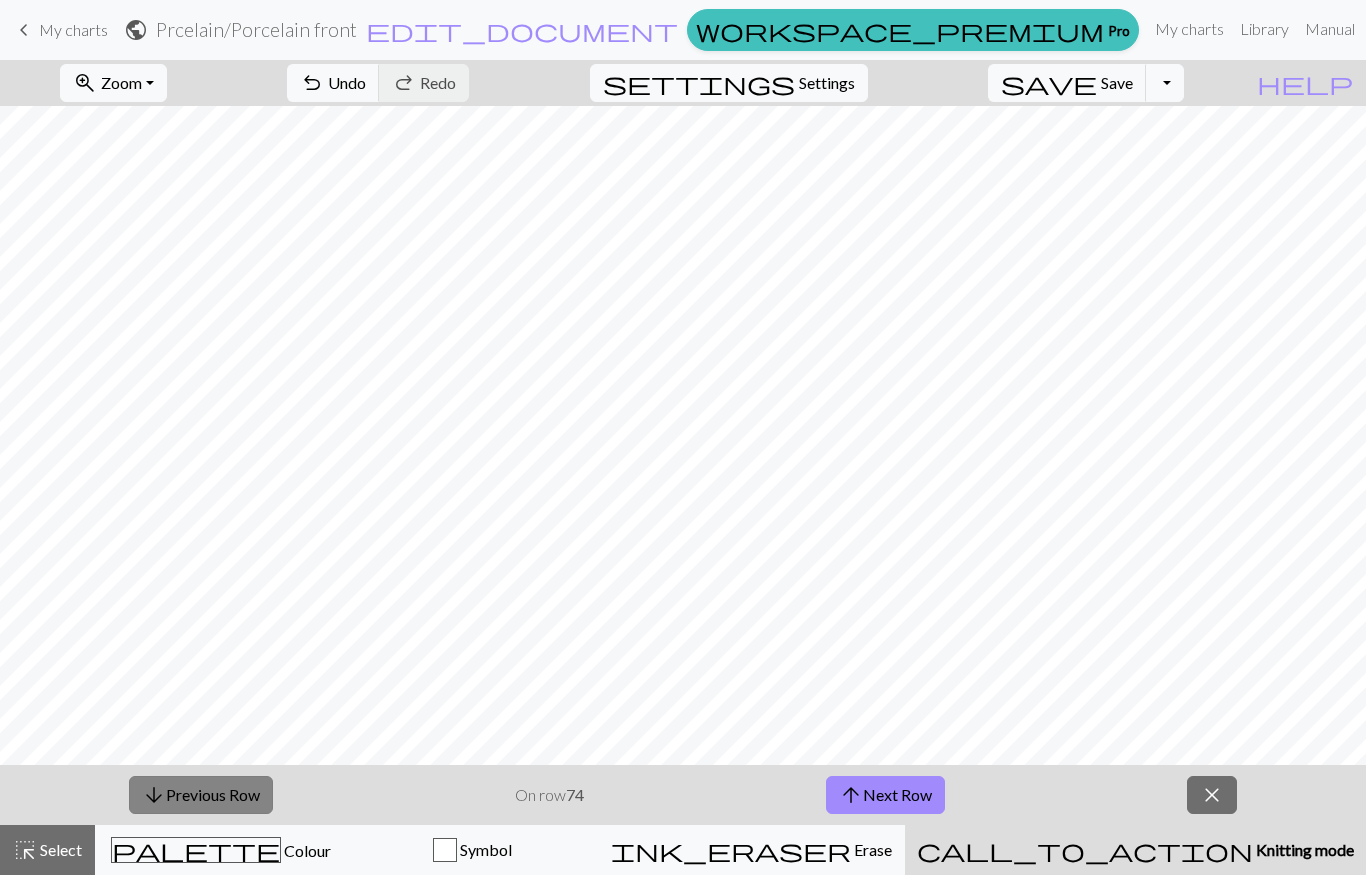 click on "arrow_downward Previous Row" at bounding box center (201, 795) 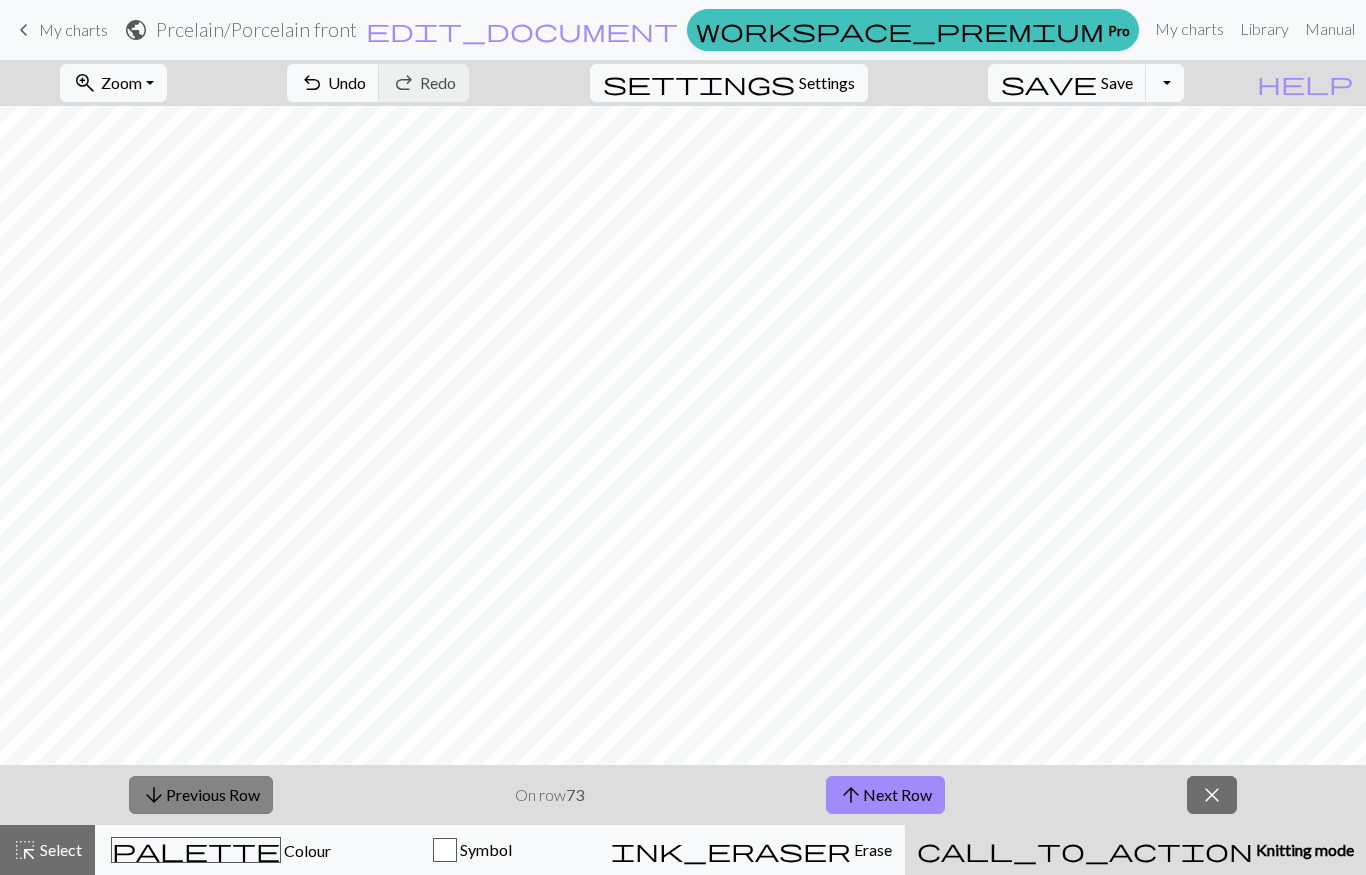 click on "arrow_downward Previous Row" at bounding box center (201, 795) 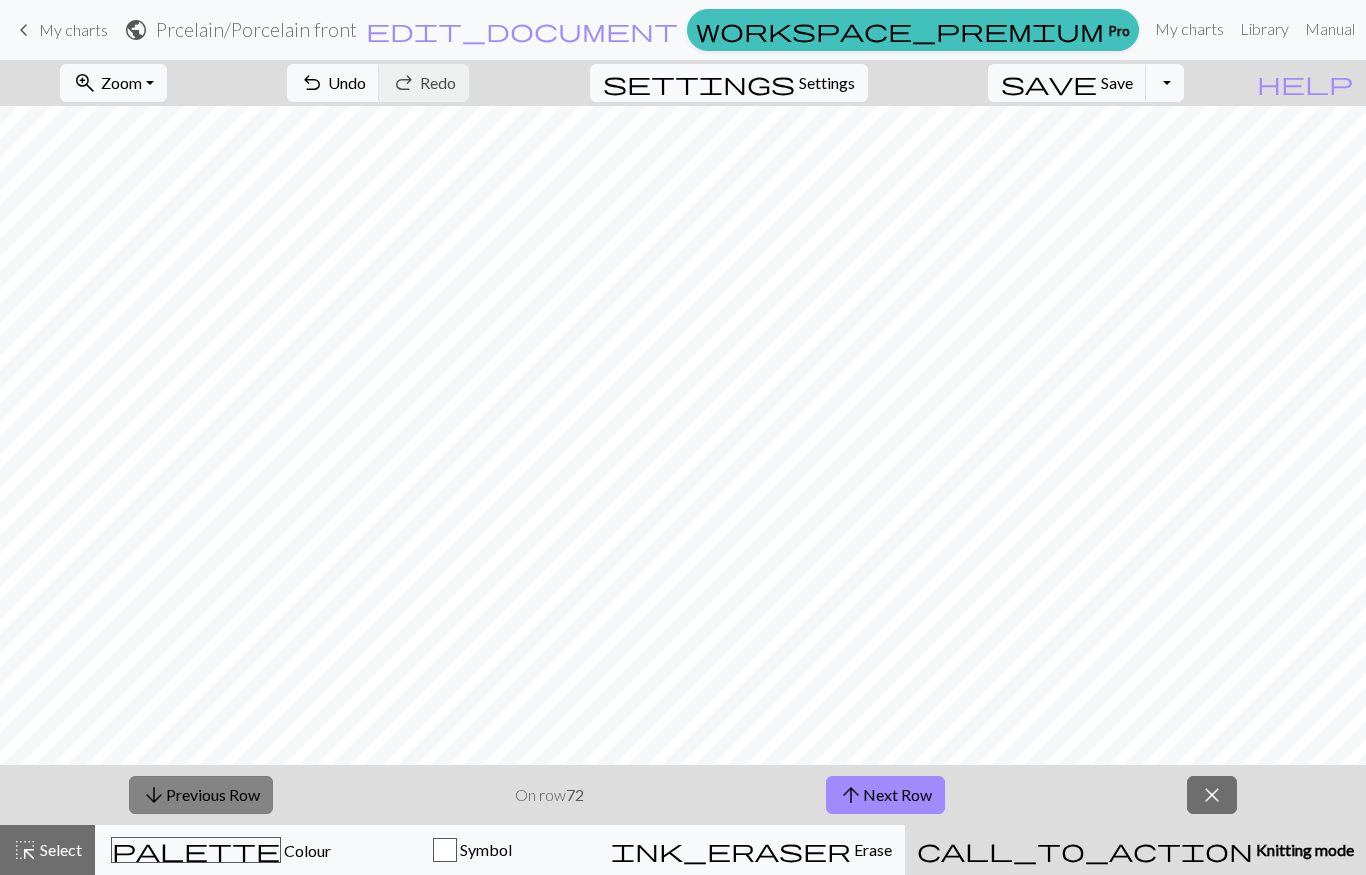 click on "arrow_downward Previous Row" at bounding box center (201, 795) 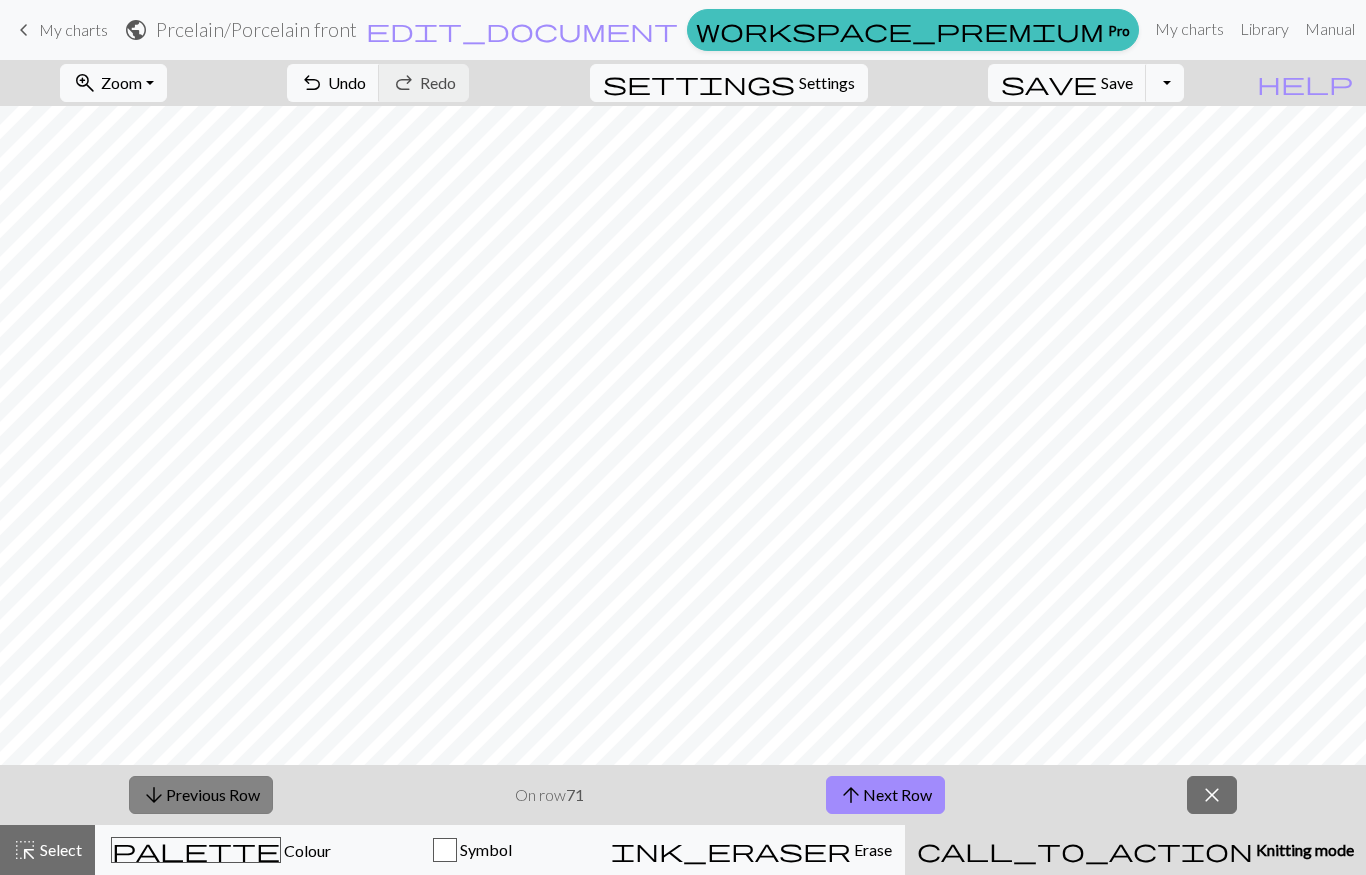 click on "arrow_downward Previous Row" at bounding box center [201, 795] 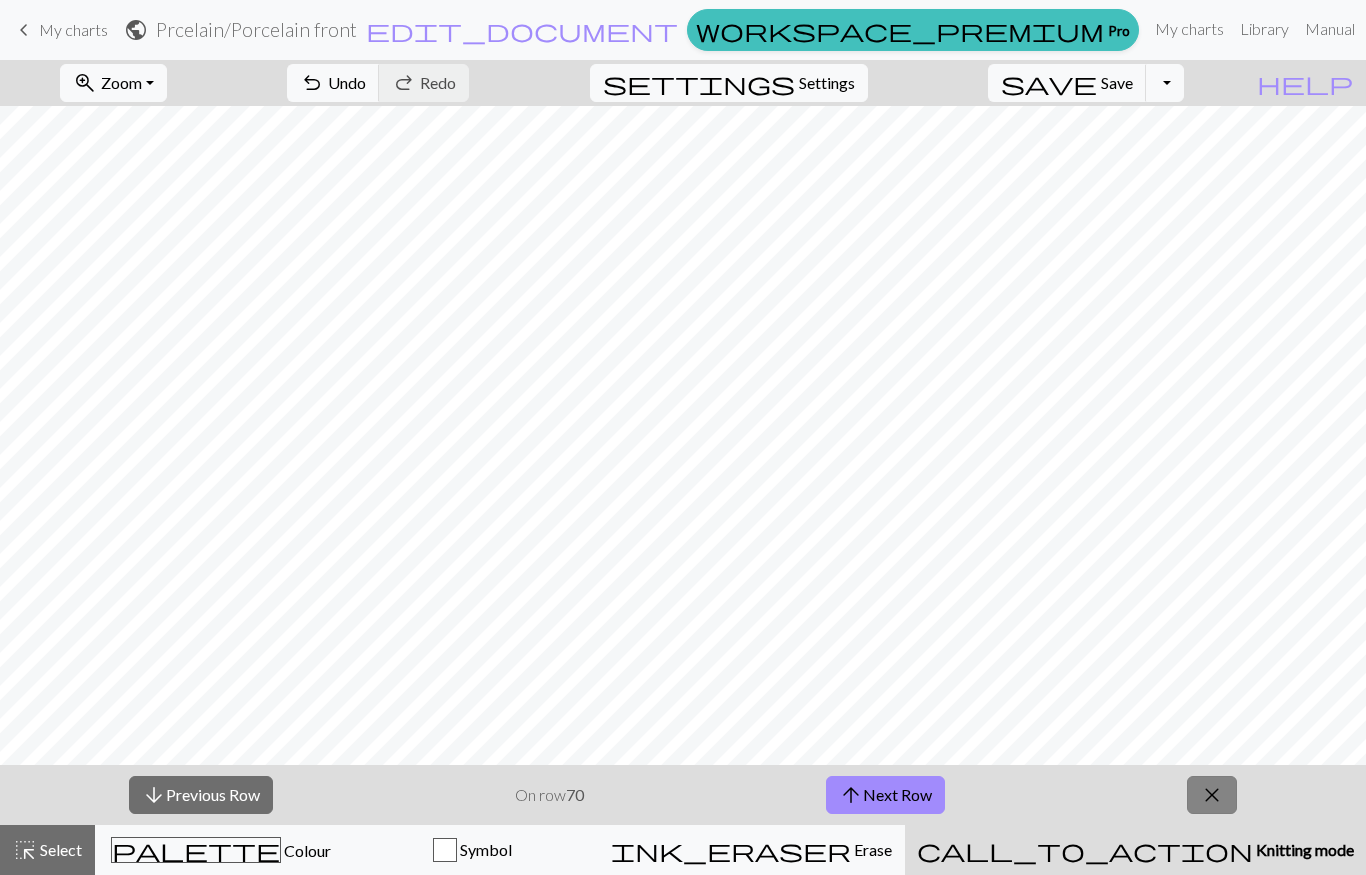 click on "close" at bounding box center (1212, 795) 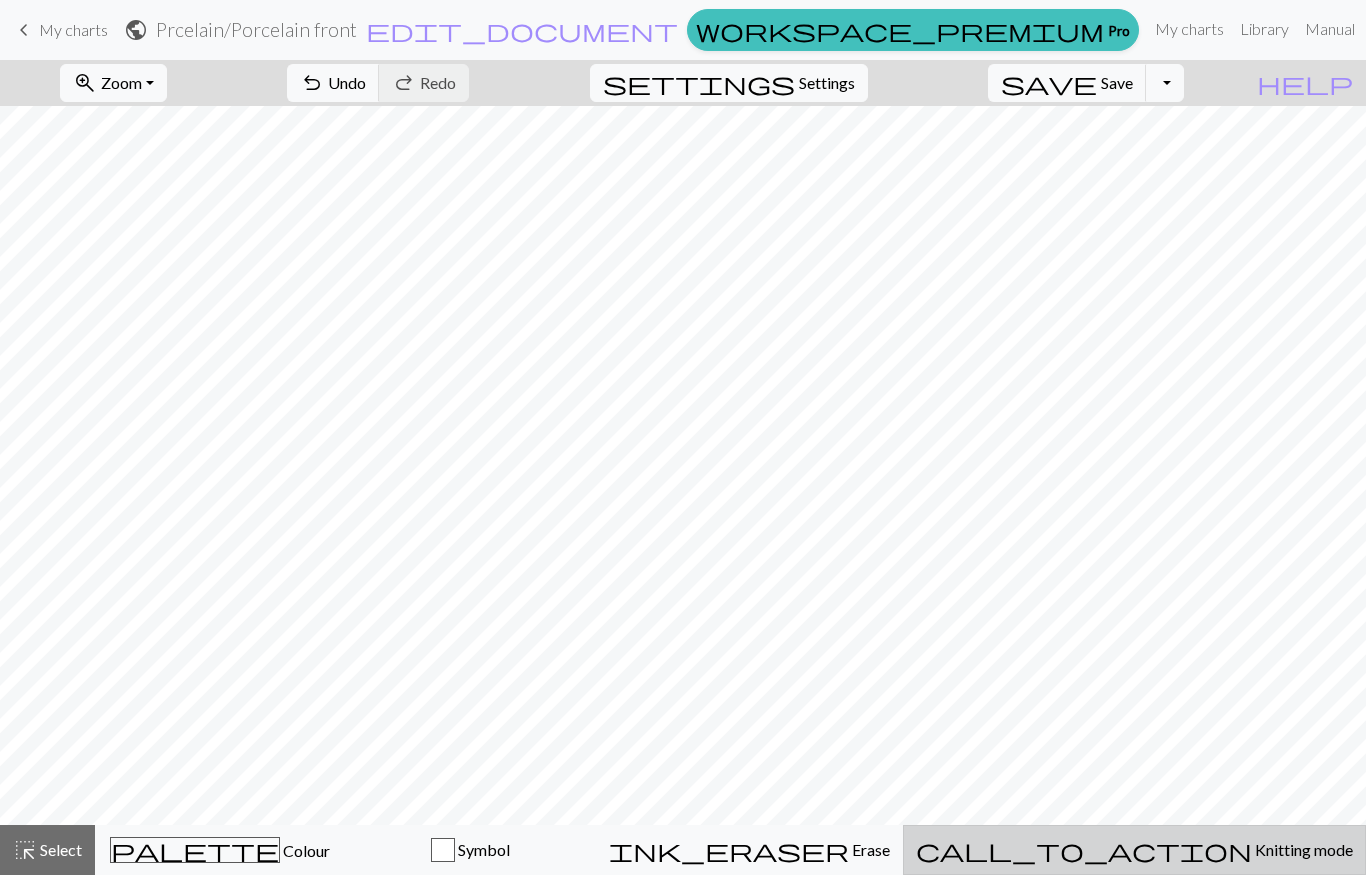 click on "Knitting mode" at bounding box center (1302, 849) 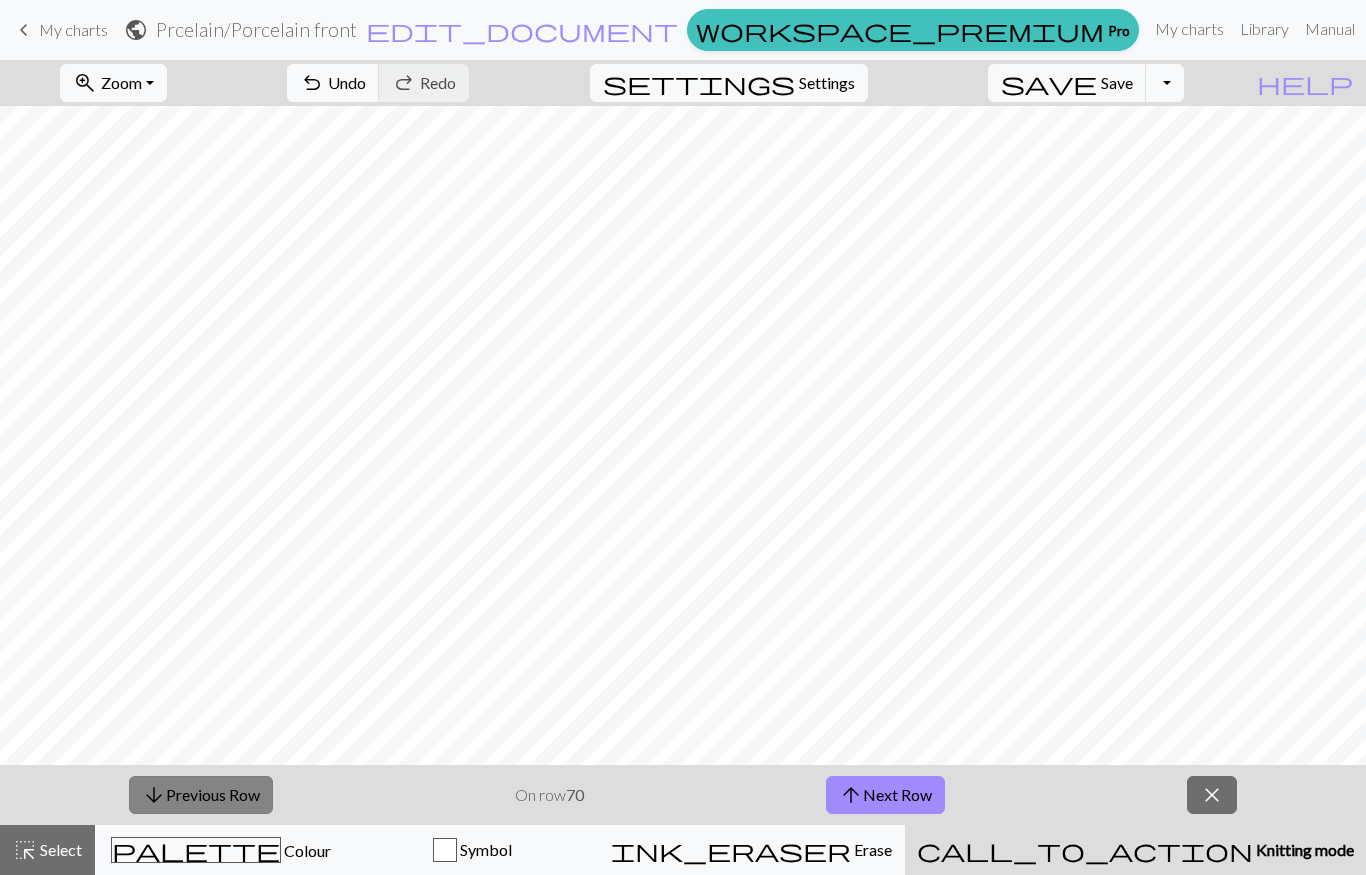 click on "arrow_downward Previous Row" at bounding box center (201, 795) 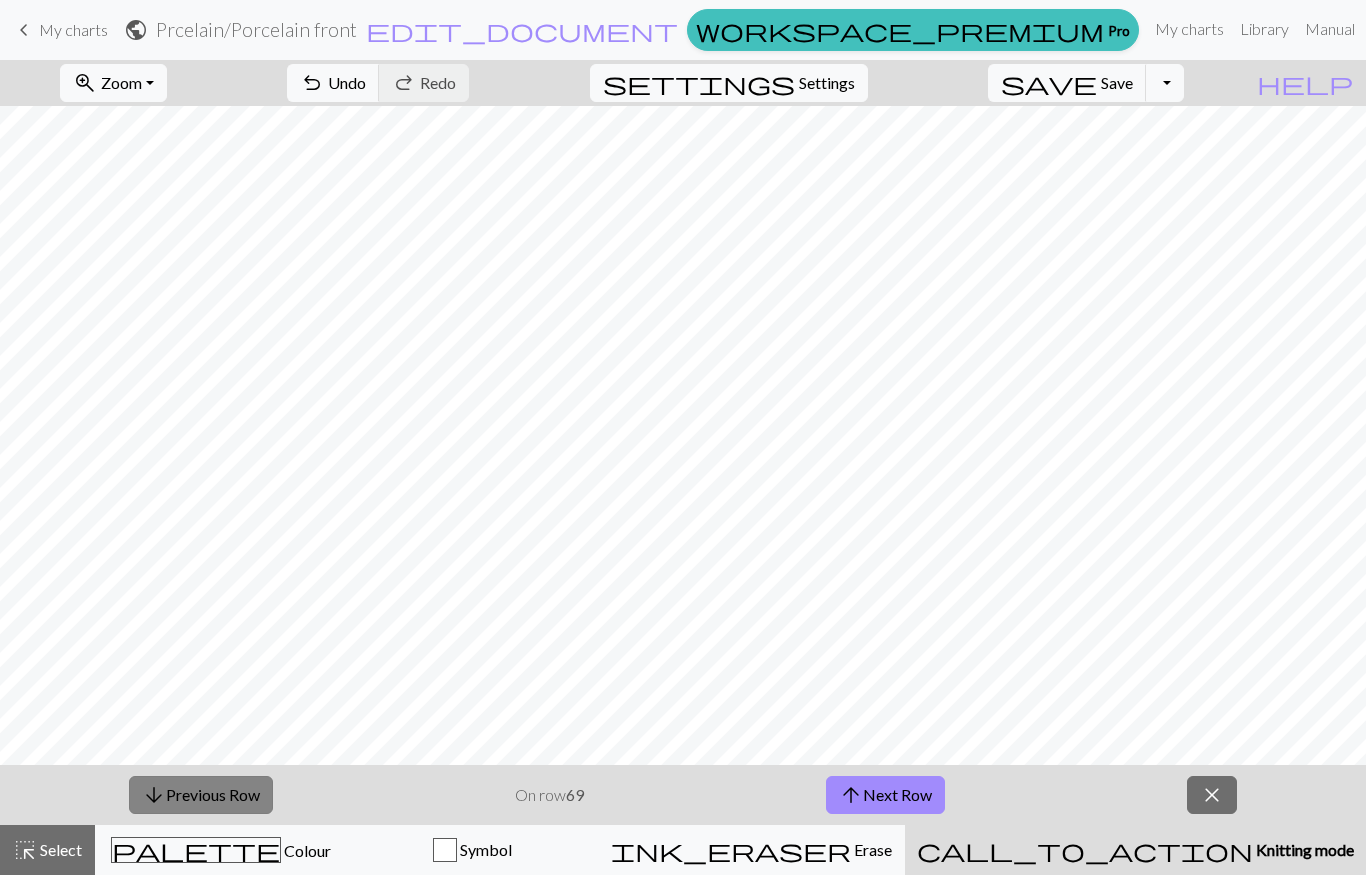 click on "arrow_downward Previous Row" at bounding box center (201, 795) 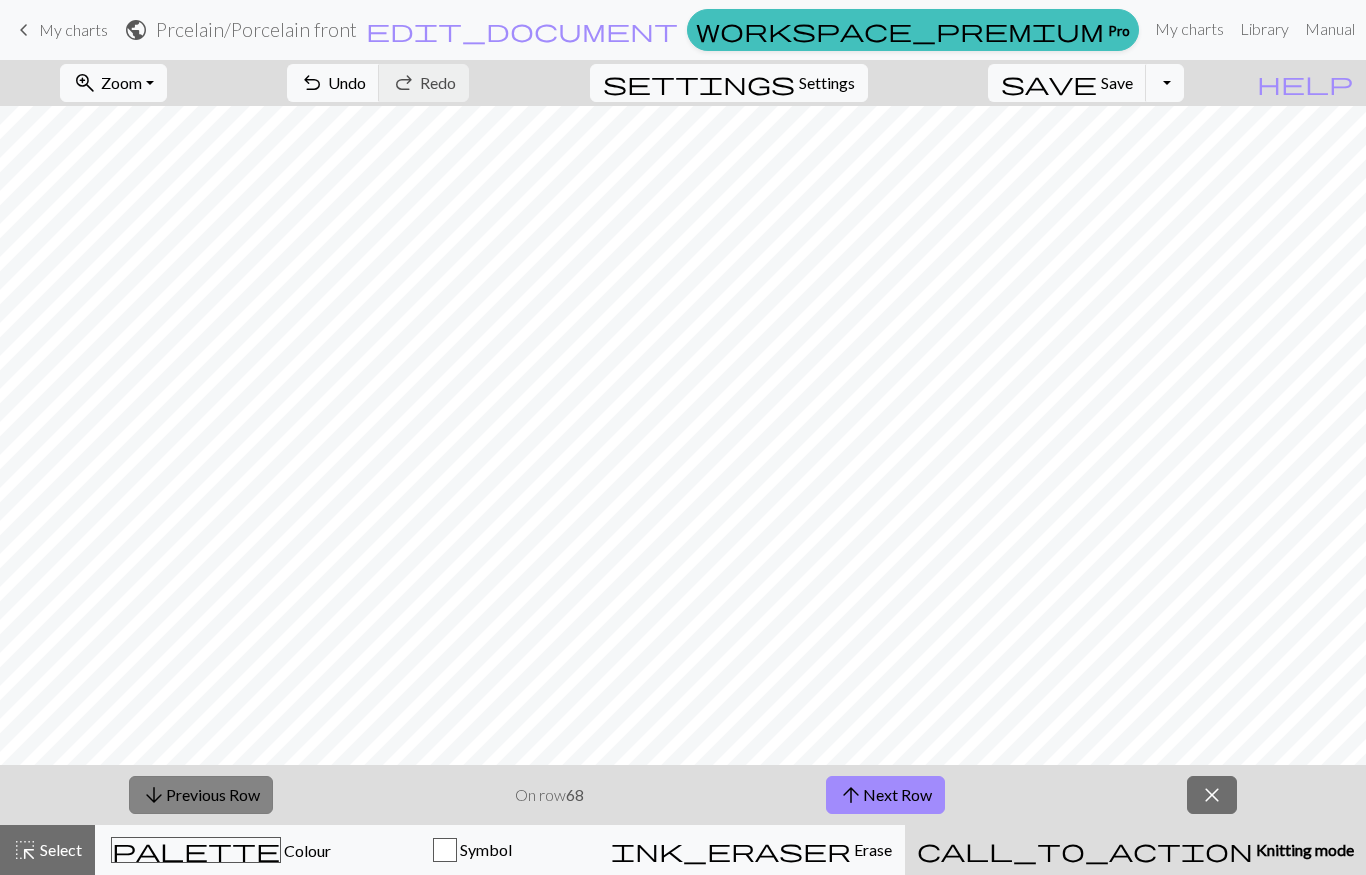 click on "arrow_downward Previous Row" at bounding box center (201, 795) 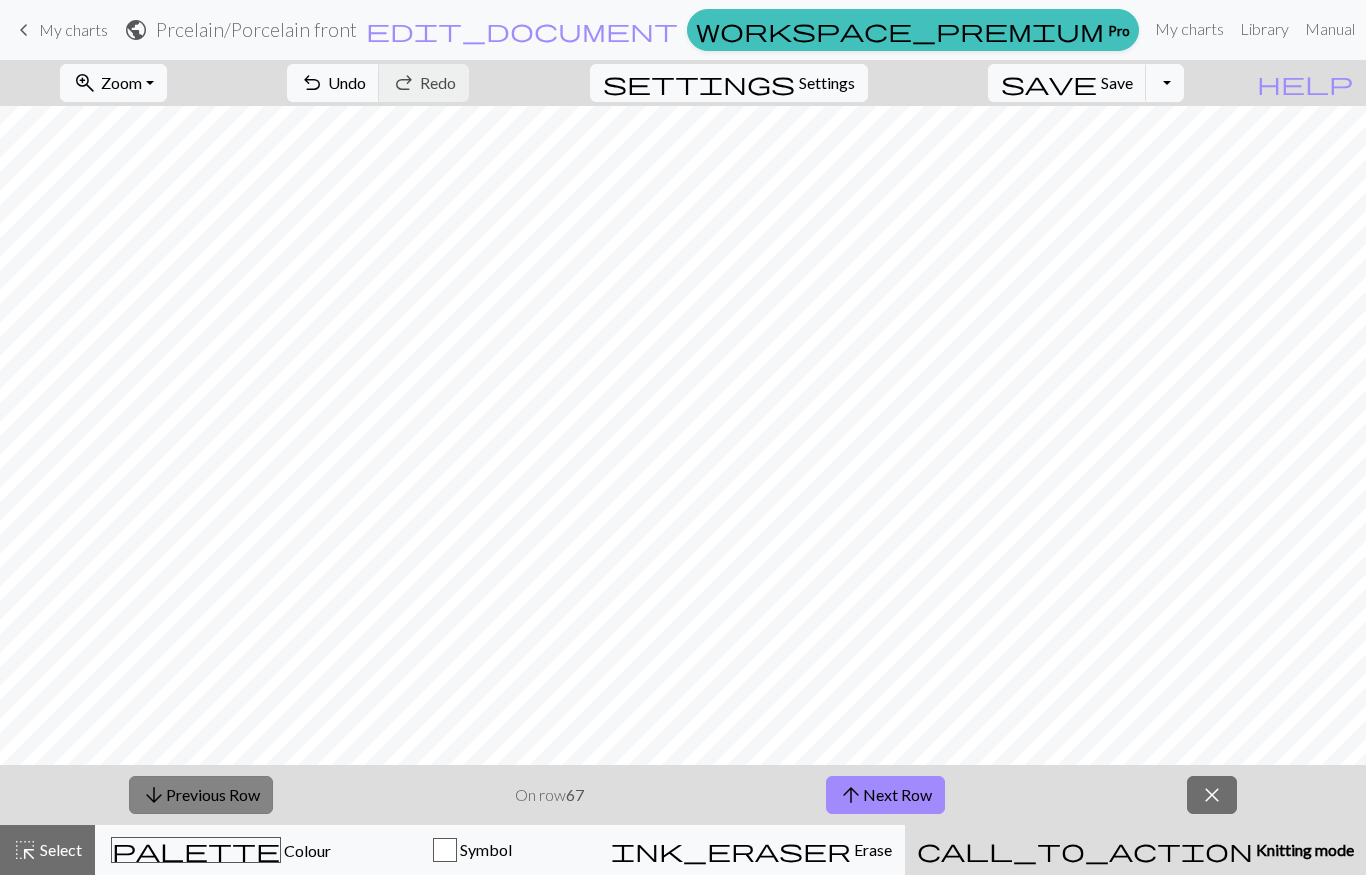 click on "arrow_downward Previous Row" at bounding box center (201, 795) 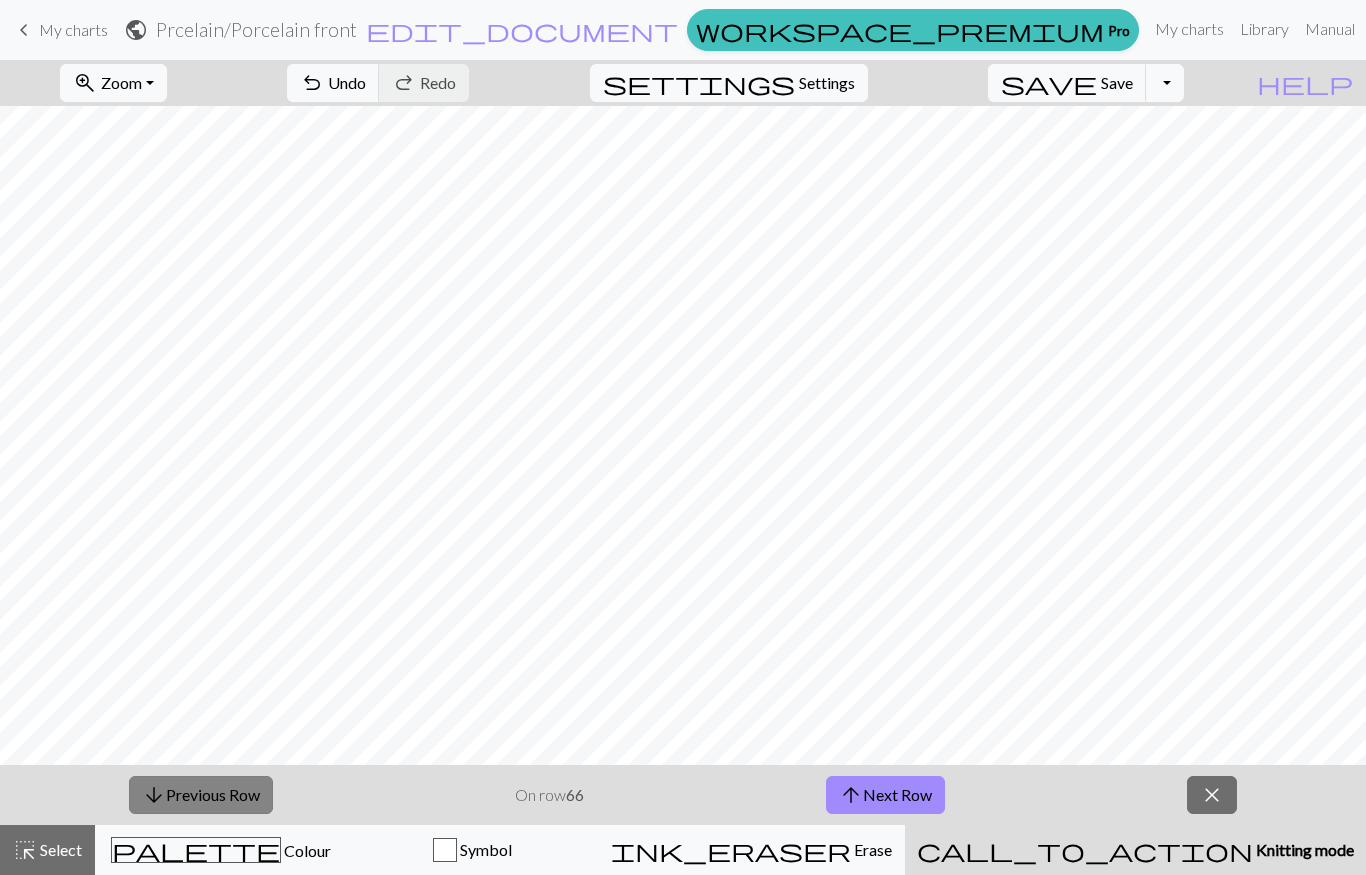 click on "arrow_downward Previous Row" at bounding box center (201, 795) 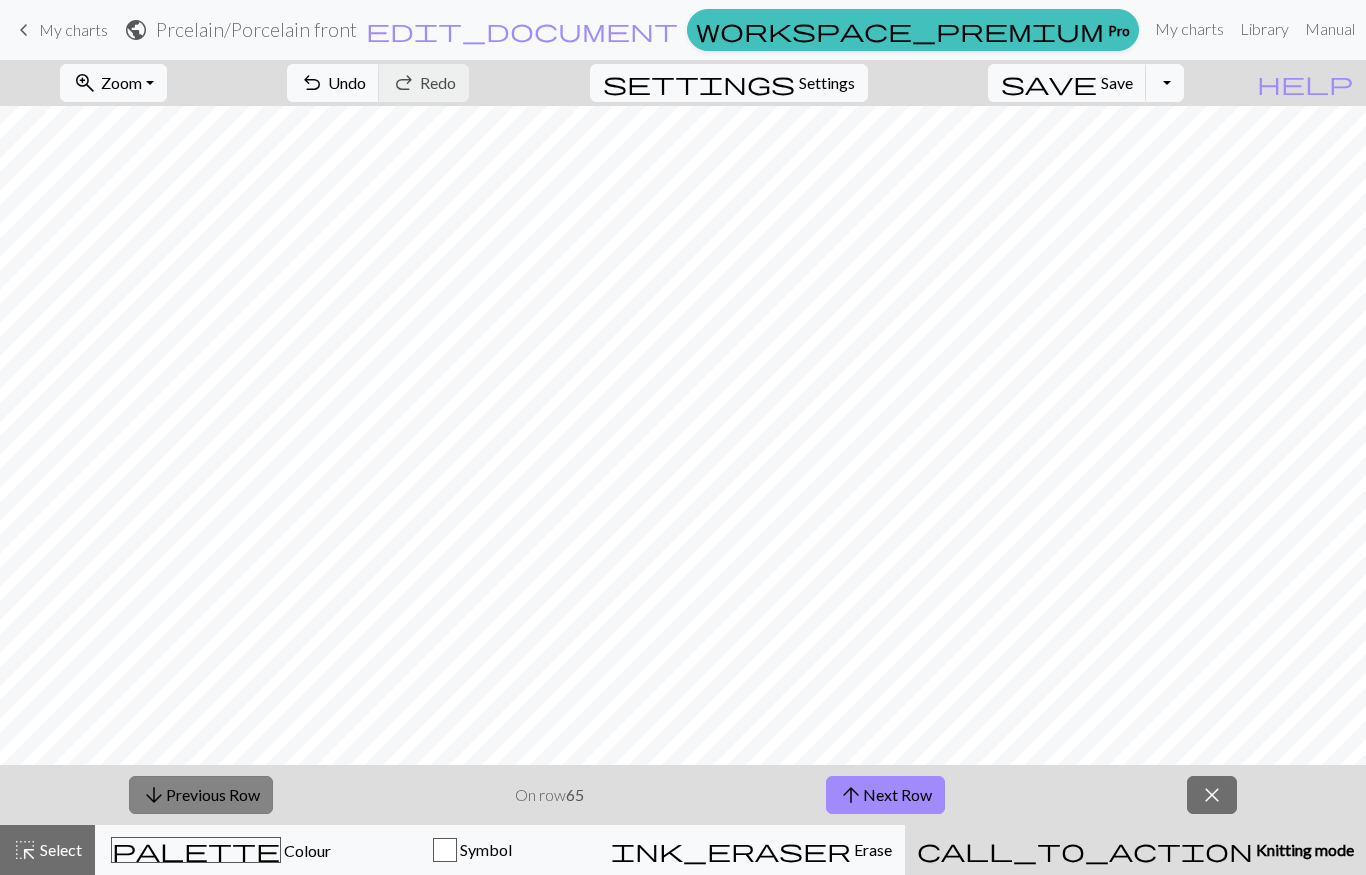 click on "arrow_downward Previous Row" at bounding box center [201, 795] 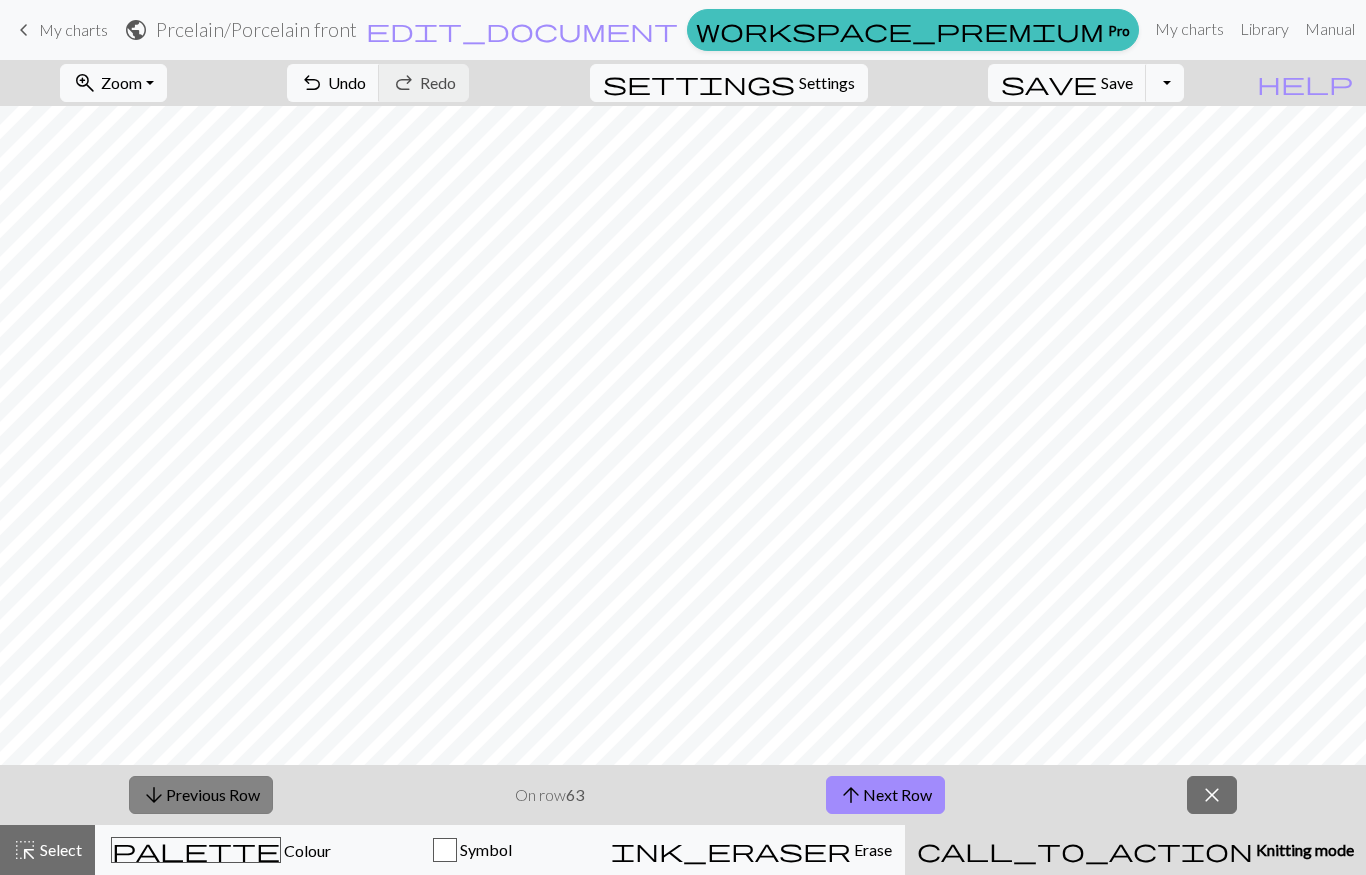 click on "arrow_downward Previous Row" at bounding box center (201, 795) 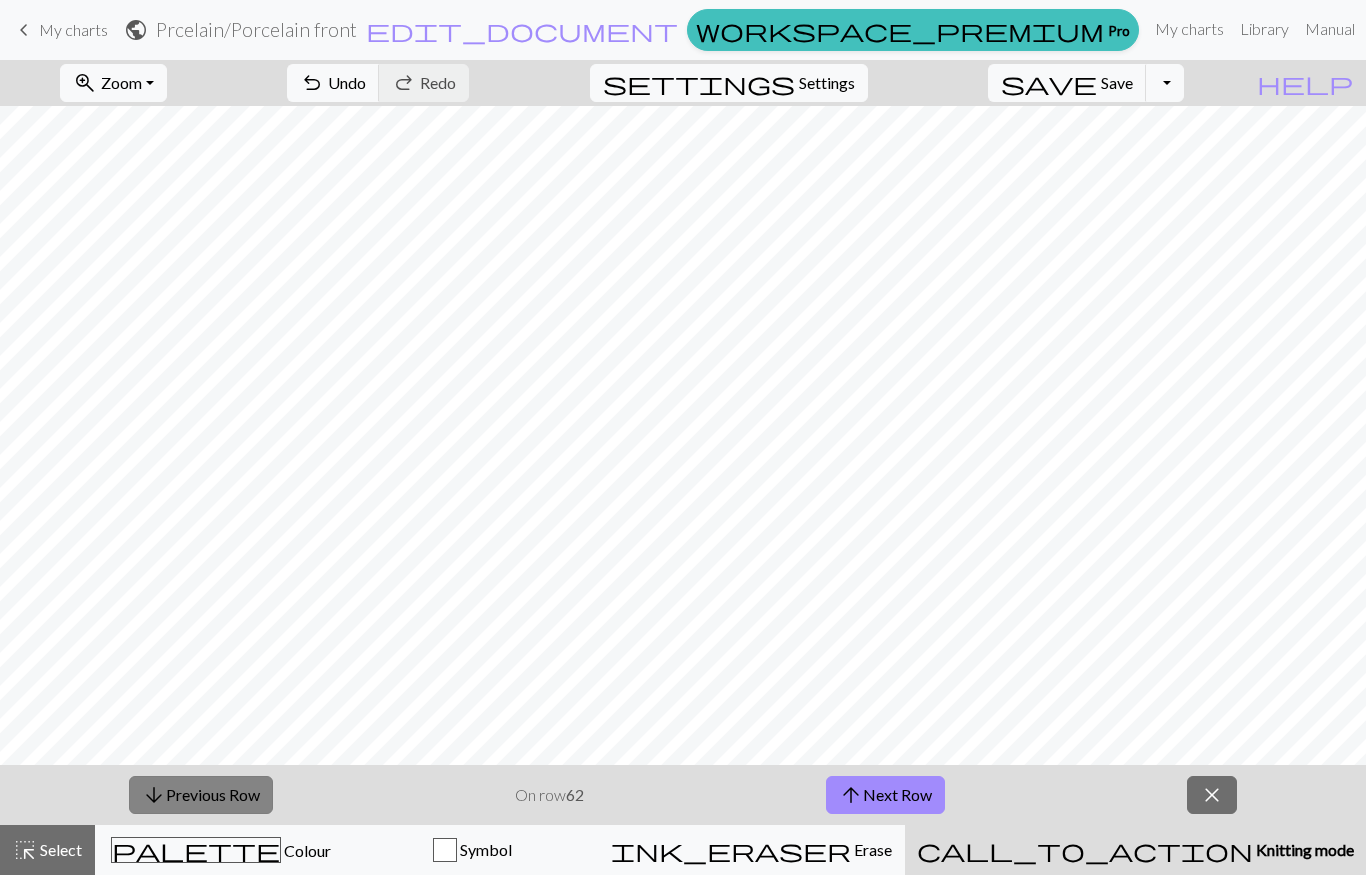 click on "arrow_downward Previous Row" at bounding box center [201, 795] 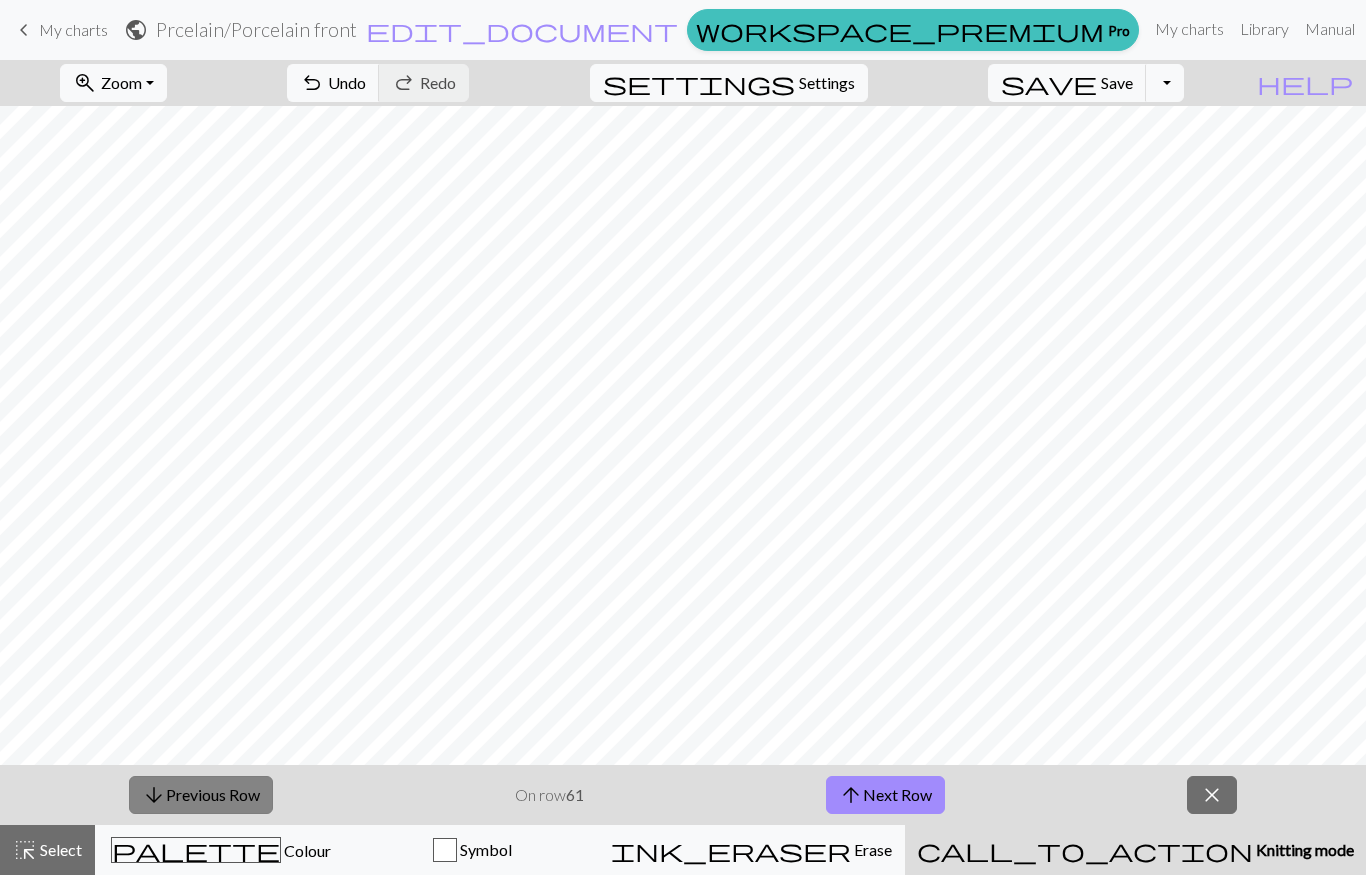 click on "arrow_downward Previous Row" at bounding box center (201, 795) 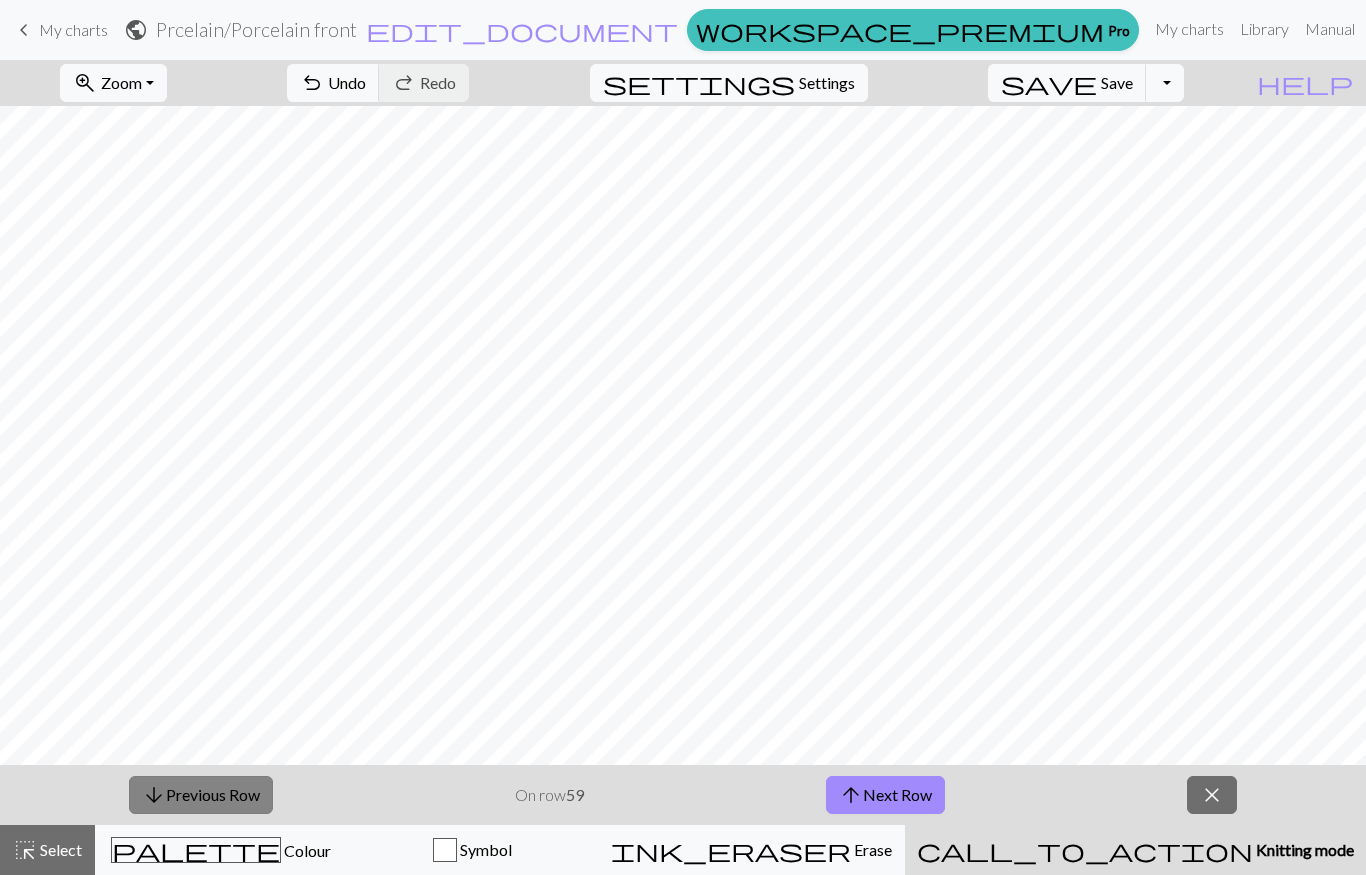 click on "arrow_downward Previous Row" at bounding box center (201, 795) 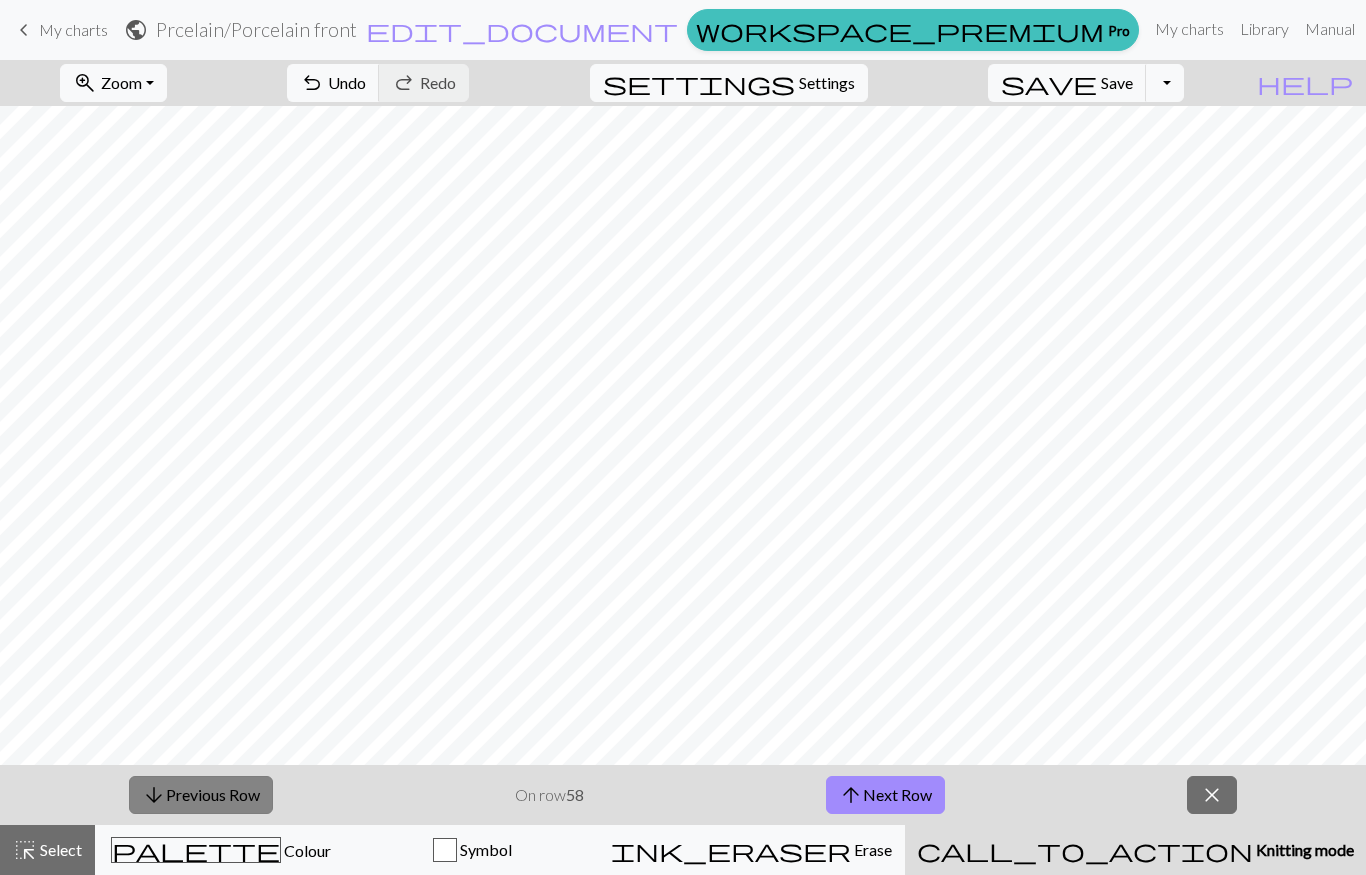 click on "arrow_downward Previous Row" at bounding box center (201, 795) 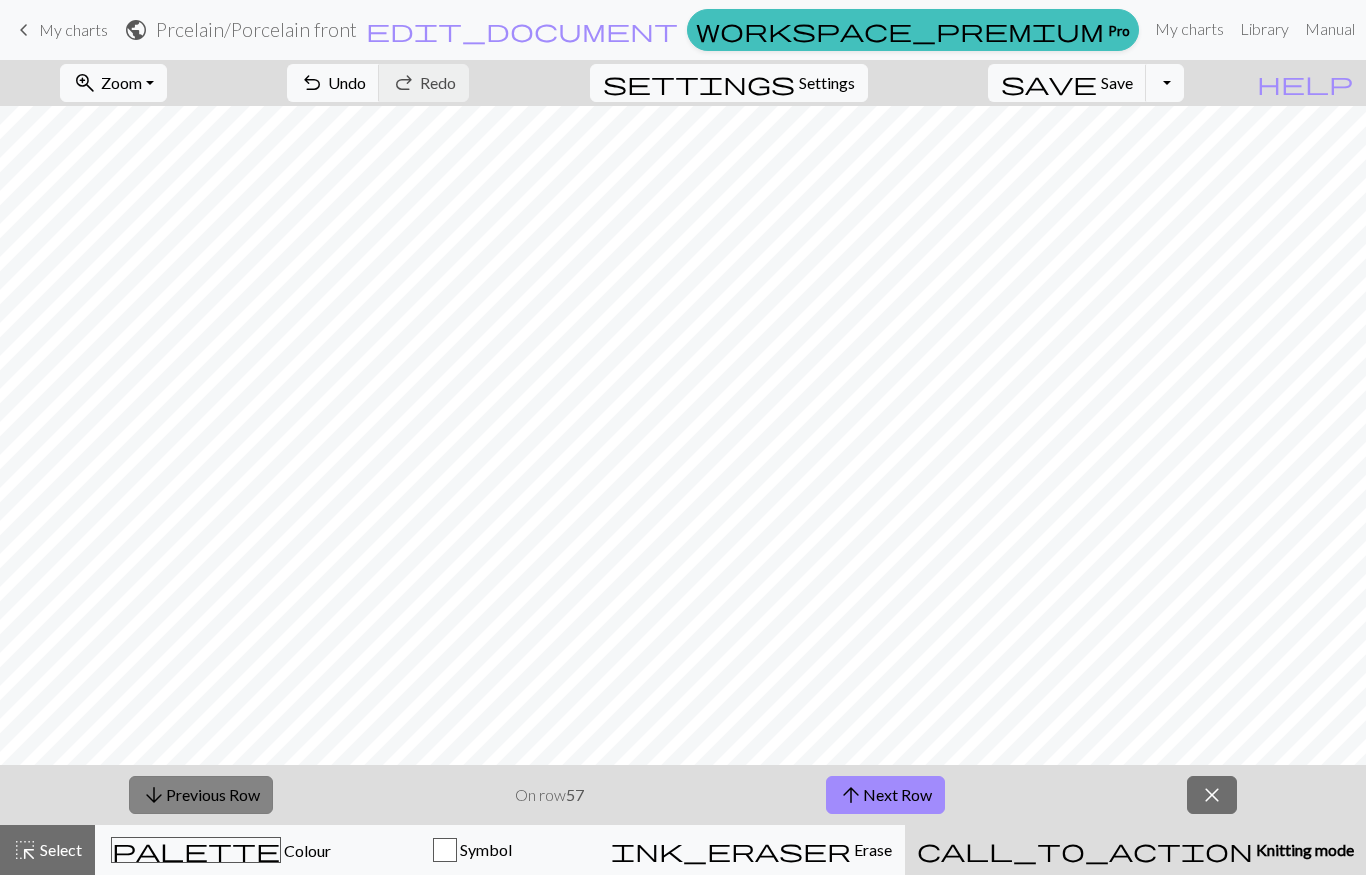 click on "arrow_downward Previous Row" at bounding box center [201, 795] 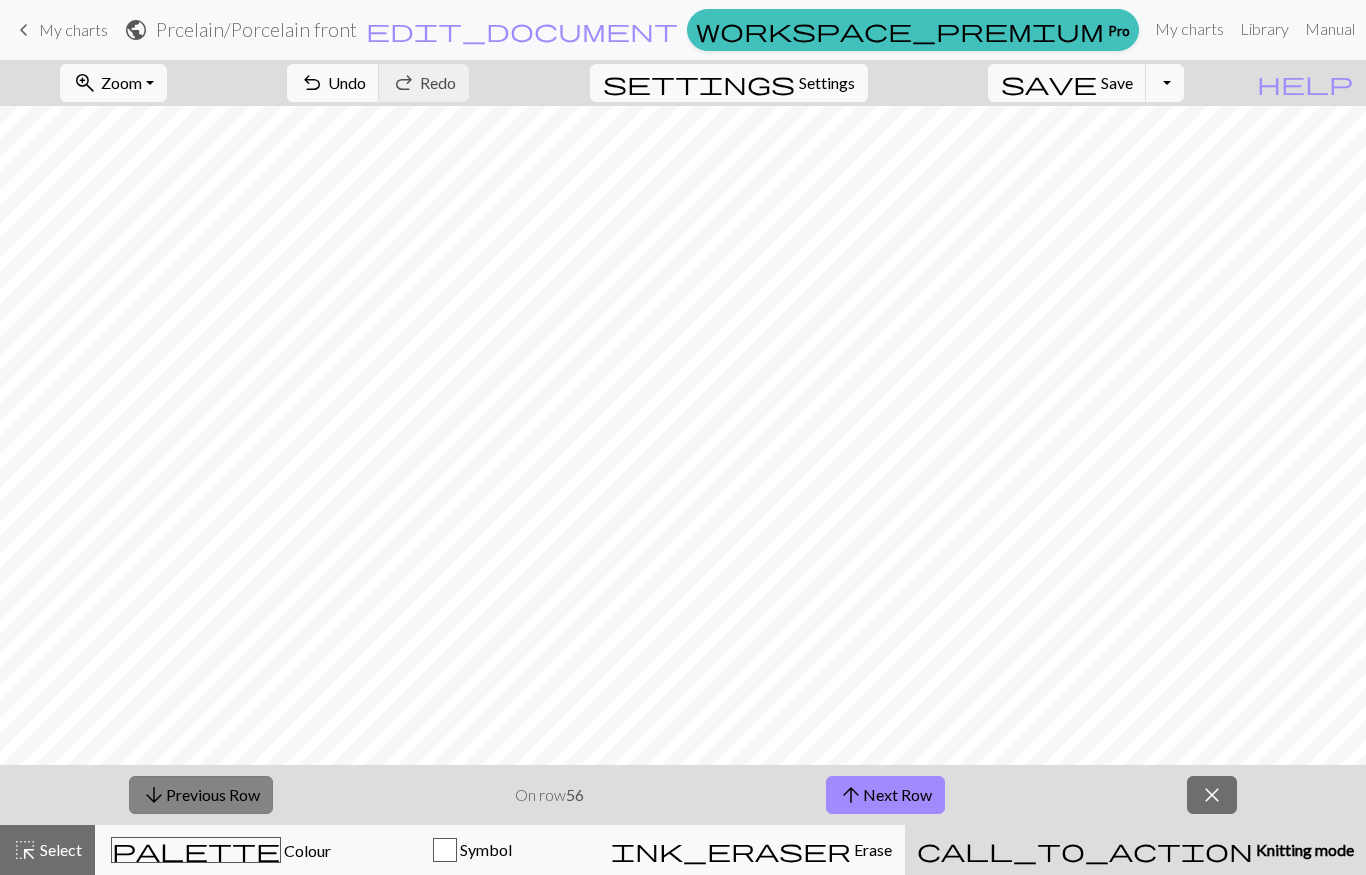 click on "arrow_downward Previous Row" at bounding box center [201, 795] 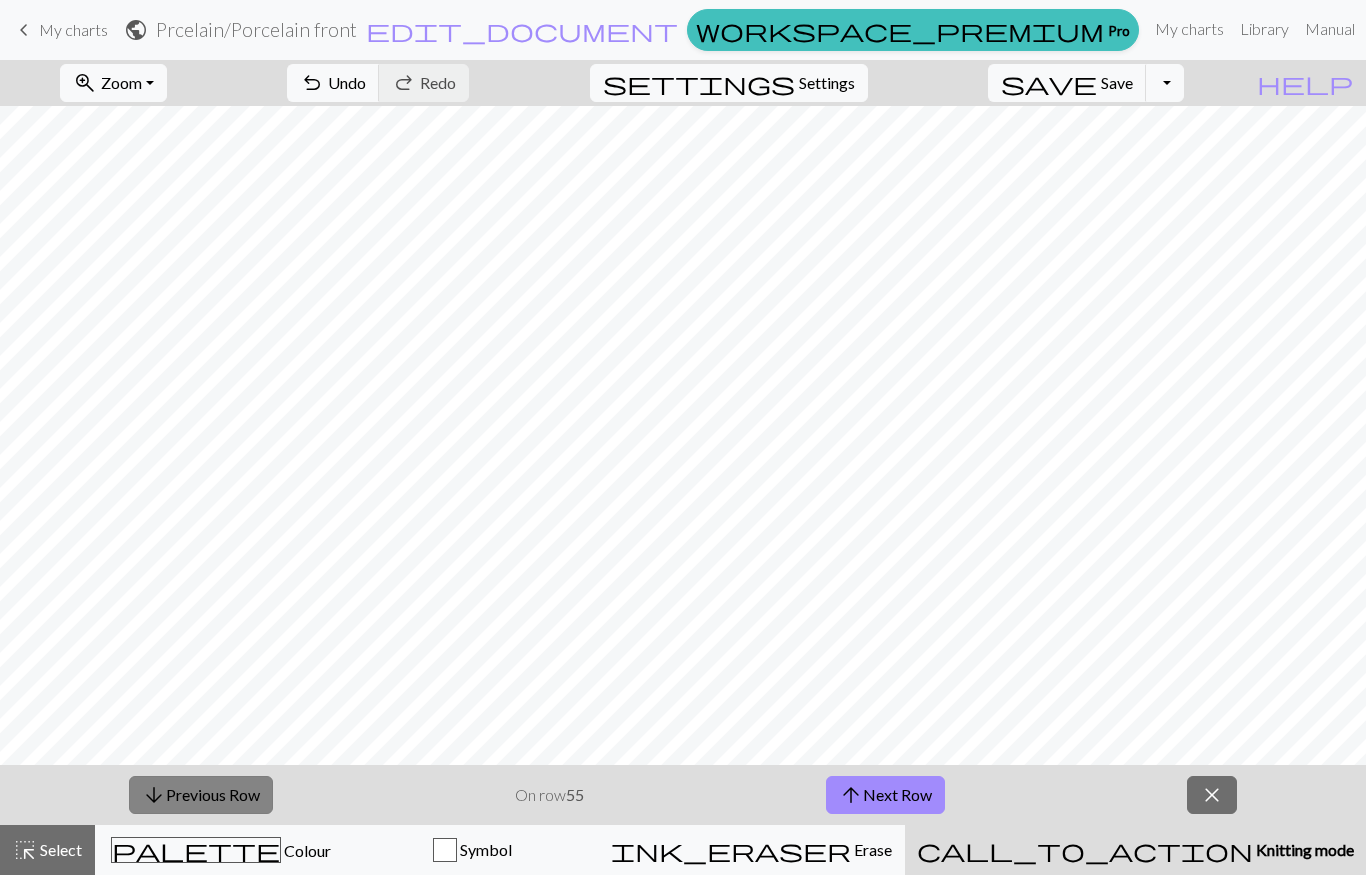 click on "arrow_downward Previous Row" at bounding box center [201, 795] 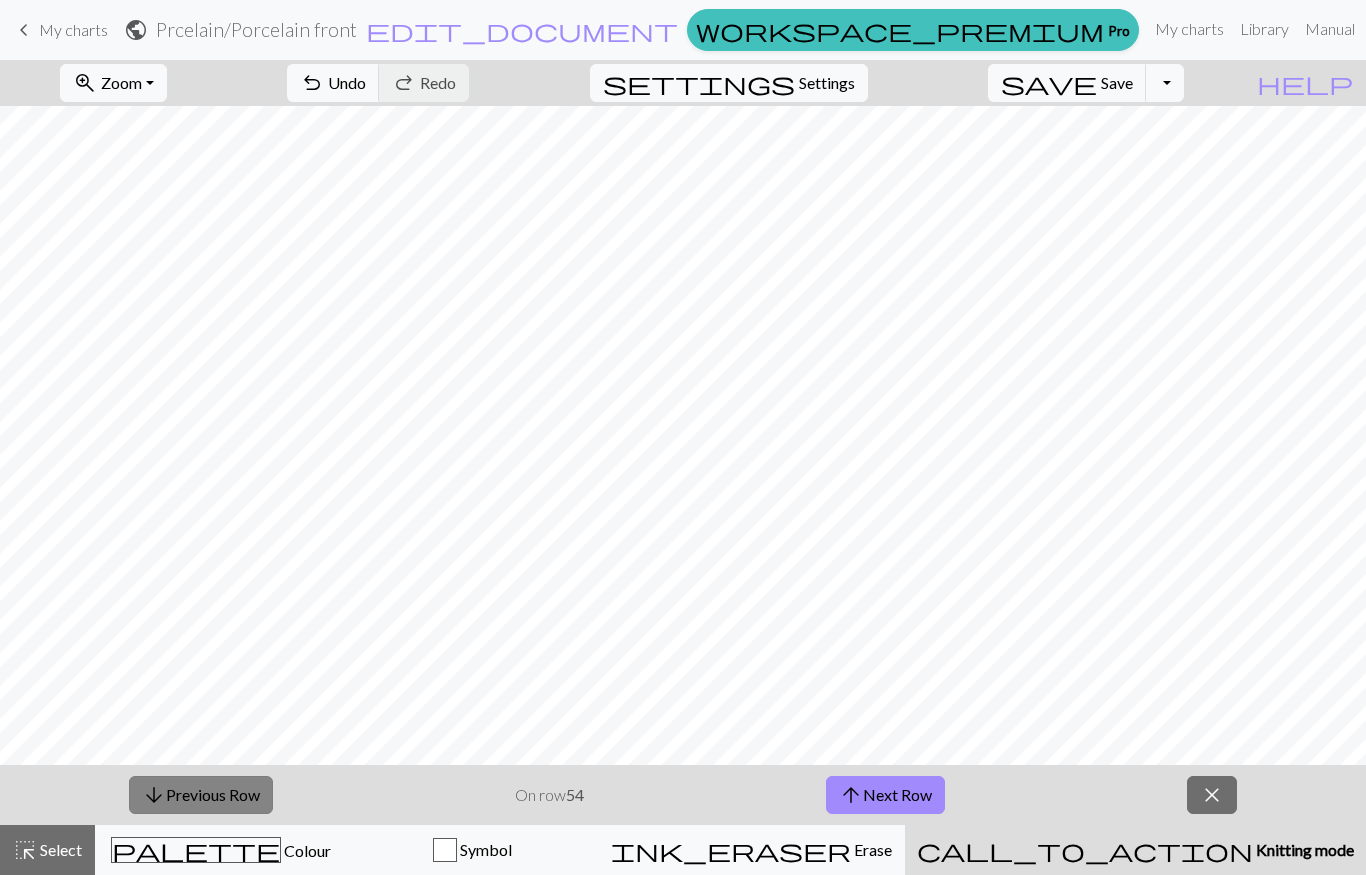 click on "arrow_downward Previous Row" at bounding box center [201, 795] 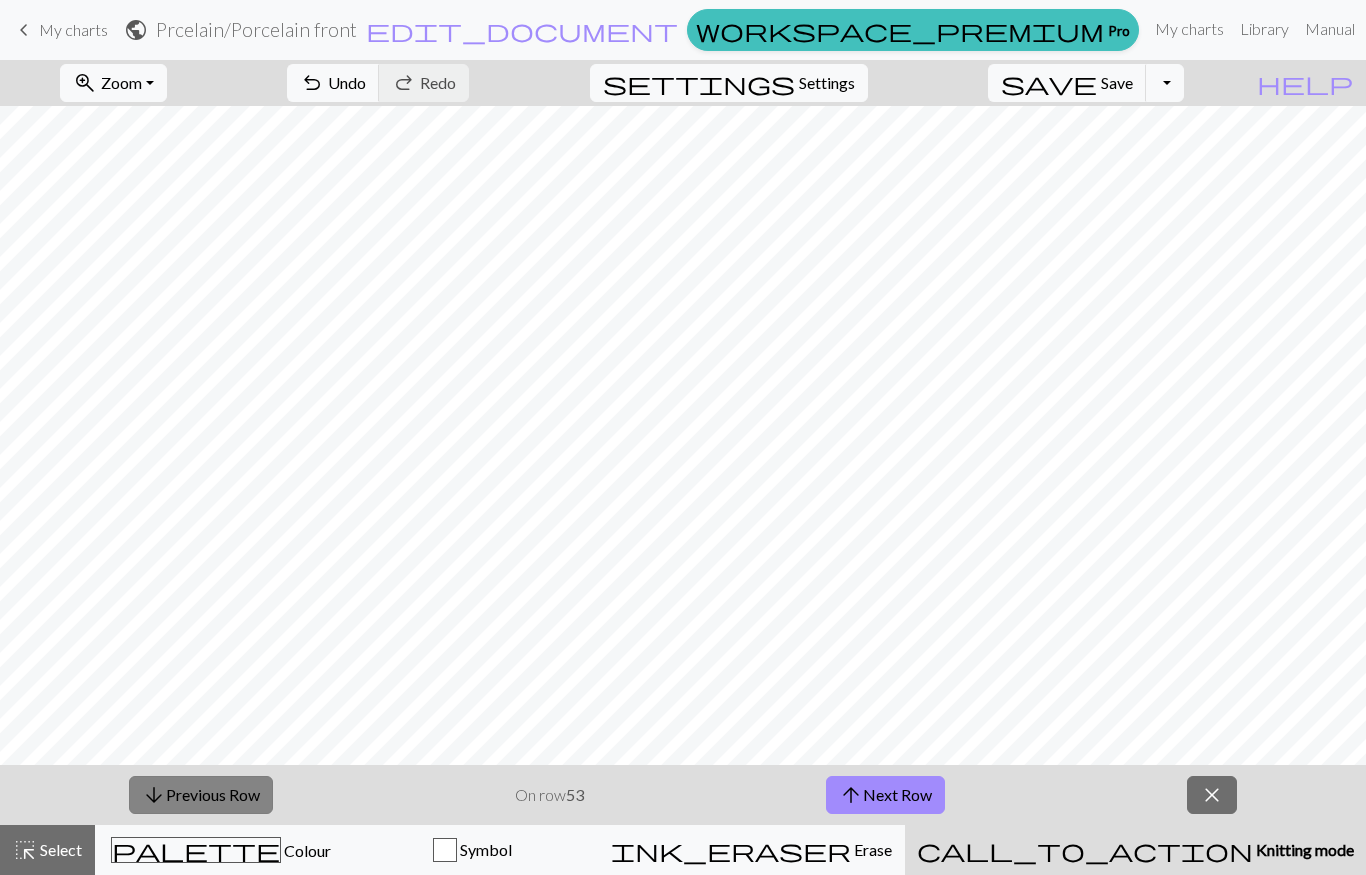 click on "arrow_downward Previous Row" at bounding box center [201, 795] 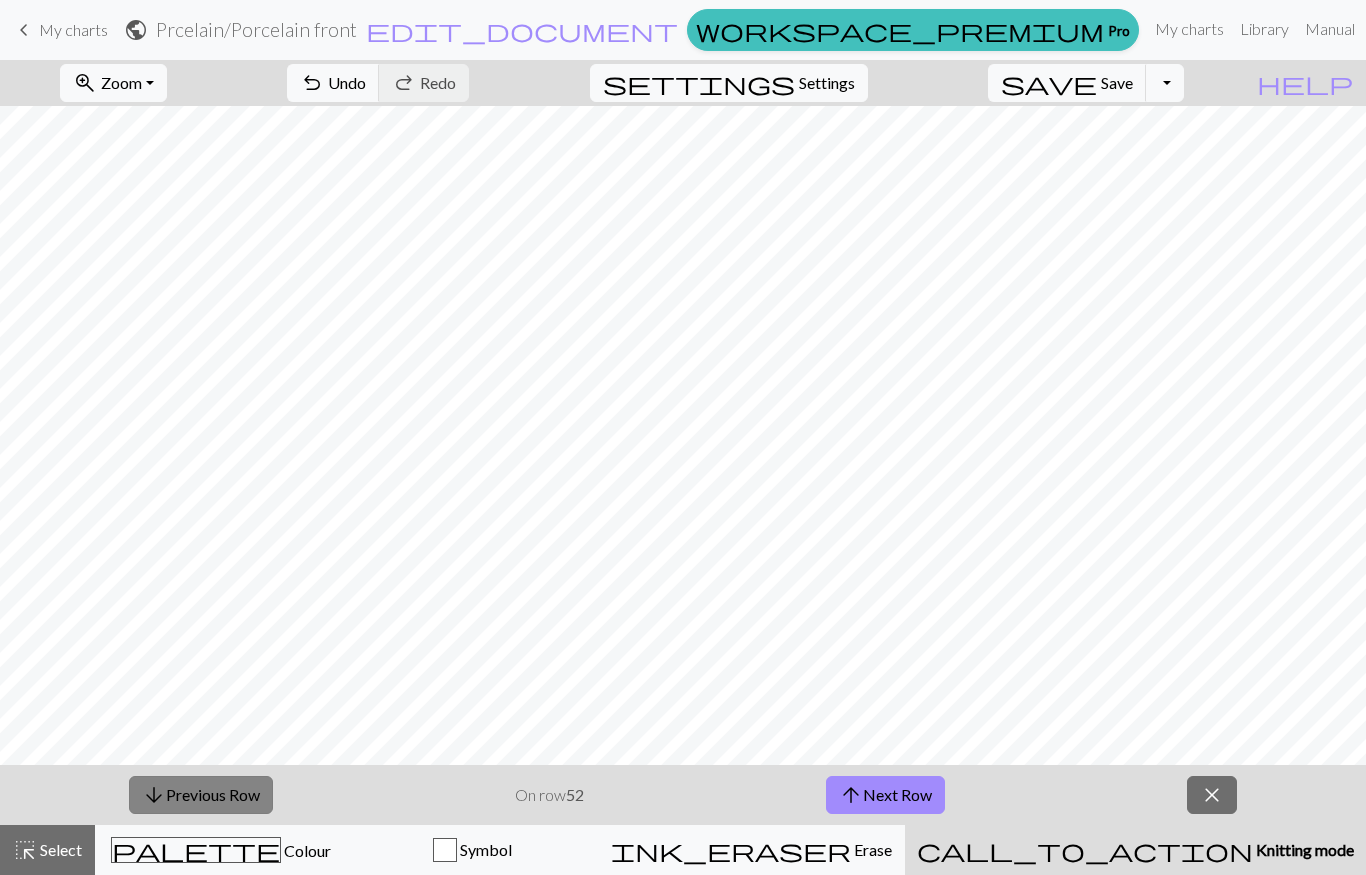 click on "arrow_downward Previous Row" at bounding box center [201, 795] 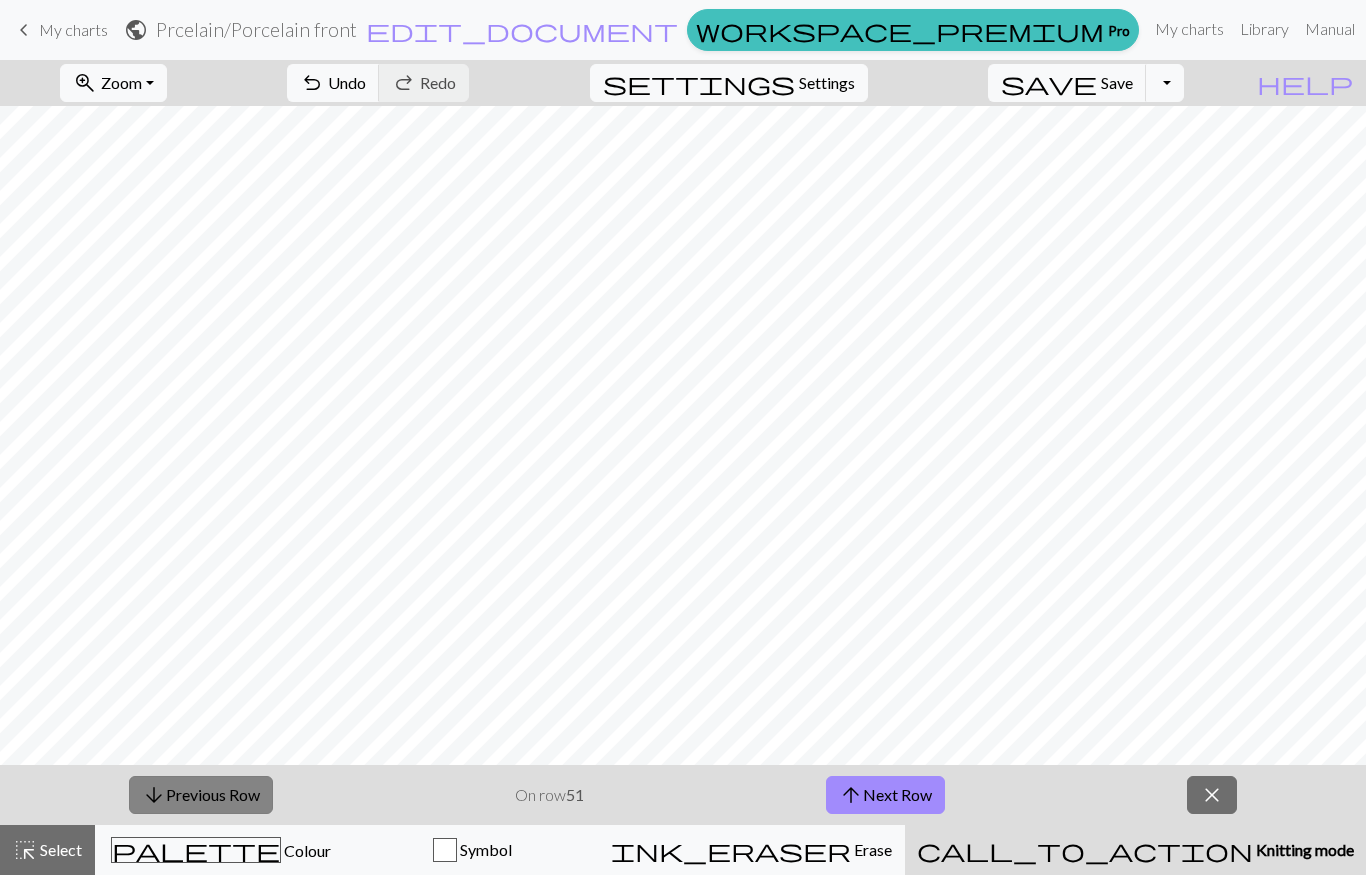 click on "arrow_downward Previous Row" at bounding box center [201, 795] 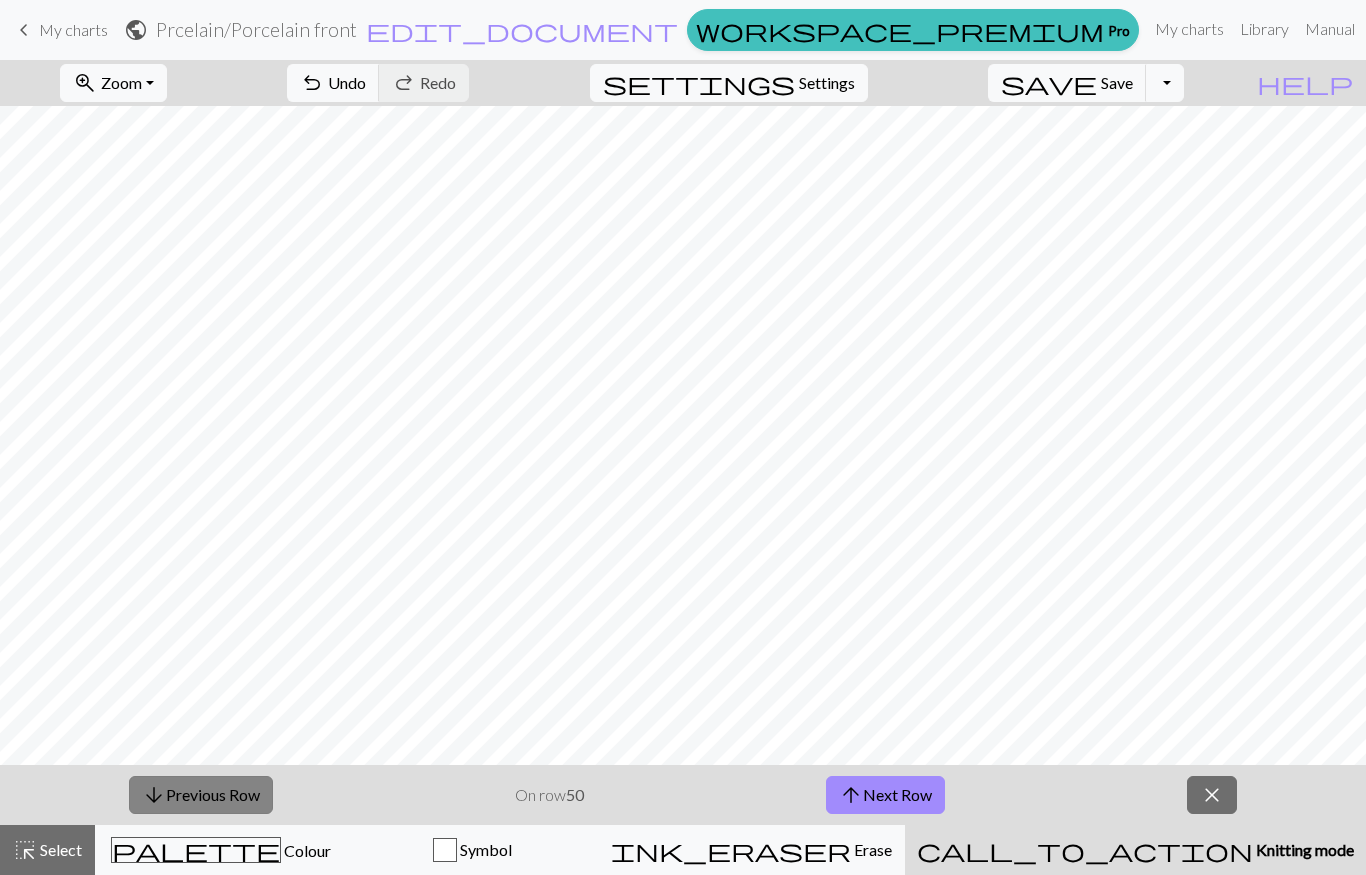click on "arrow_downward Previous Row" at bounding box center [201, 795] 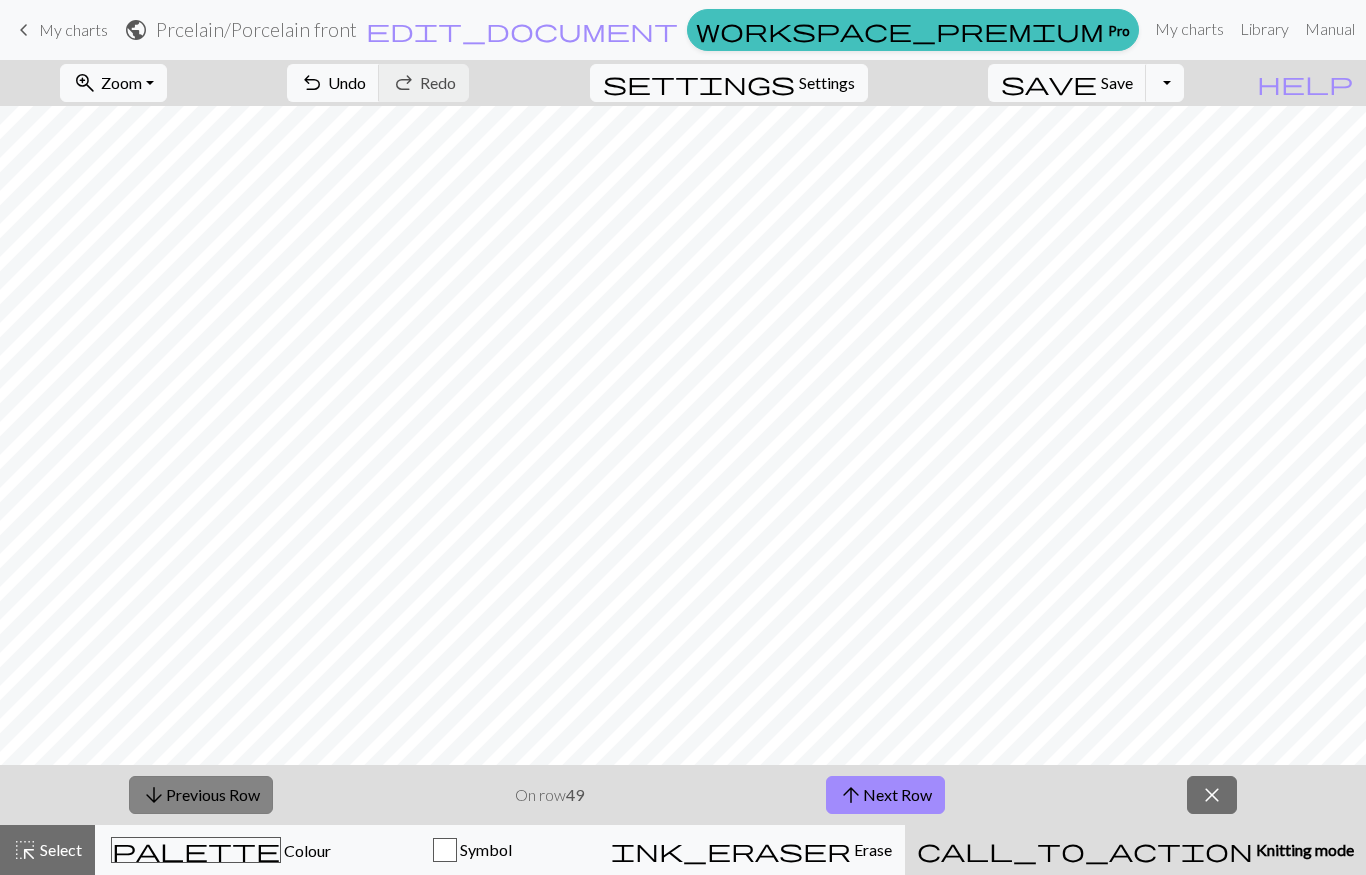 click on "arrow_downward Previous Row" at bounding box center (201, 795) 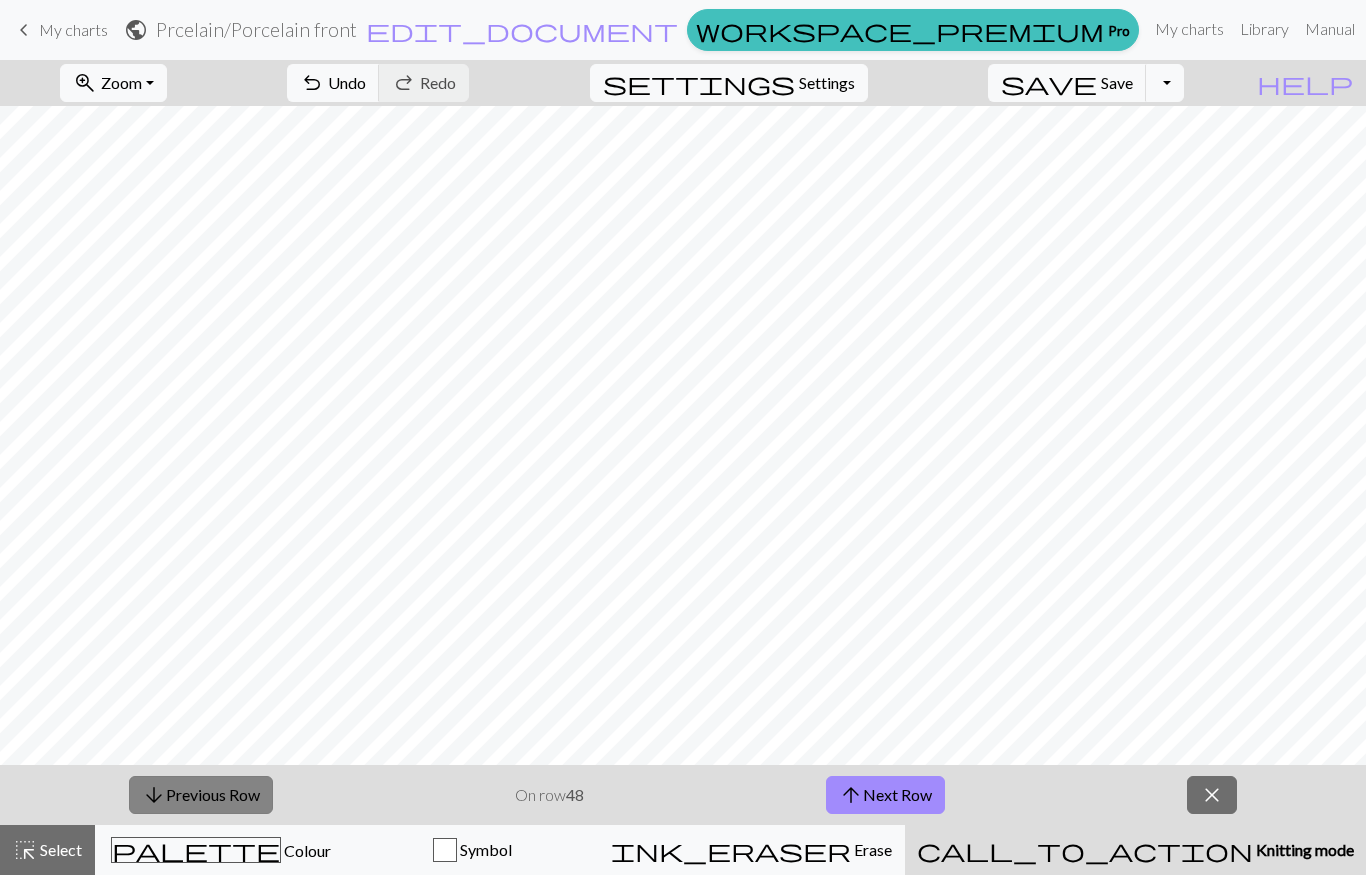 click on "arrow_downward Previous Row" at bounding box center (201, 795) 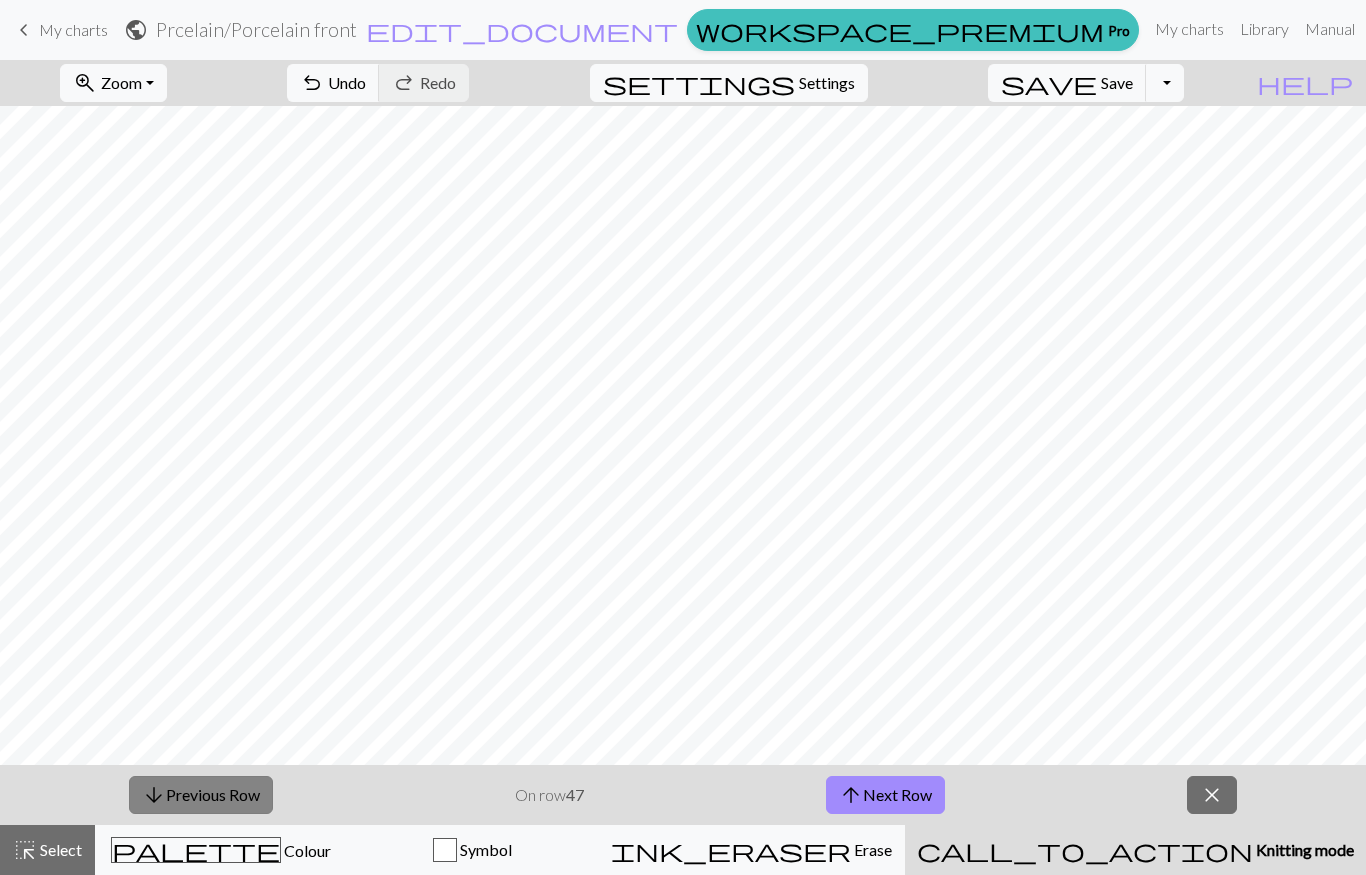 click on "arrow_downward Previous Row" at bounding box center (201, 795) 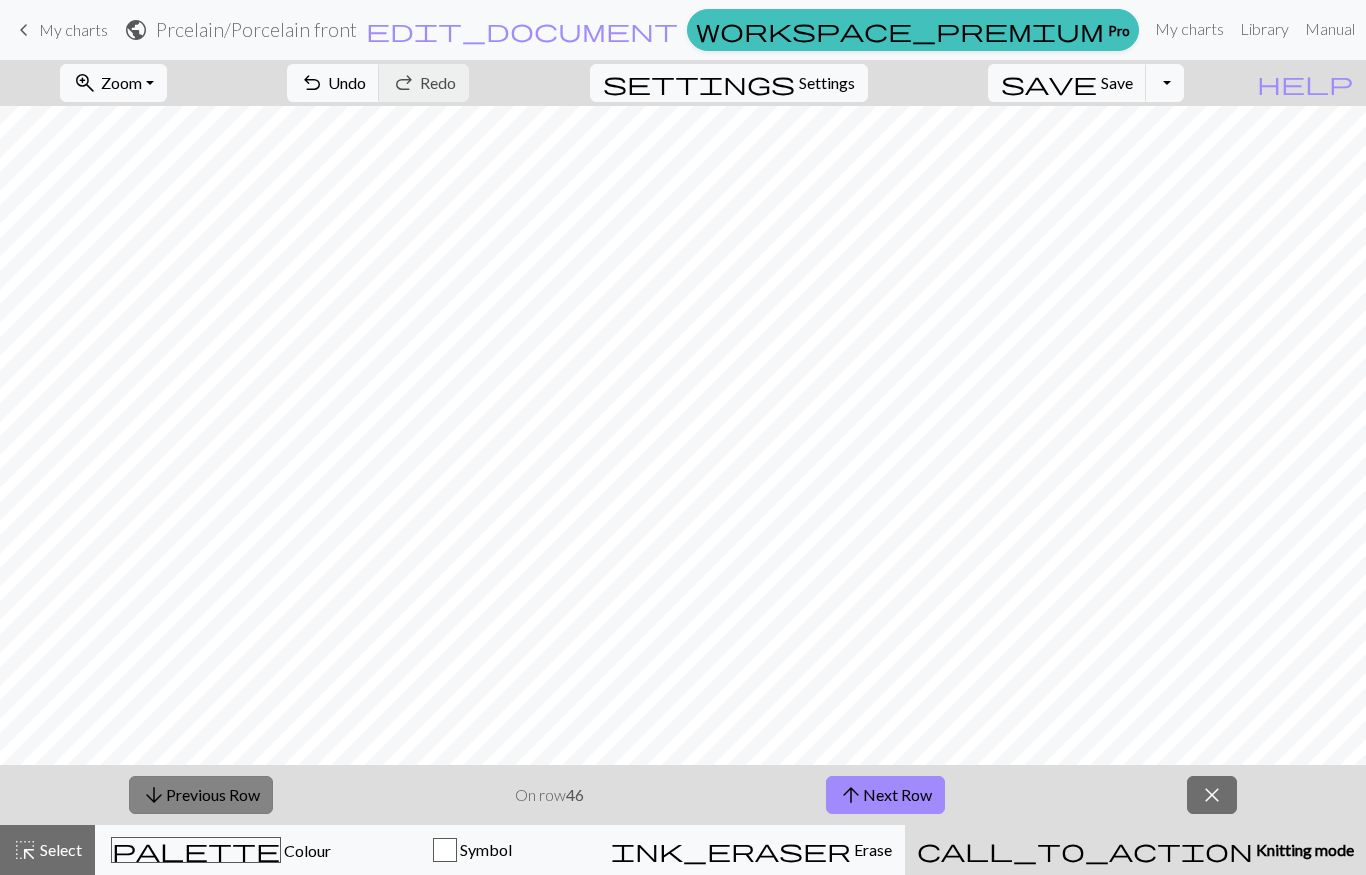 click on "arrow_downward Previous Row" at bounding box center (201, 795) 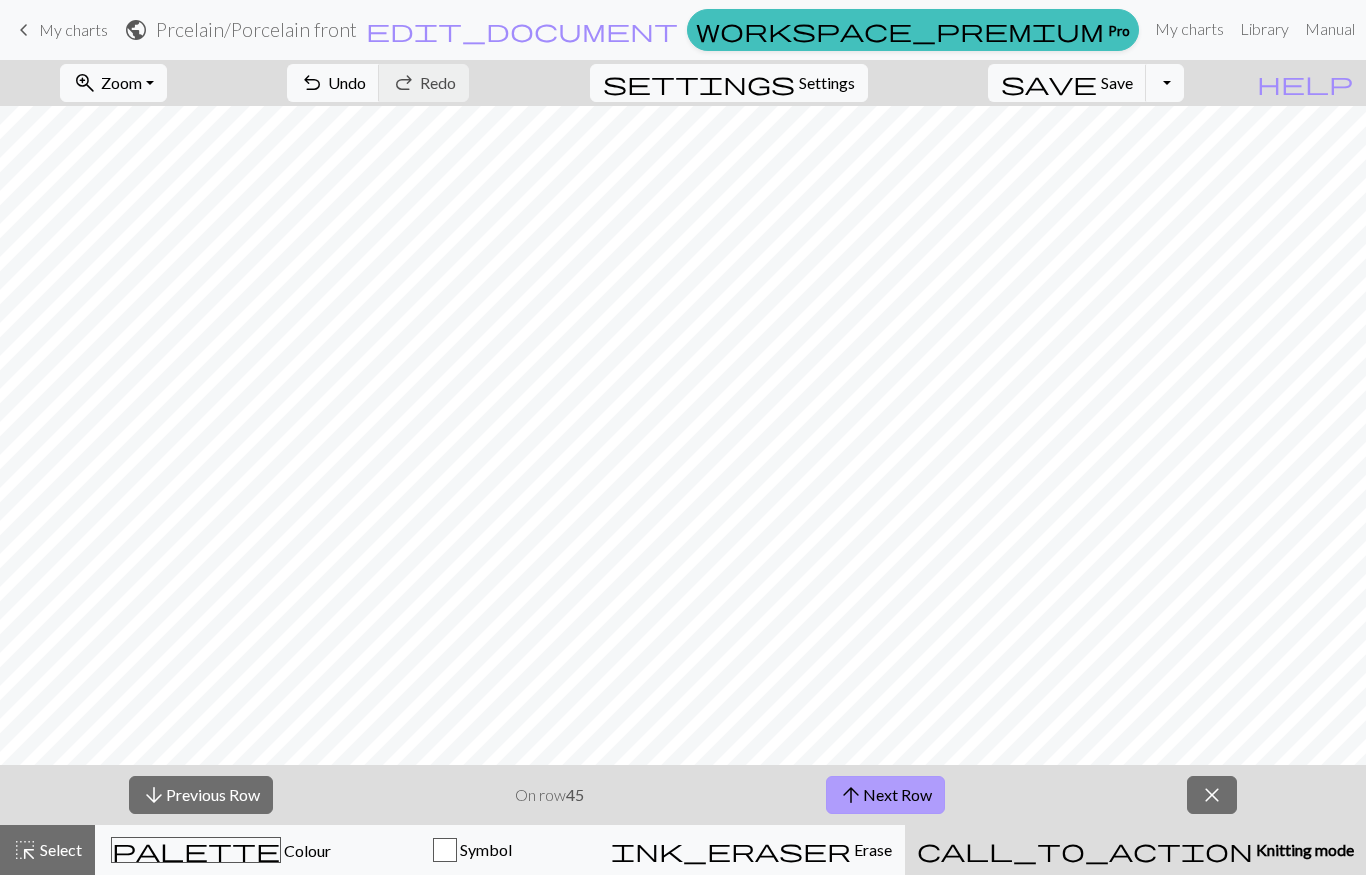 click on "arrow_upward  Next Row" at bounding box center [885, 795] 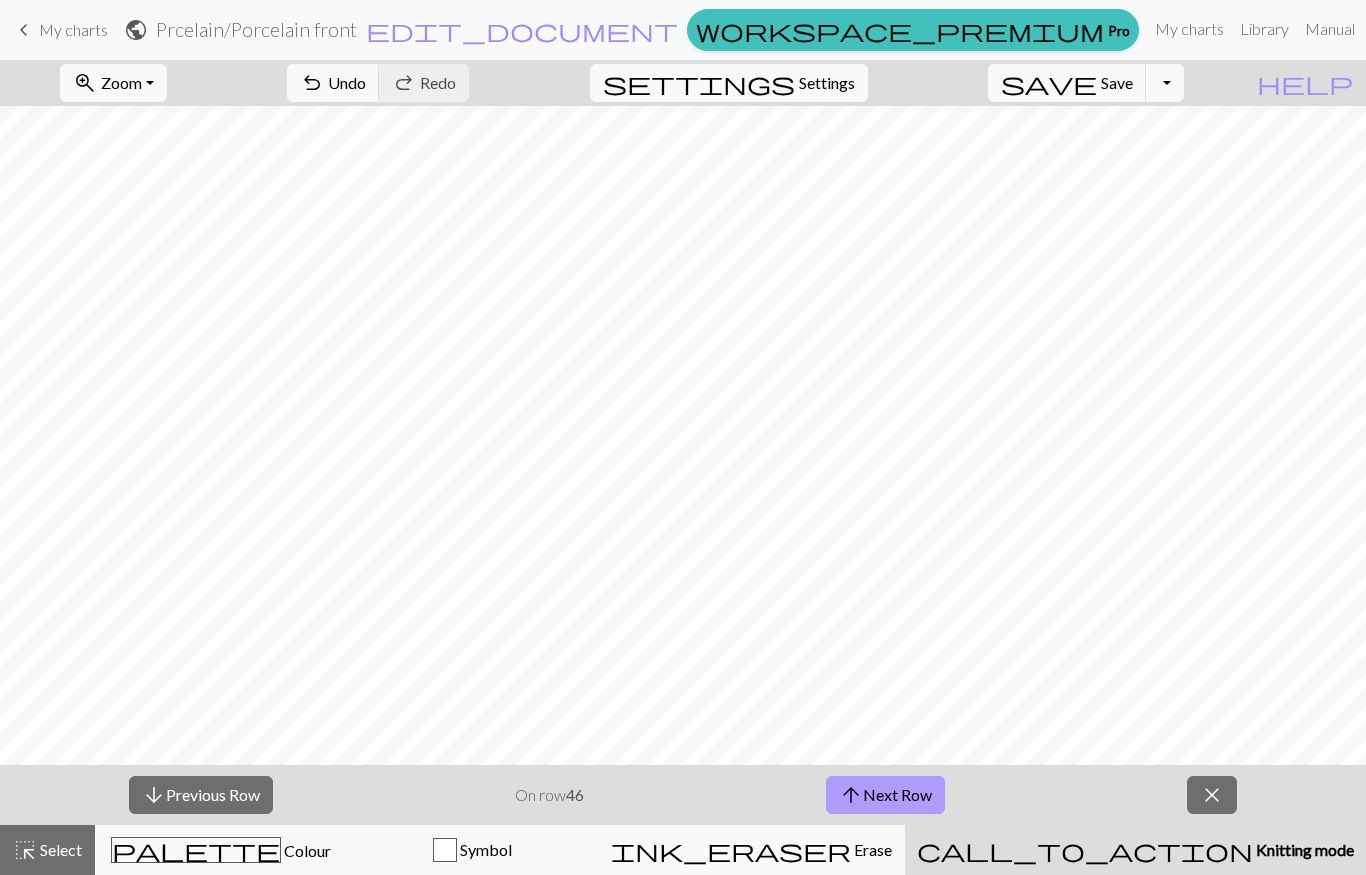 click on "arrow_upward  Next Row" at bounding box center [885, 795] 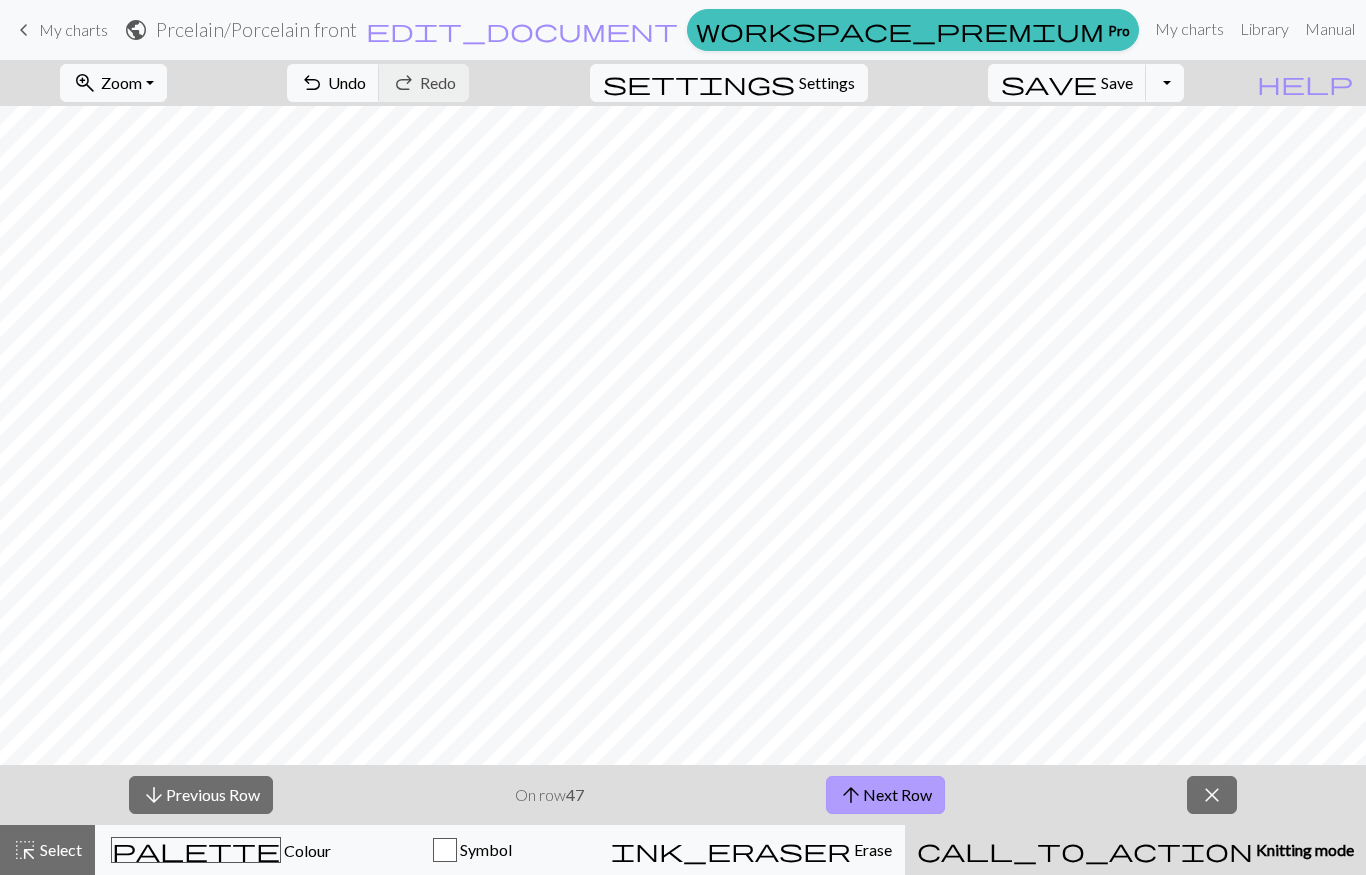 click on "arrow_upward  Next Row" at bounding box center [885, 795] 